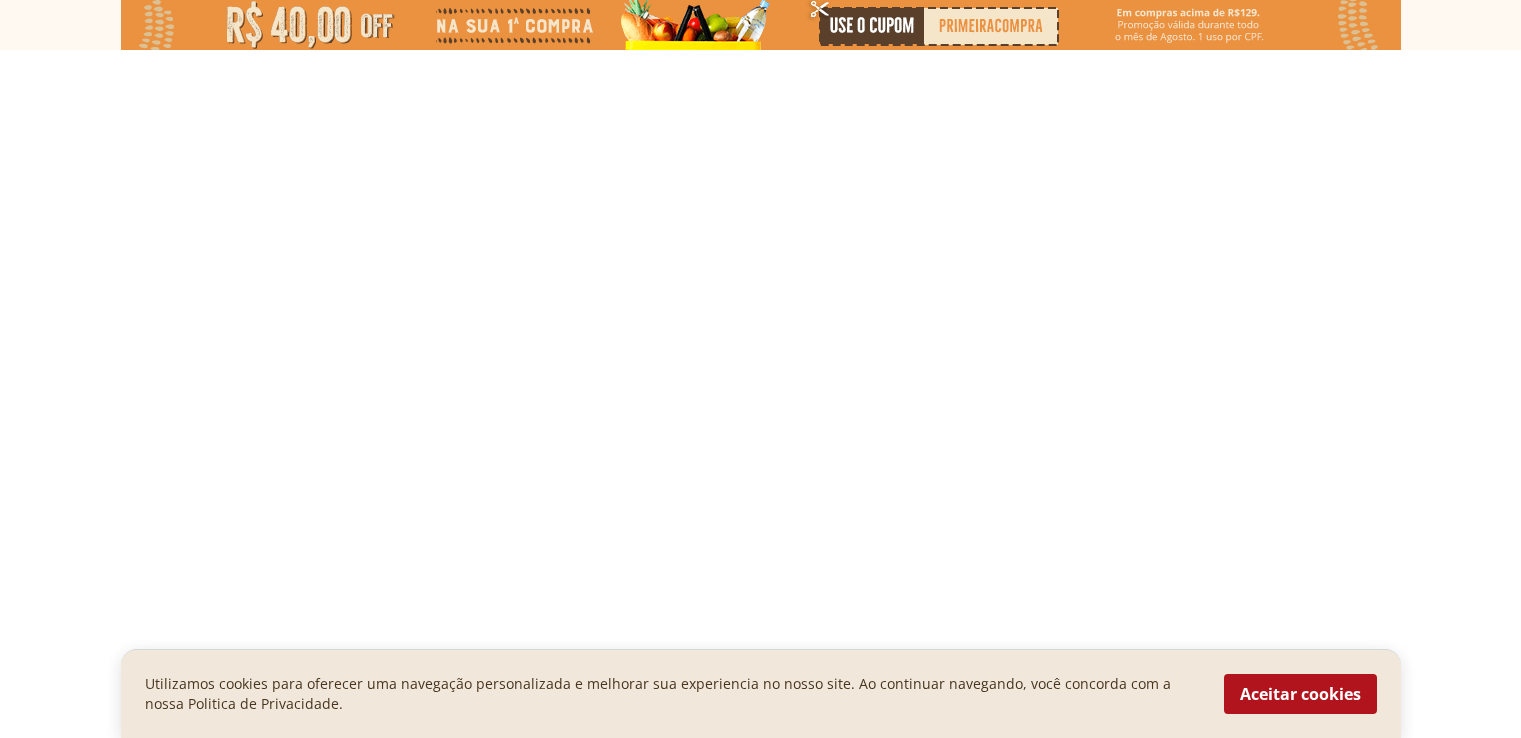 scroll, scrollTop: 0, scrollLeft: 0, axis: both 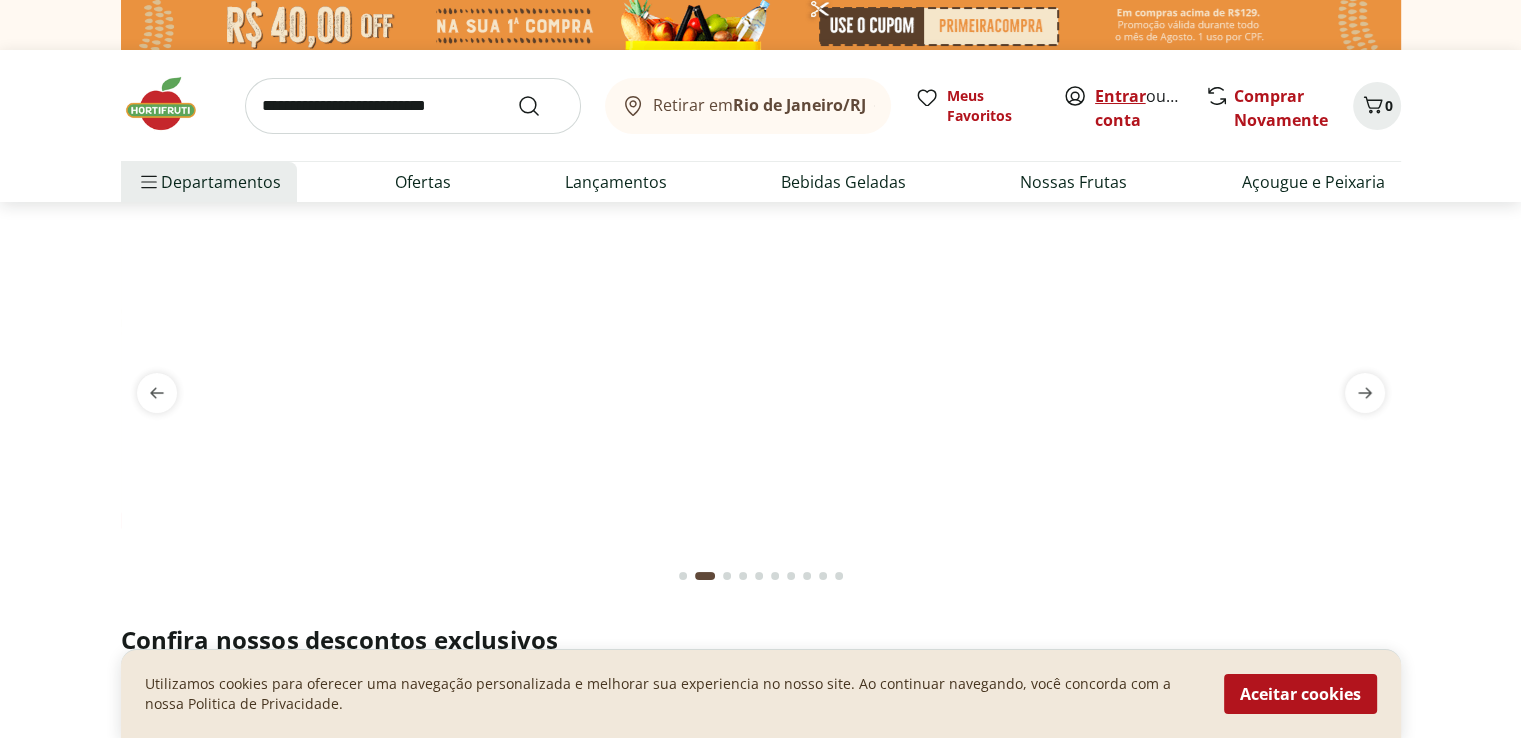 click on "Entrar" at bounding box center [1120, 96] 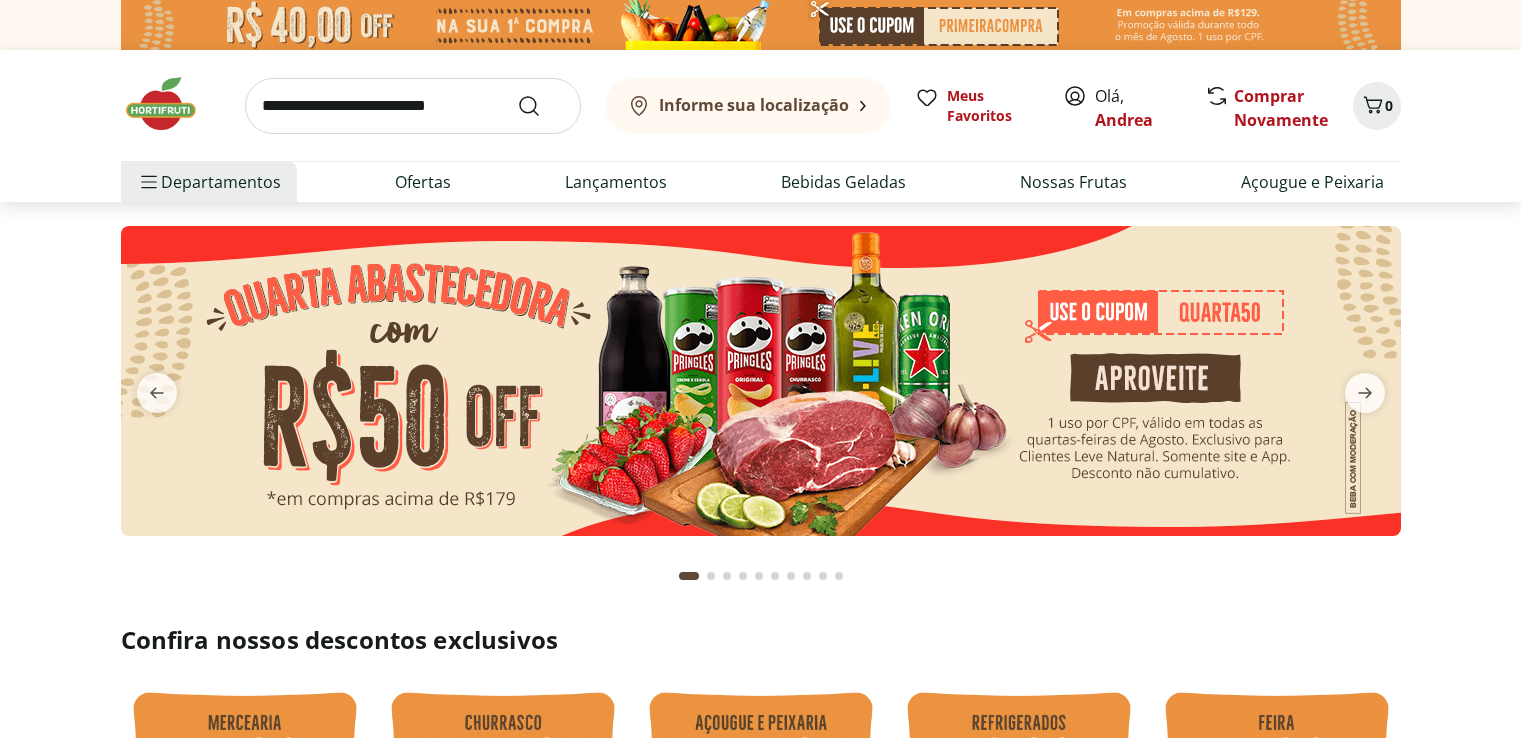 scroll, scrollTop: 0, scrollLeft: 0, axis: both 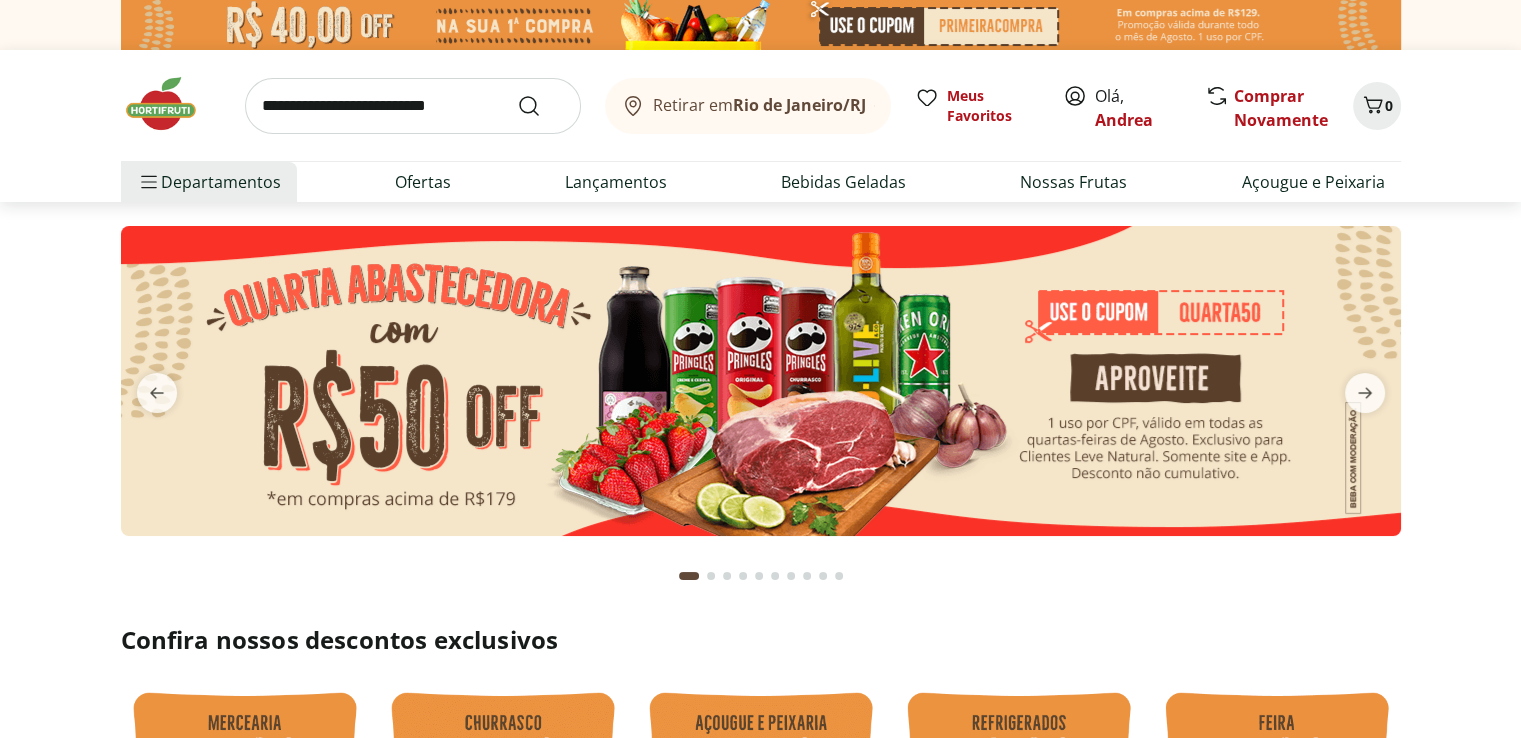 click on "Rio de Janeiro/RJ" at bounding box center (799, 105) 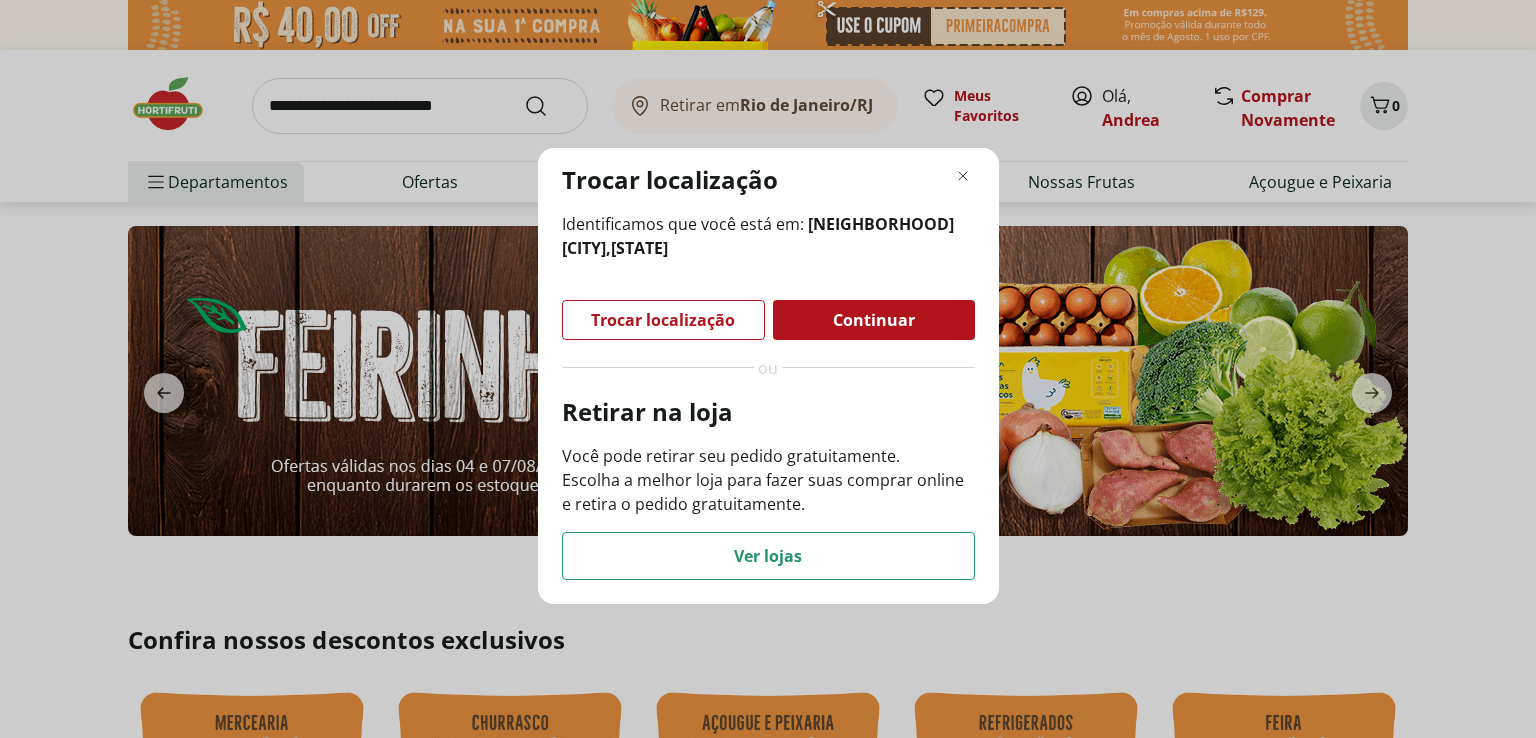 click on "Trocar localização" at bounding box center [663, 320] 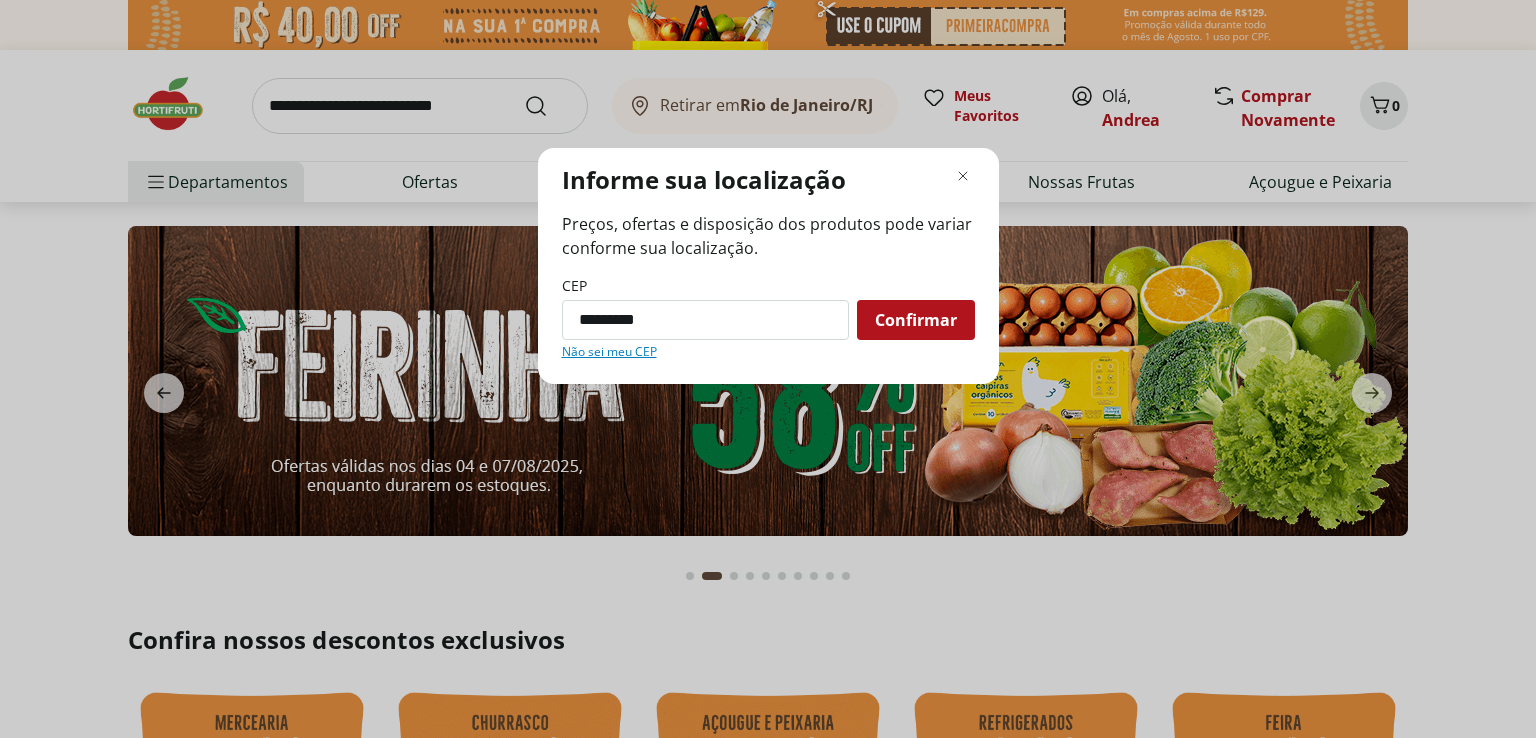 click on "Confirmar" at bounding box center [916, 320] 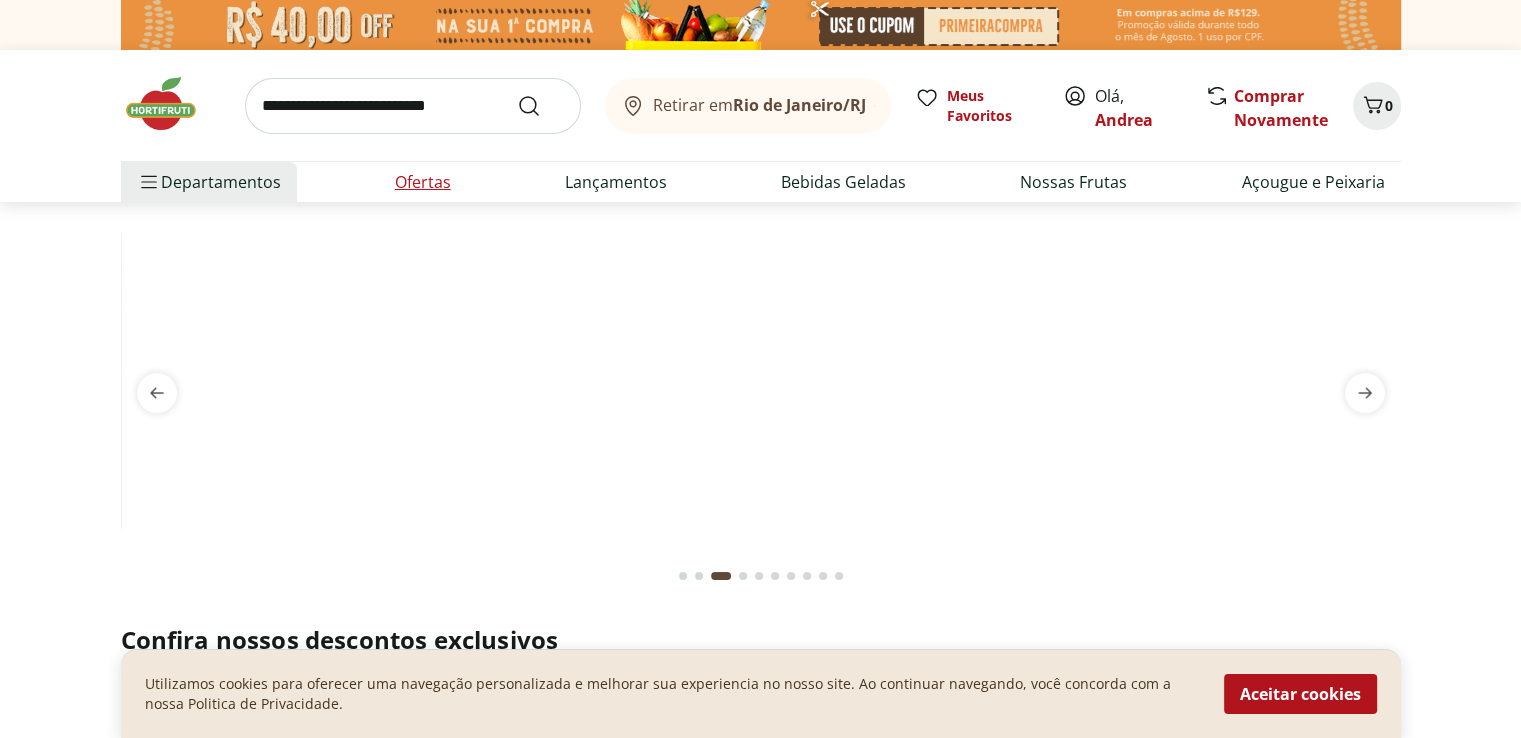 click on "Ofertas" at bounding box center (423, 182) 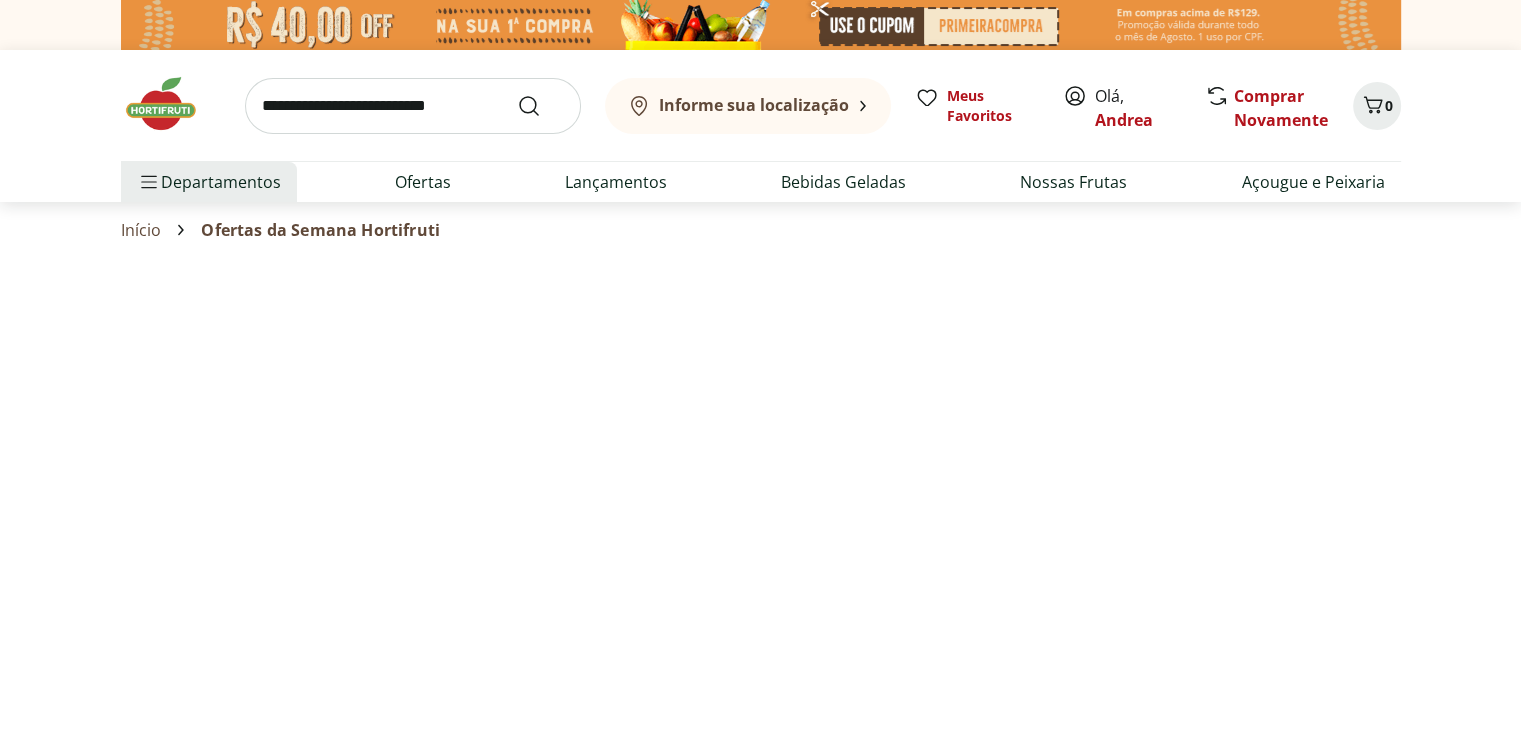 select on "**********" 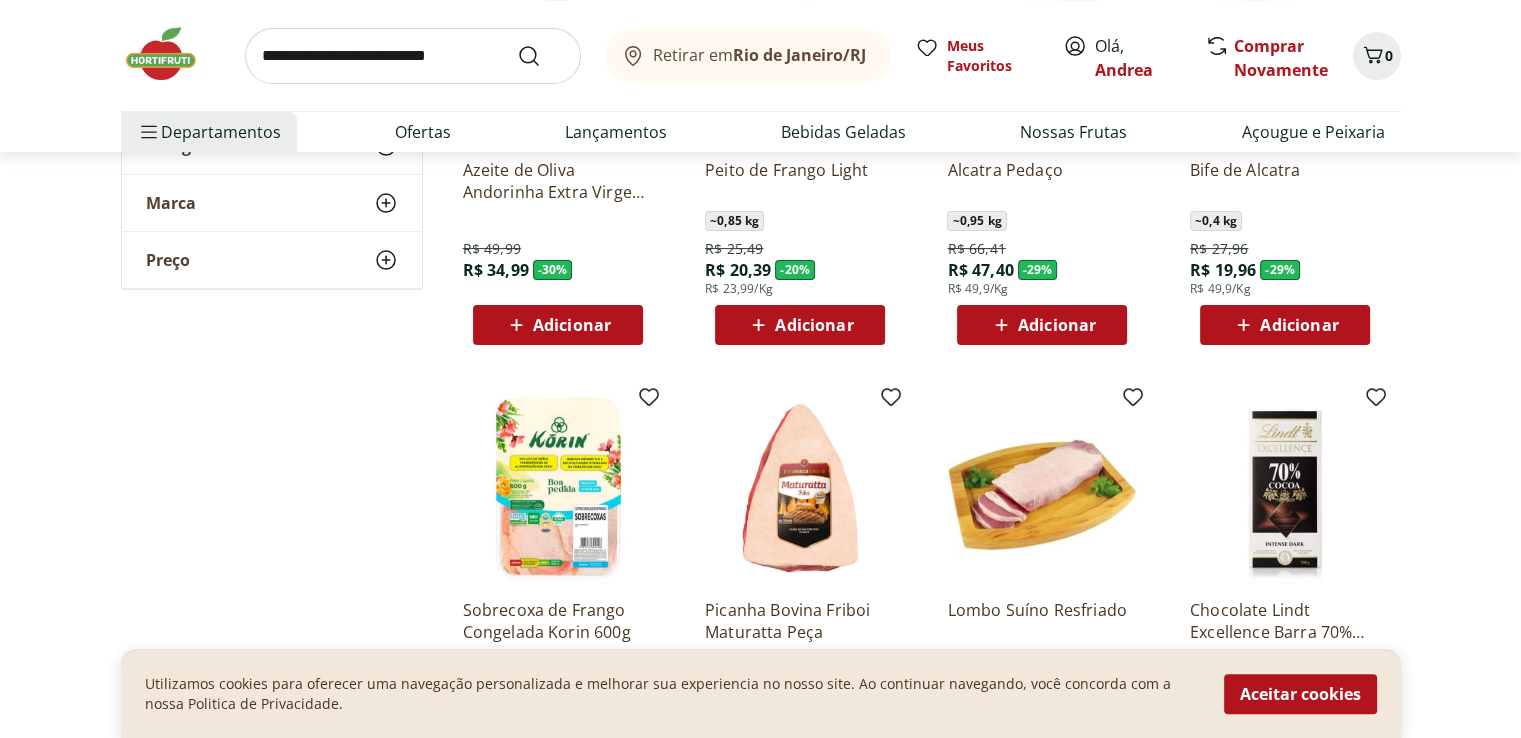 scroll, scrollTop: 400, scrollLeft: 0, axis: vertical 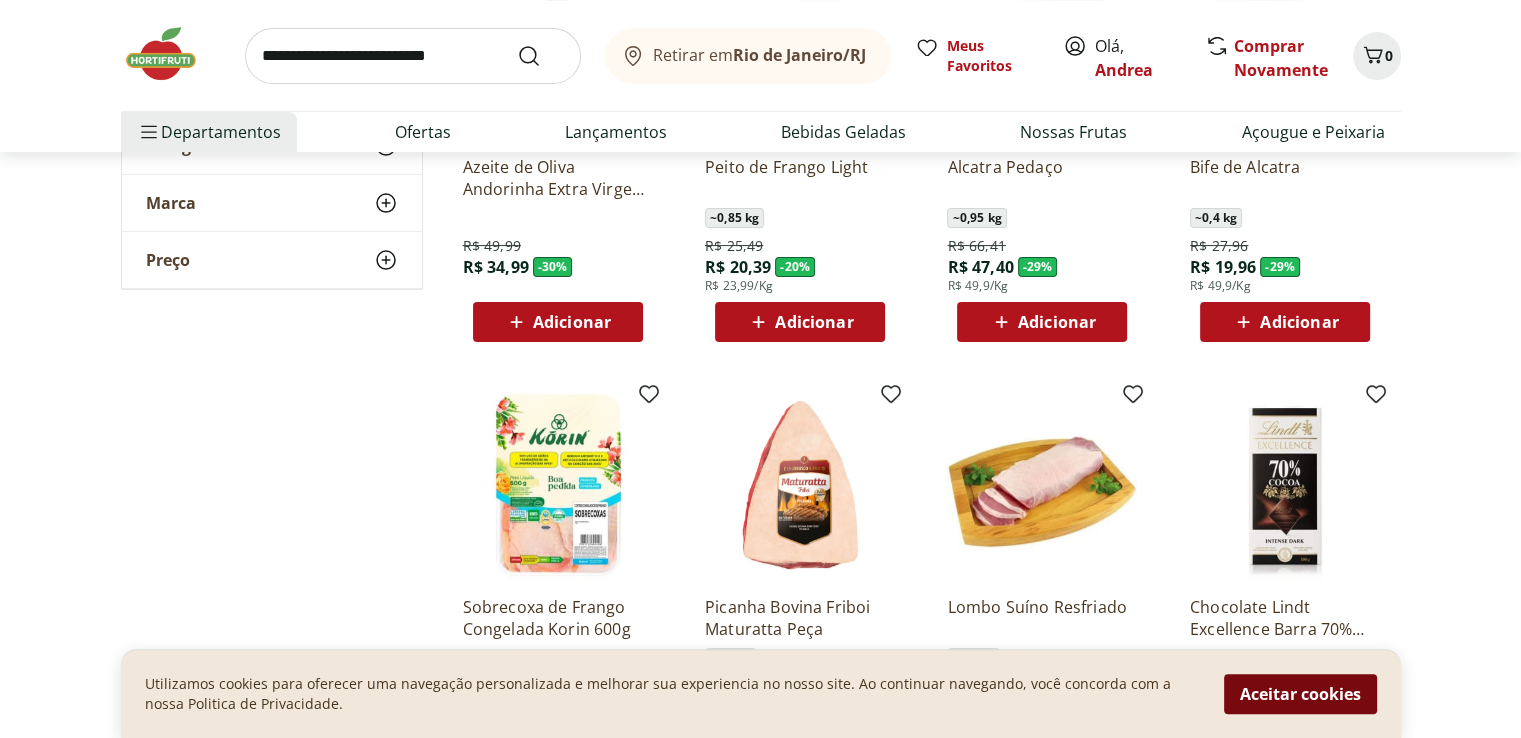 click on "Aceitar cookies" at bounding box center (1300, 694) 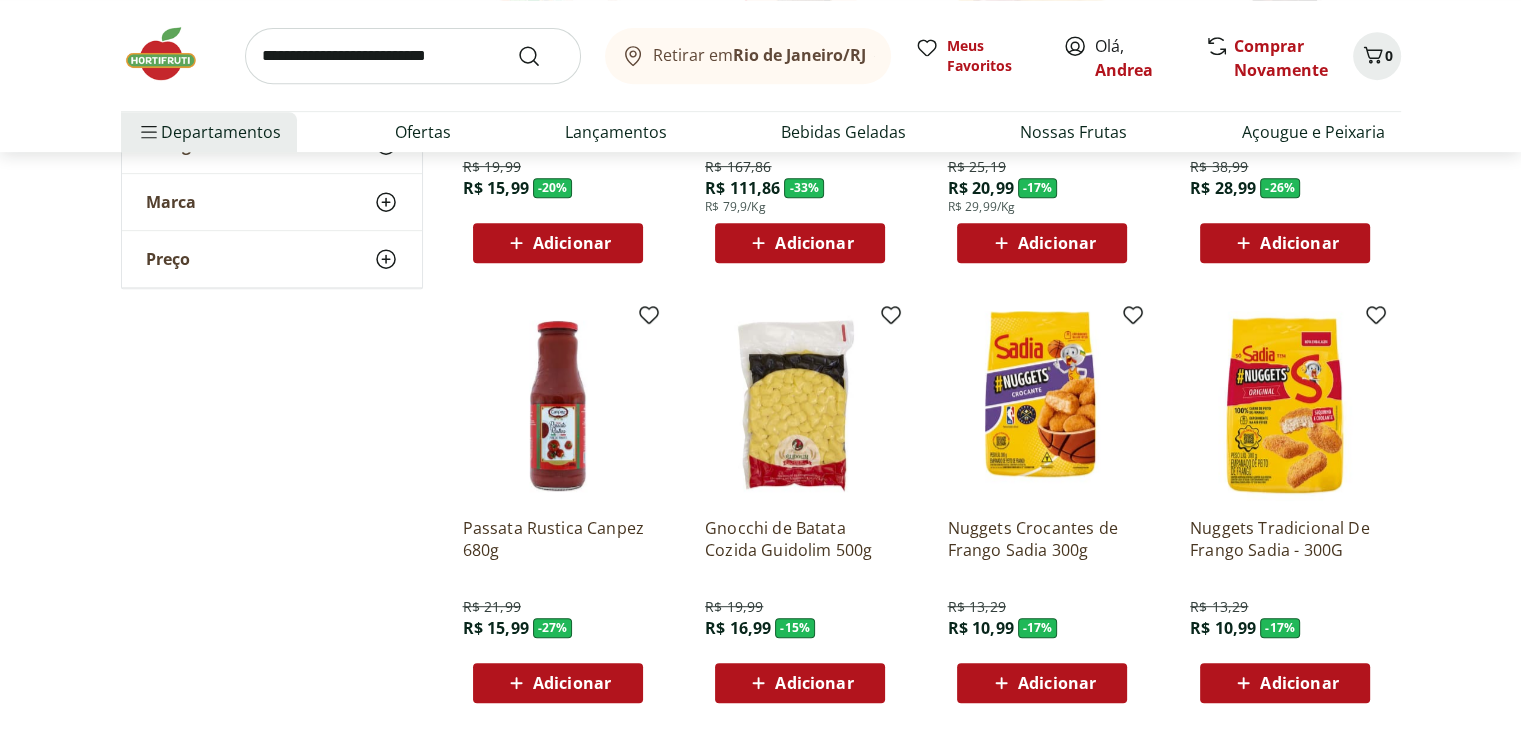 scroll, scrollTop: 1000, scrollLeft: 0, axis: vertical 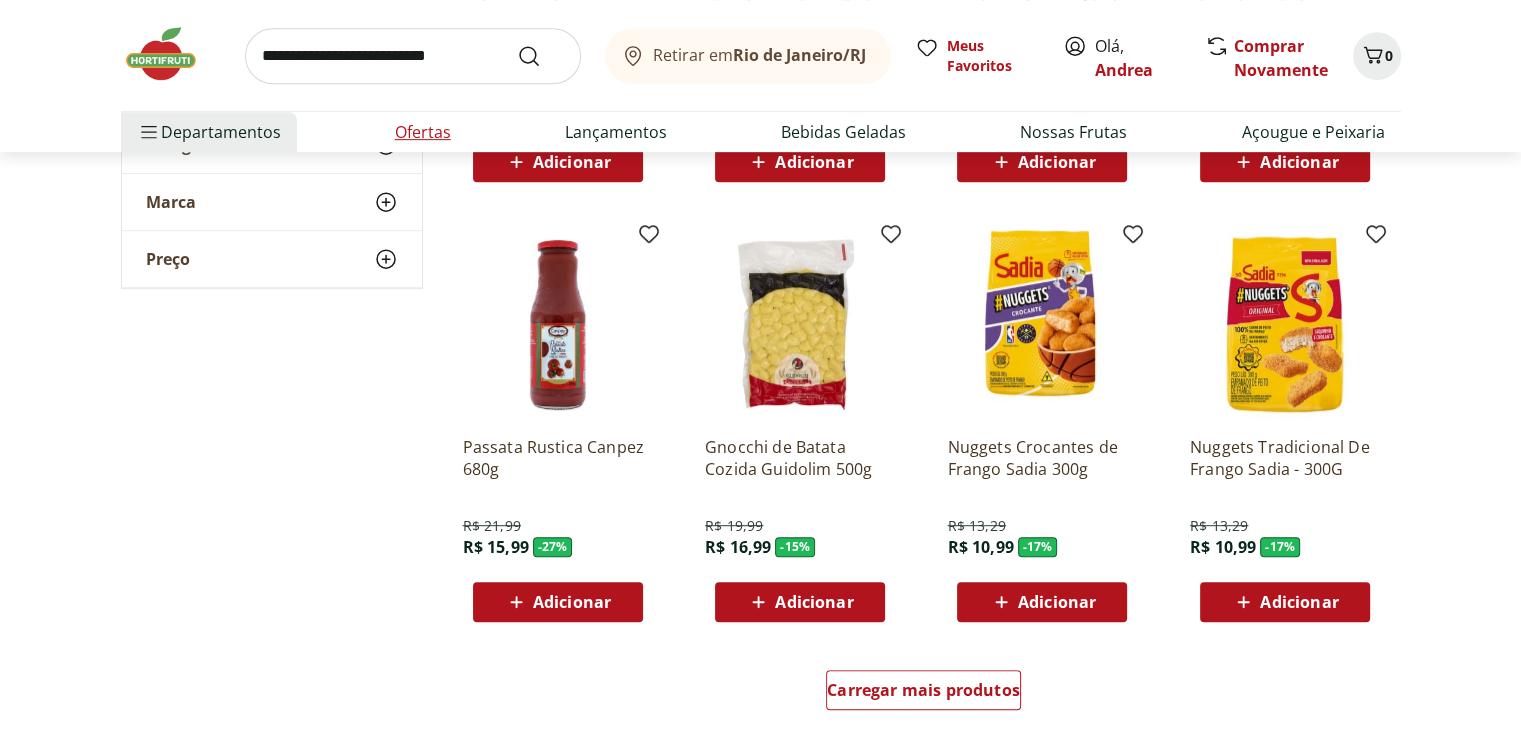 click on "Ofertas" at bounding box center [423, 132] 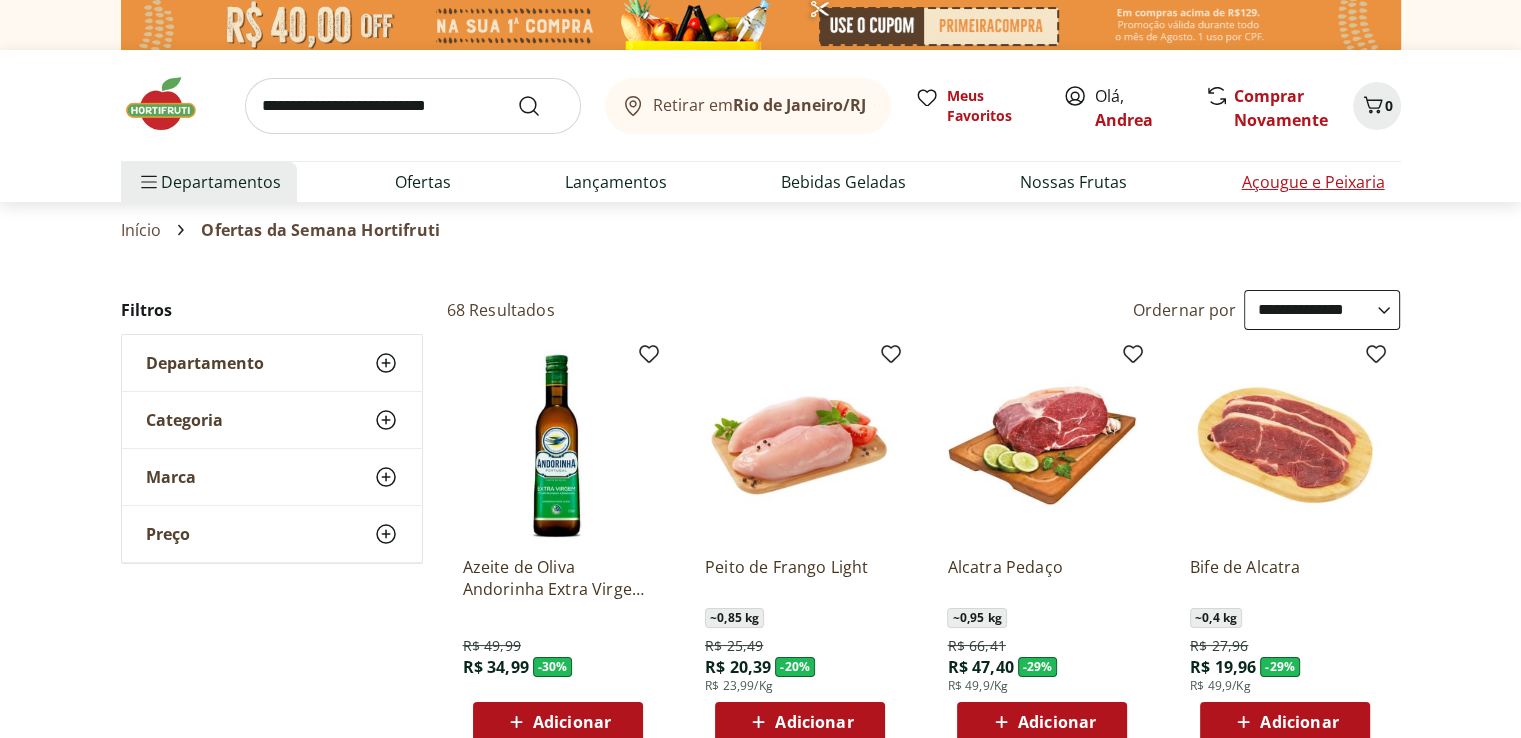 click on "Açougue e Peixaria" at bounding box center (1312, 182) 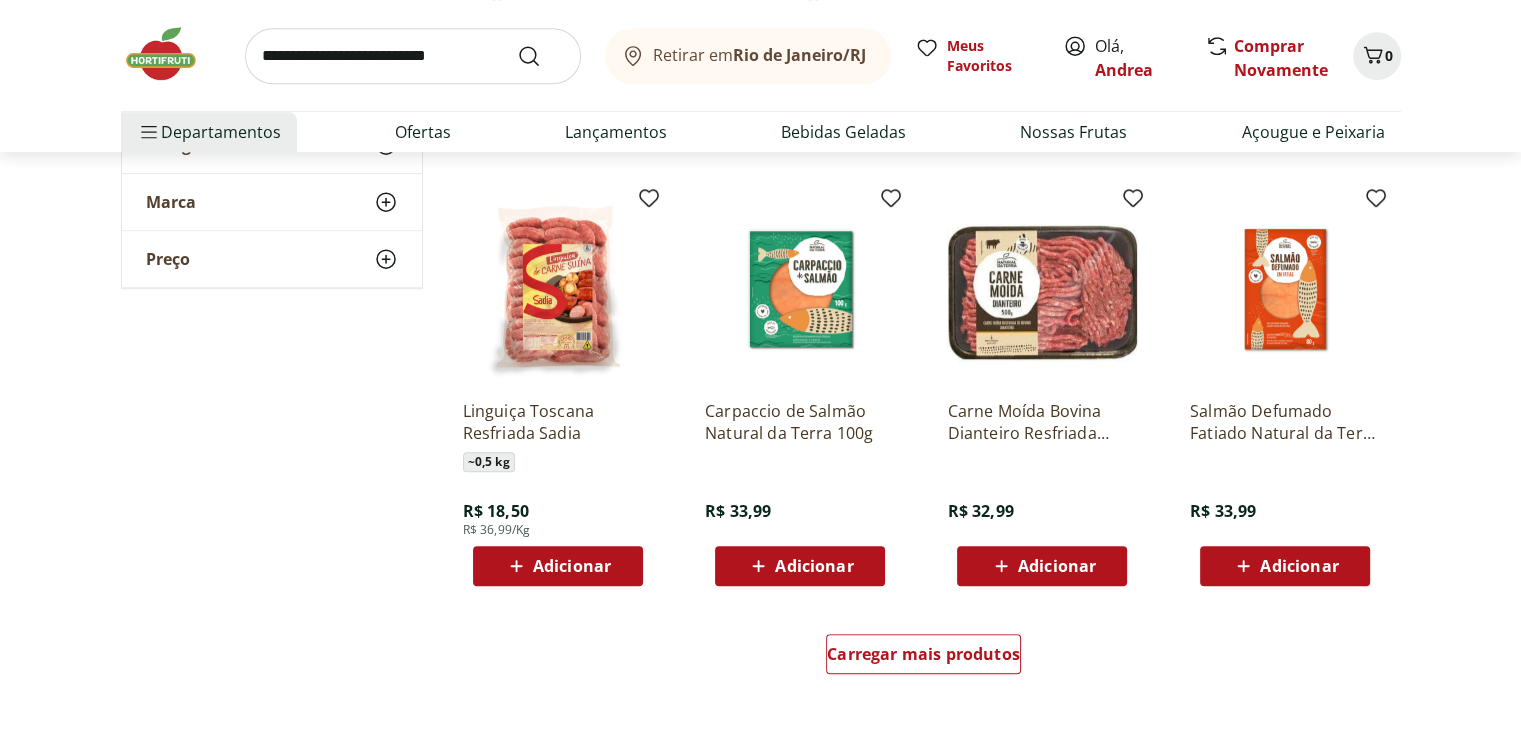 scroll, scrollTop: 1040, scrollLeft: 0, axis: vertical 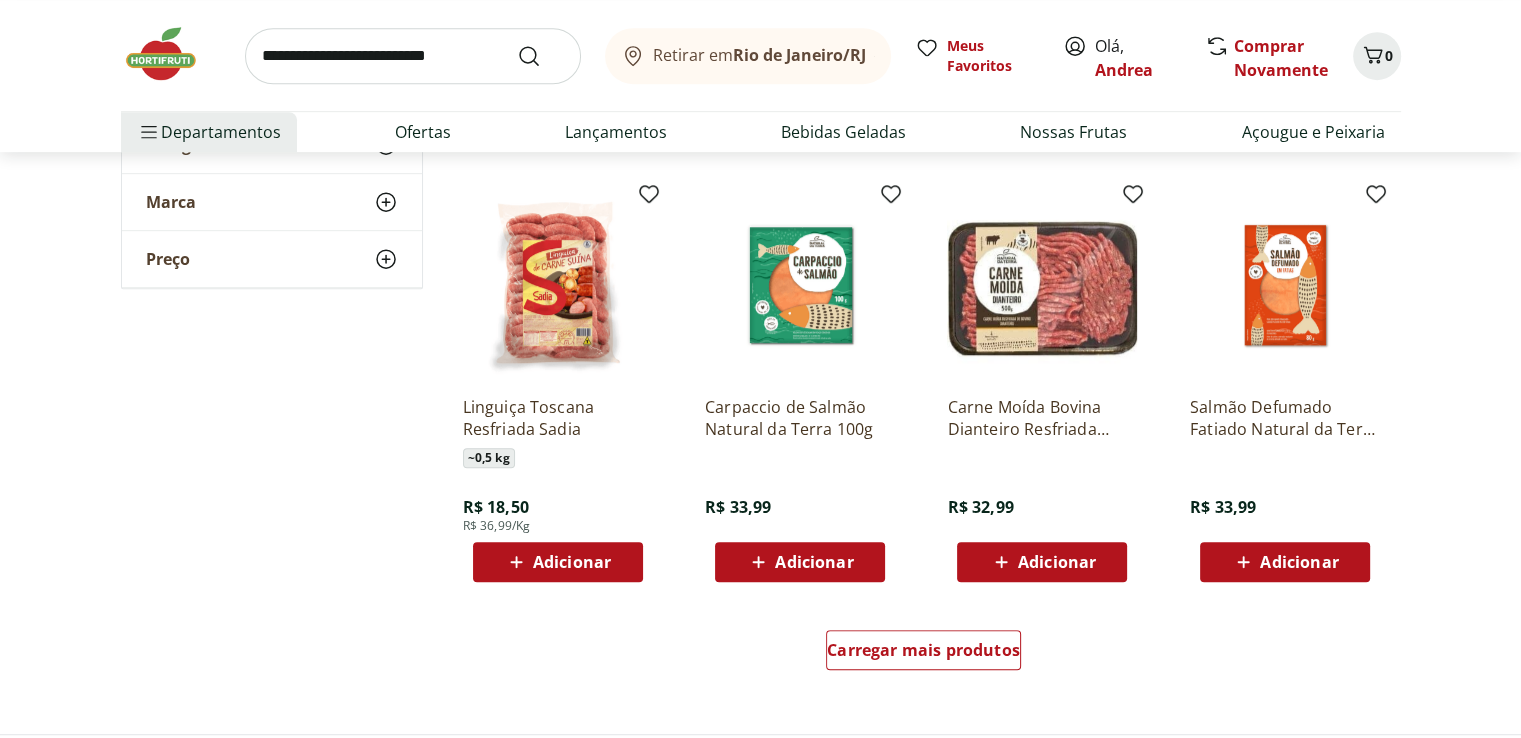 click on "Carregar mais produtos" at bounding box center (924, 654) 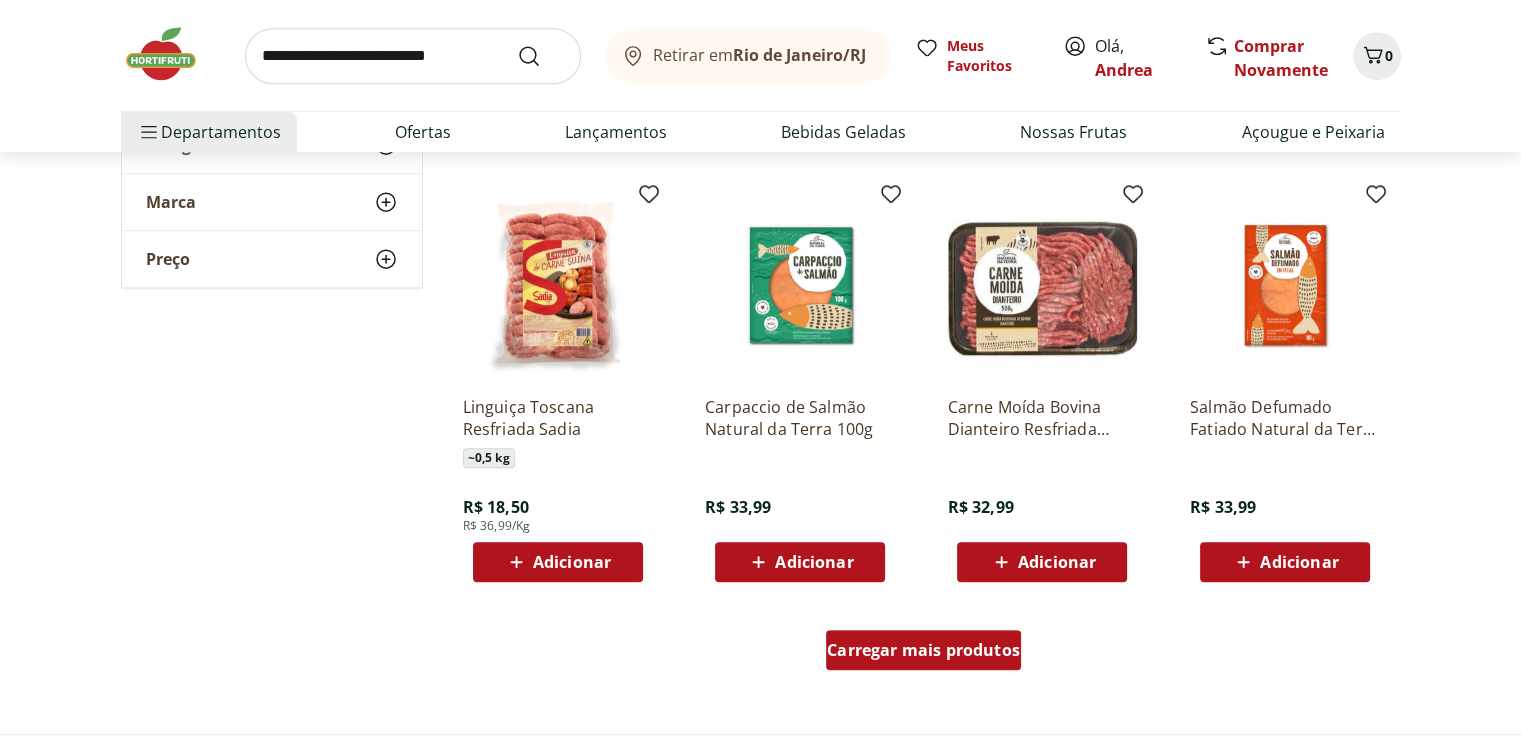 click on "Carregar mais produtos" at bounding box center [923, 650] 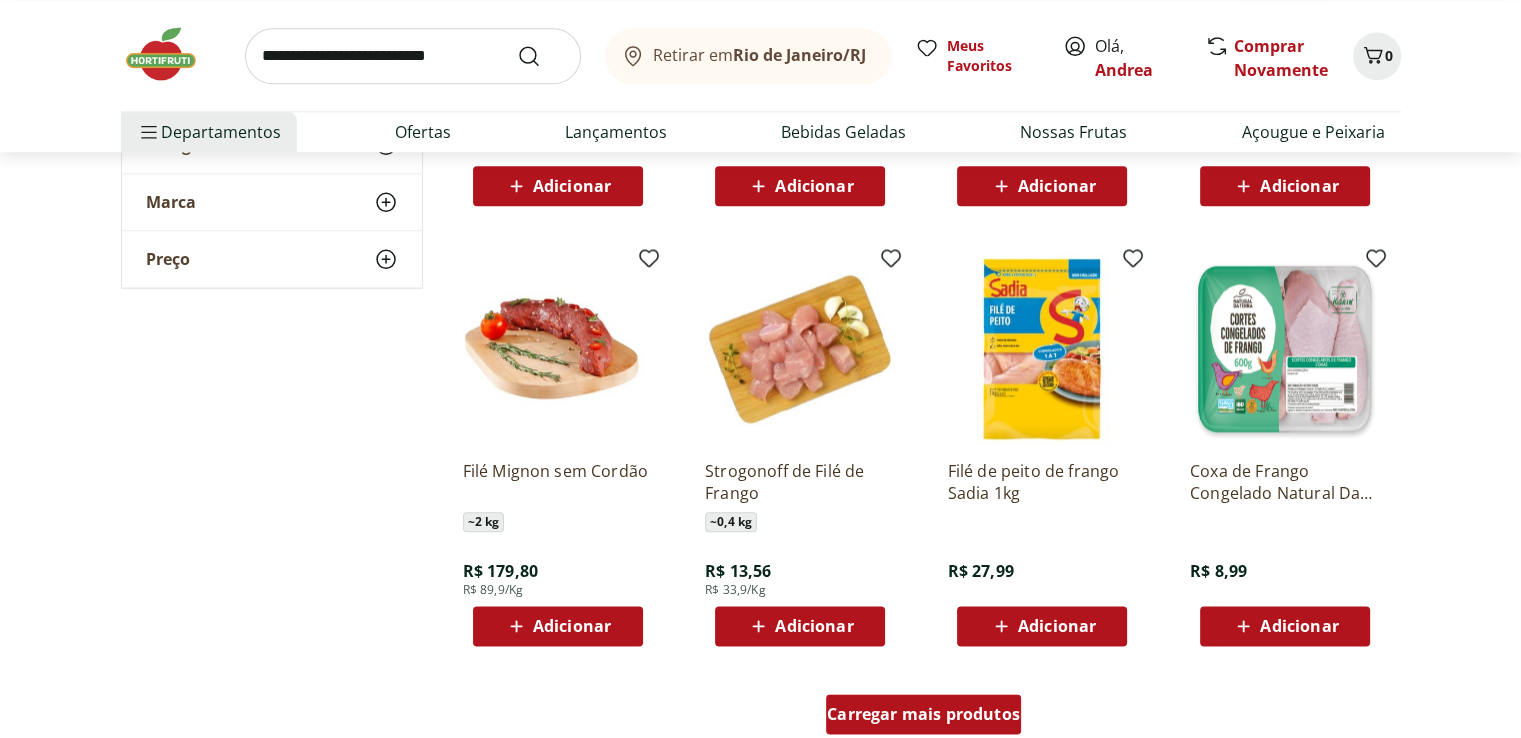 scroll, scrollTop: 2320, scrollLeft: 0, axis: vertical 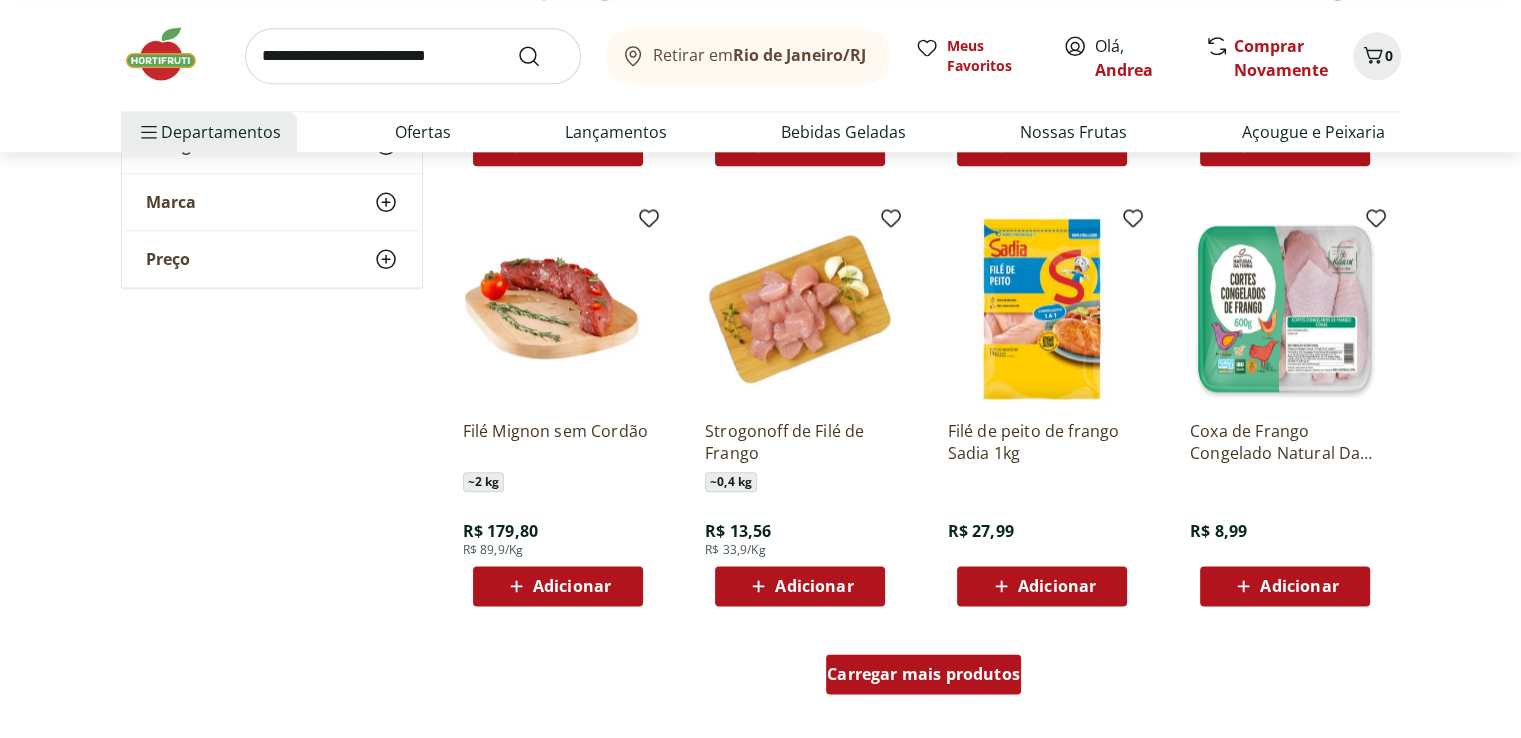 click on "Carregar mais produtos" at bounding box center (923, 674) 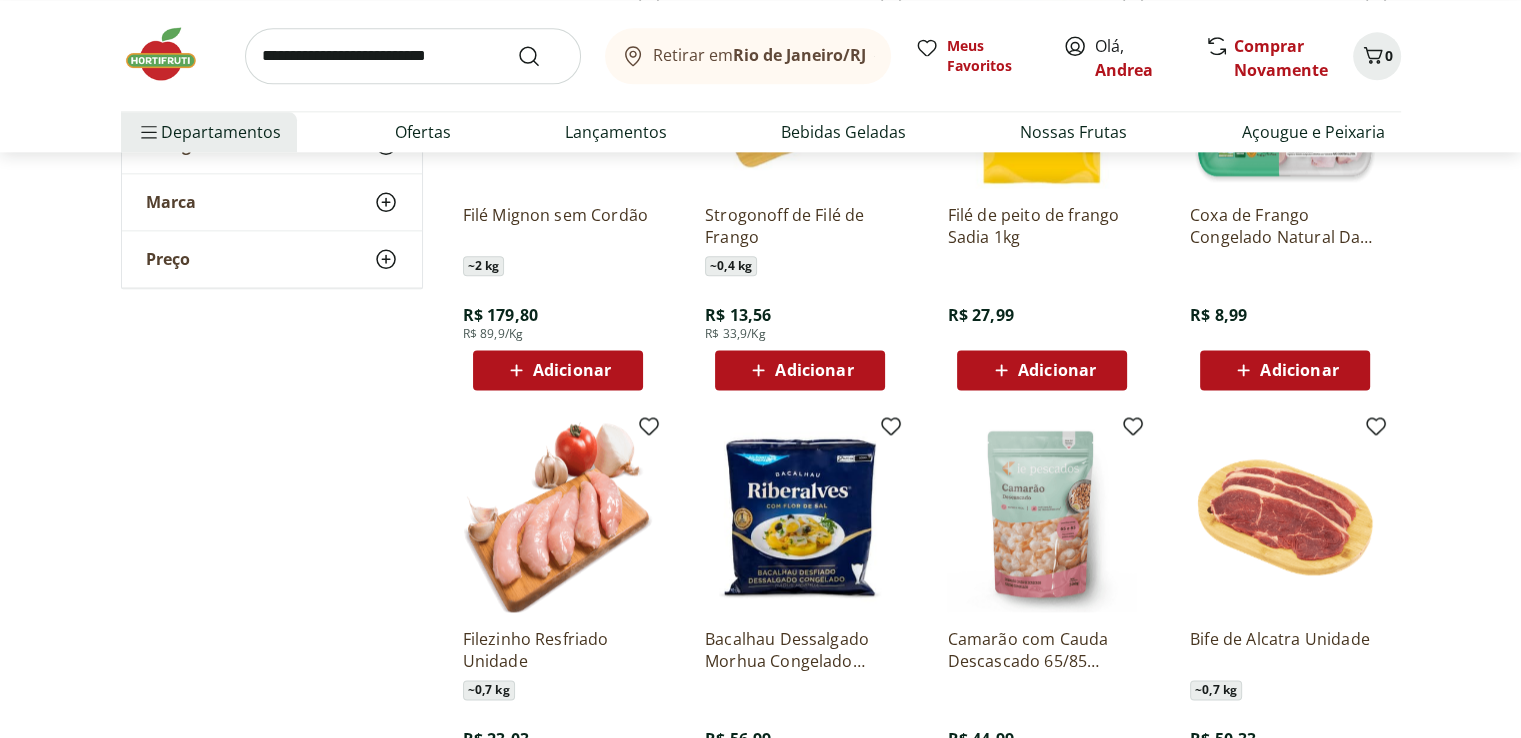 scroll, scrollTop: 2640, scrollLeft: 0, axis: vertical 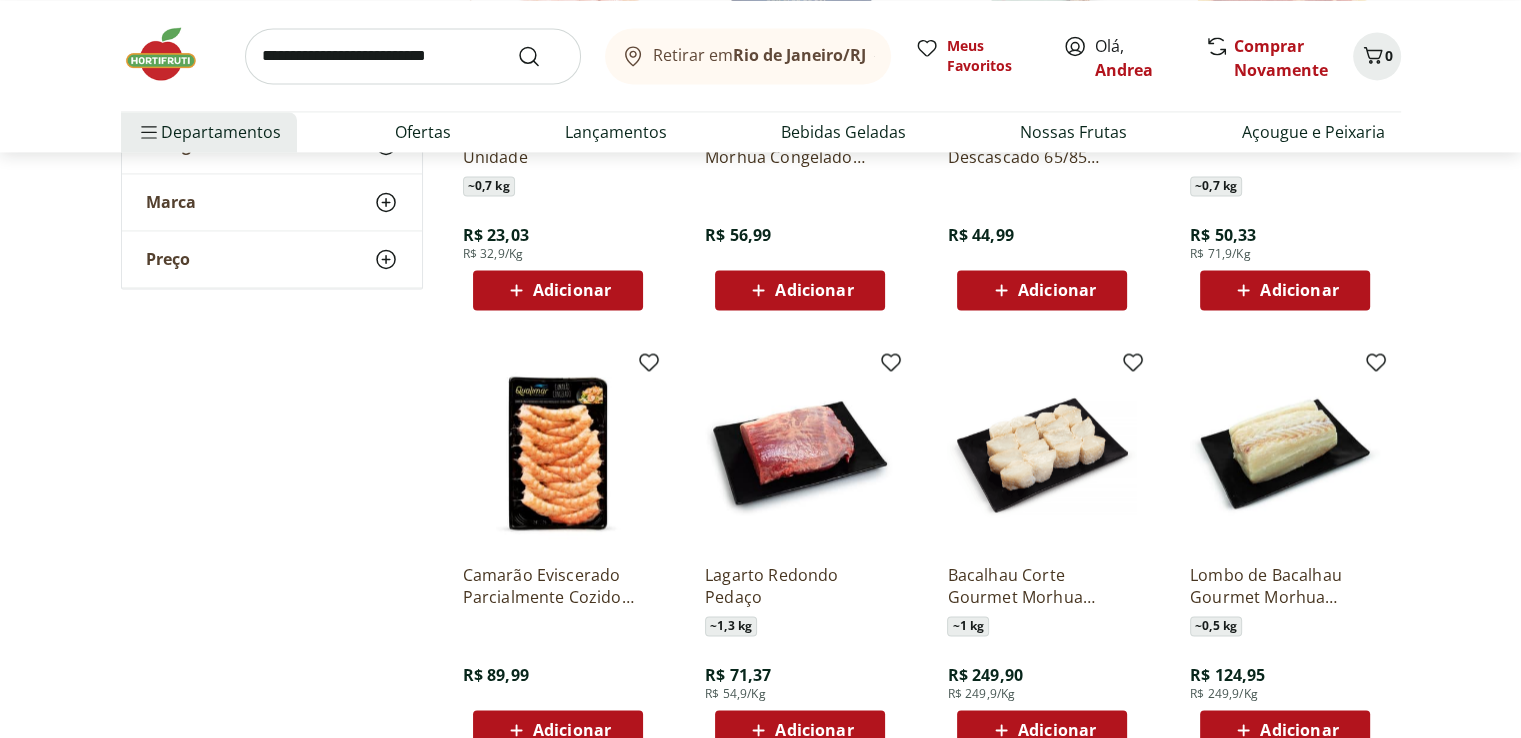 click on "R$ 249,90 R$ 249,9/Kg" at bounding box center (984, 673) 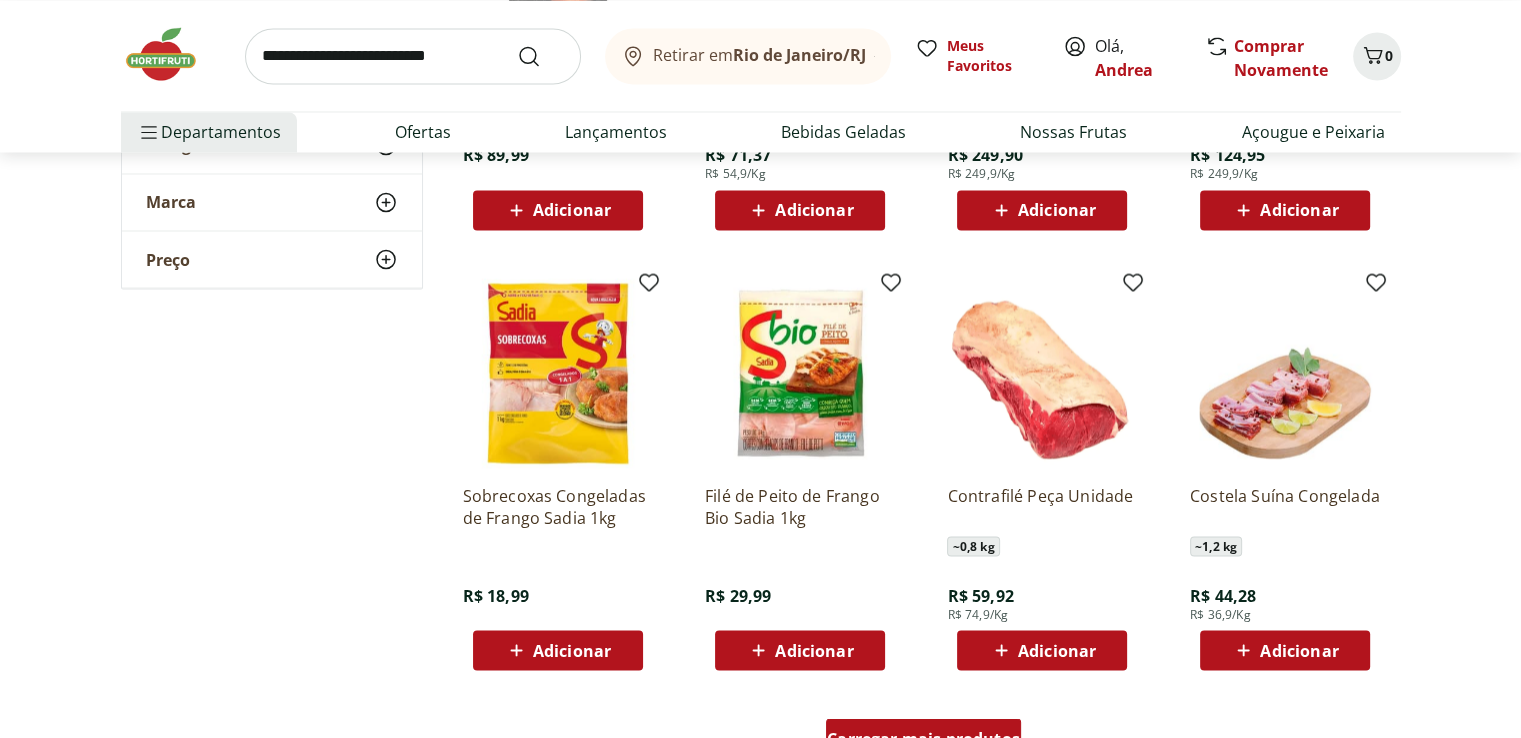 scroll, scrollTop: 3600, scrollLeft: 0, axis: vertical 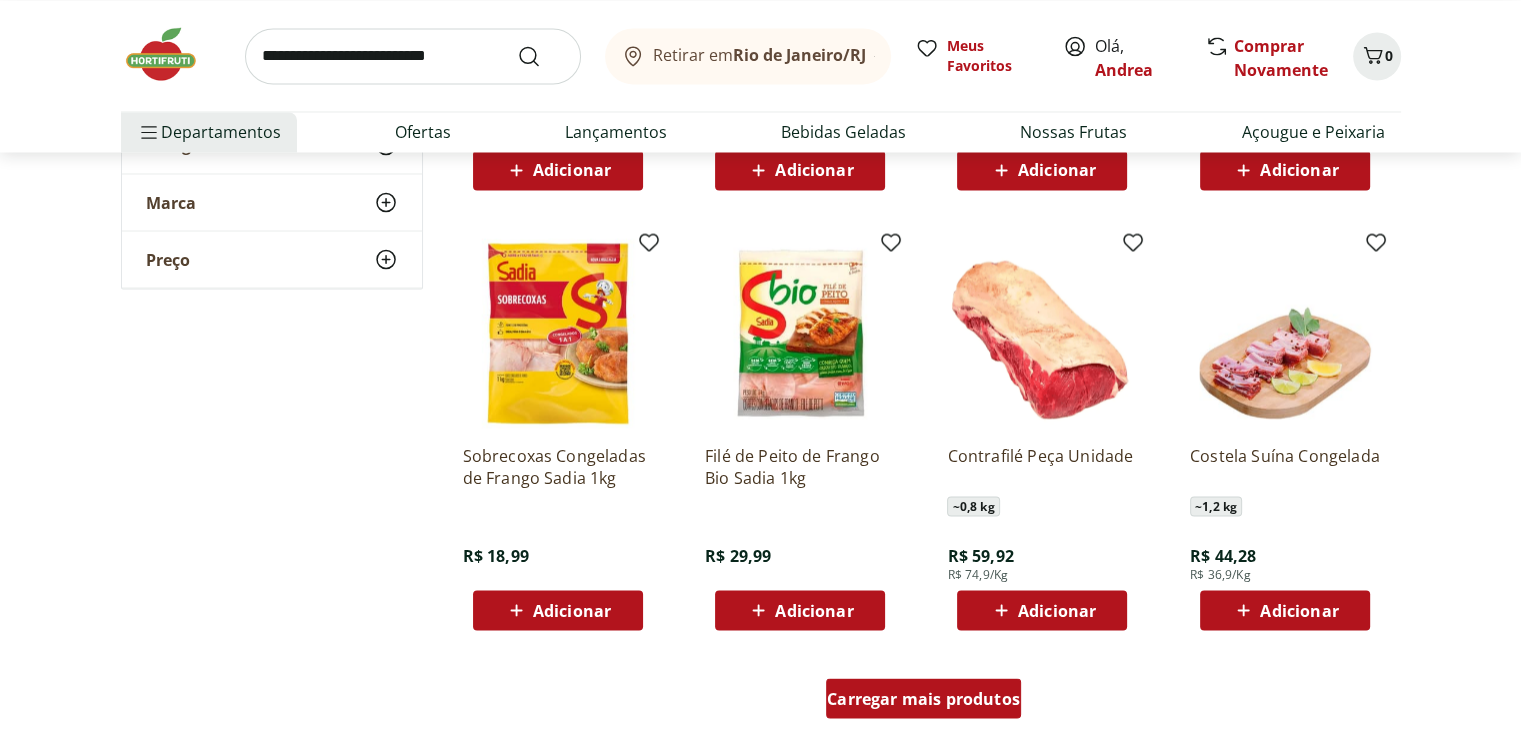 click on "Carregar mais produtos" at bounding box center [923, 698] 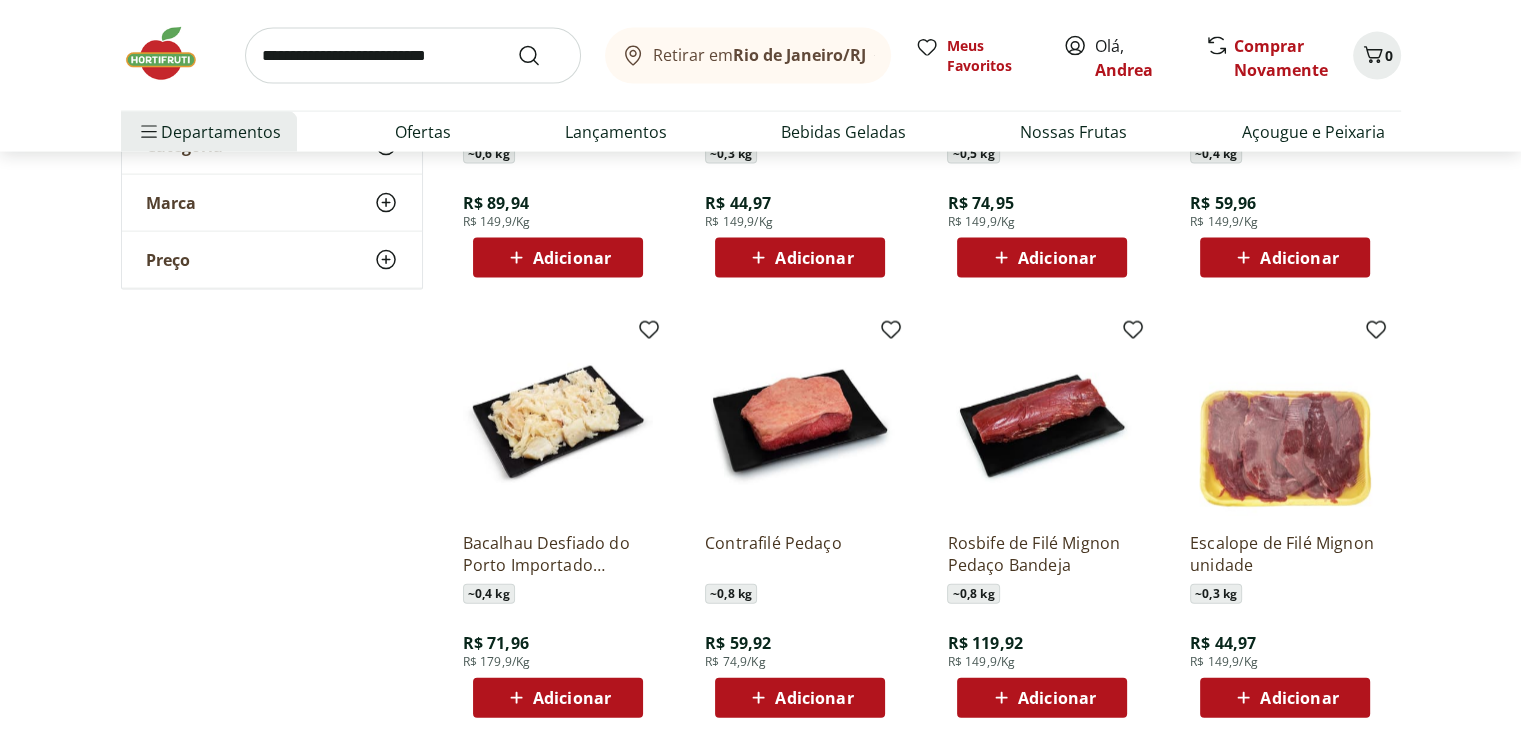 scroll, scrollTop: 4440, scrollLeft: 0, axis: vertical 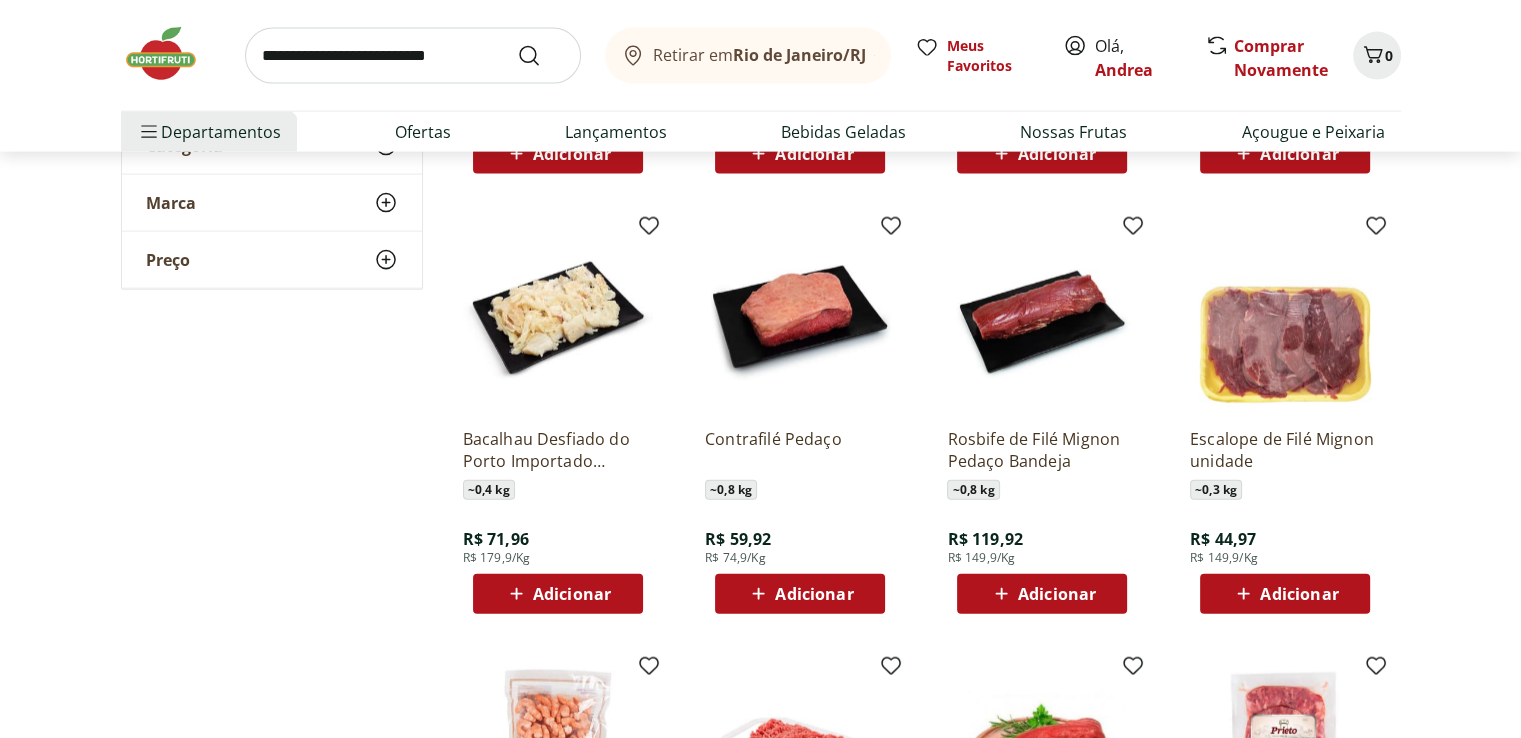 click at bounding box center (1042, 757) 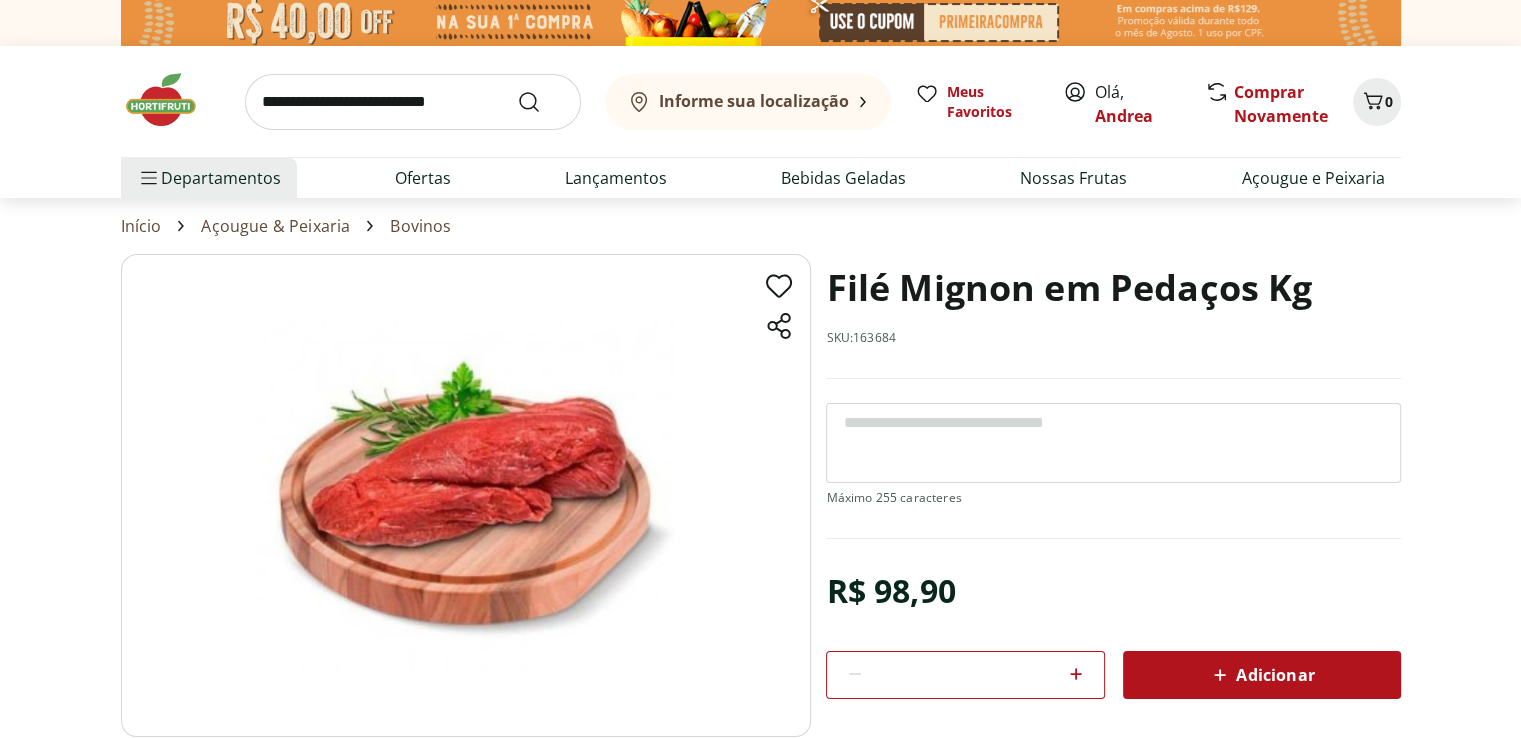 scroll, scrollTop: 40, scrollLeft: 0, axis: vertical 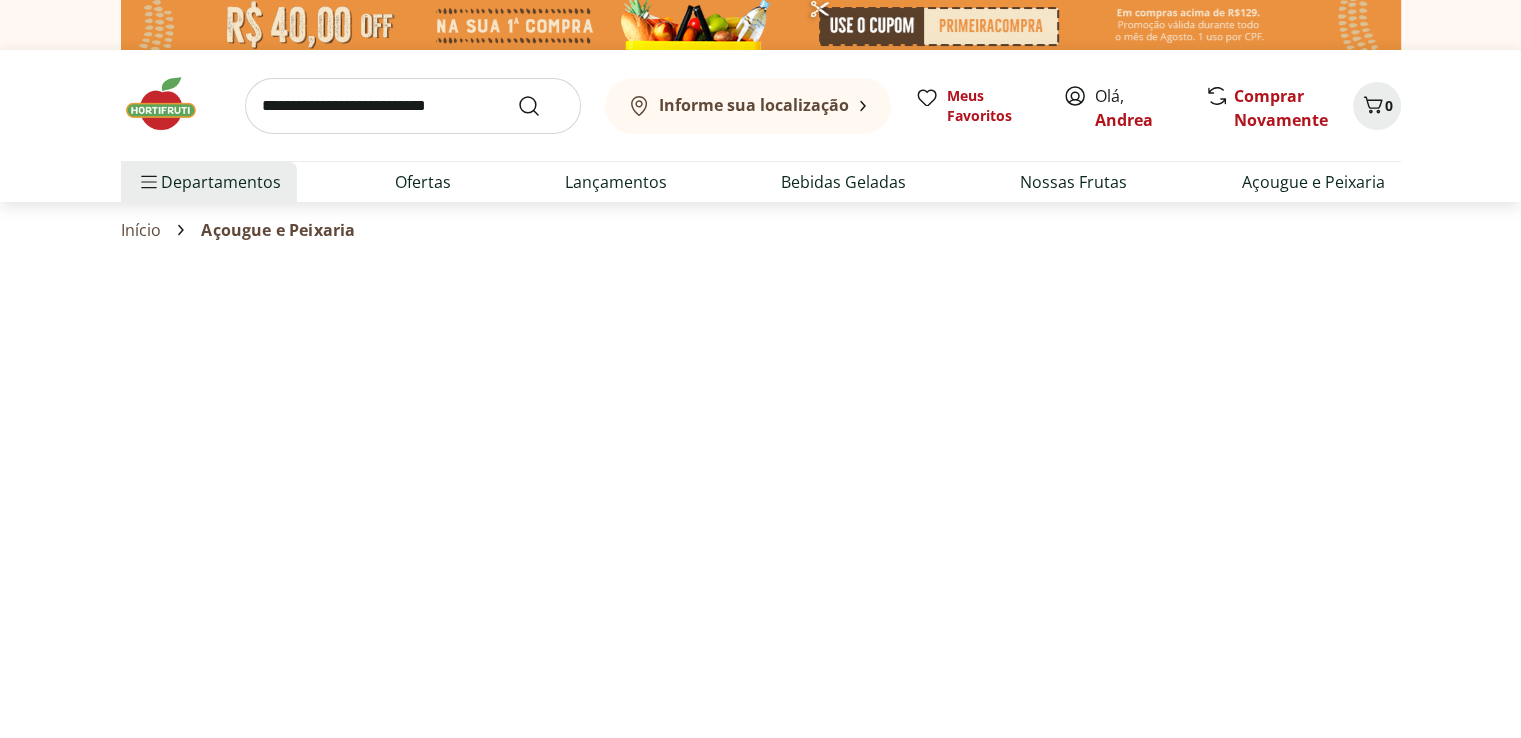select on "**********" 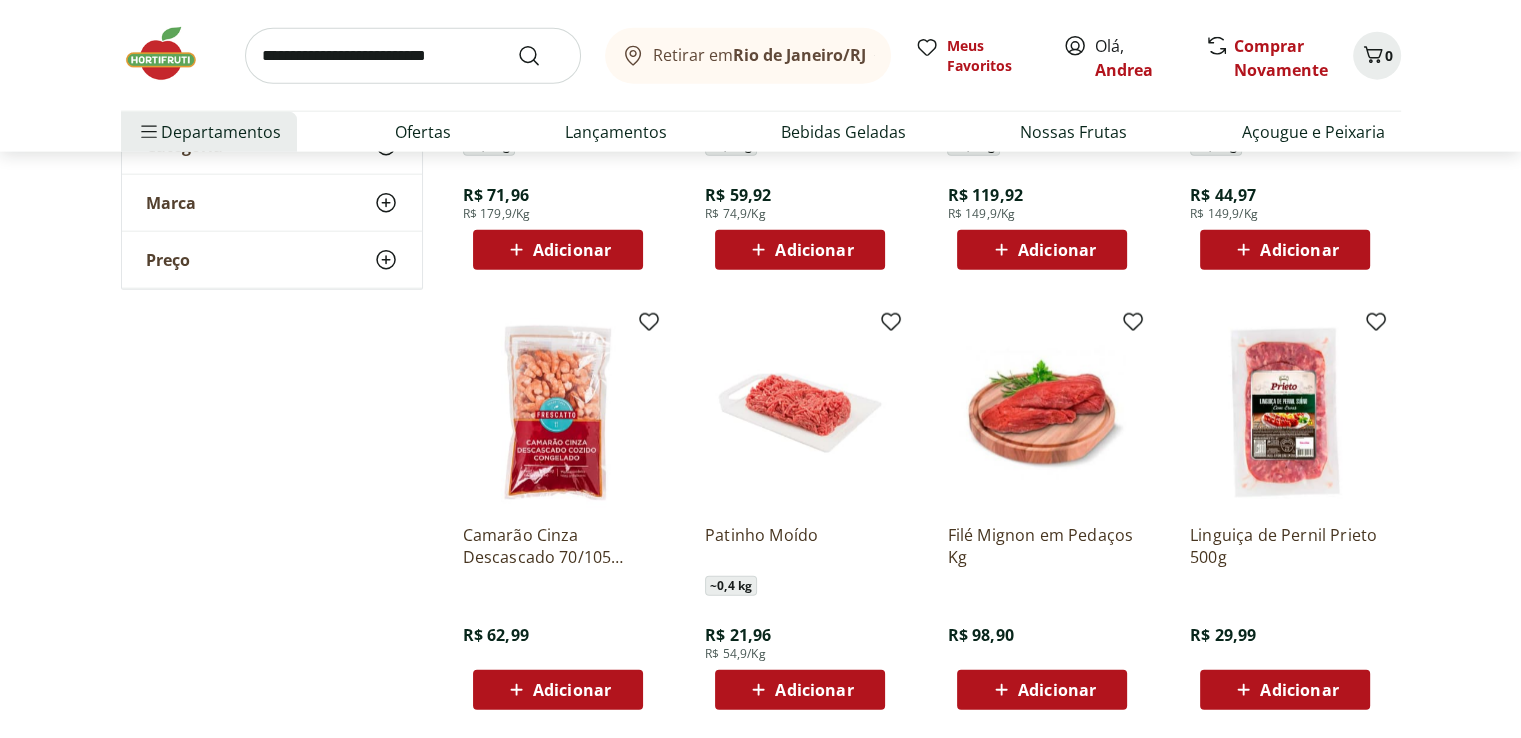 scroll, scrollTop: 4840, scrollLeft: 0, axis: vertical 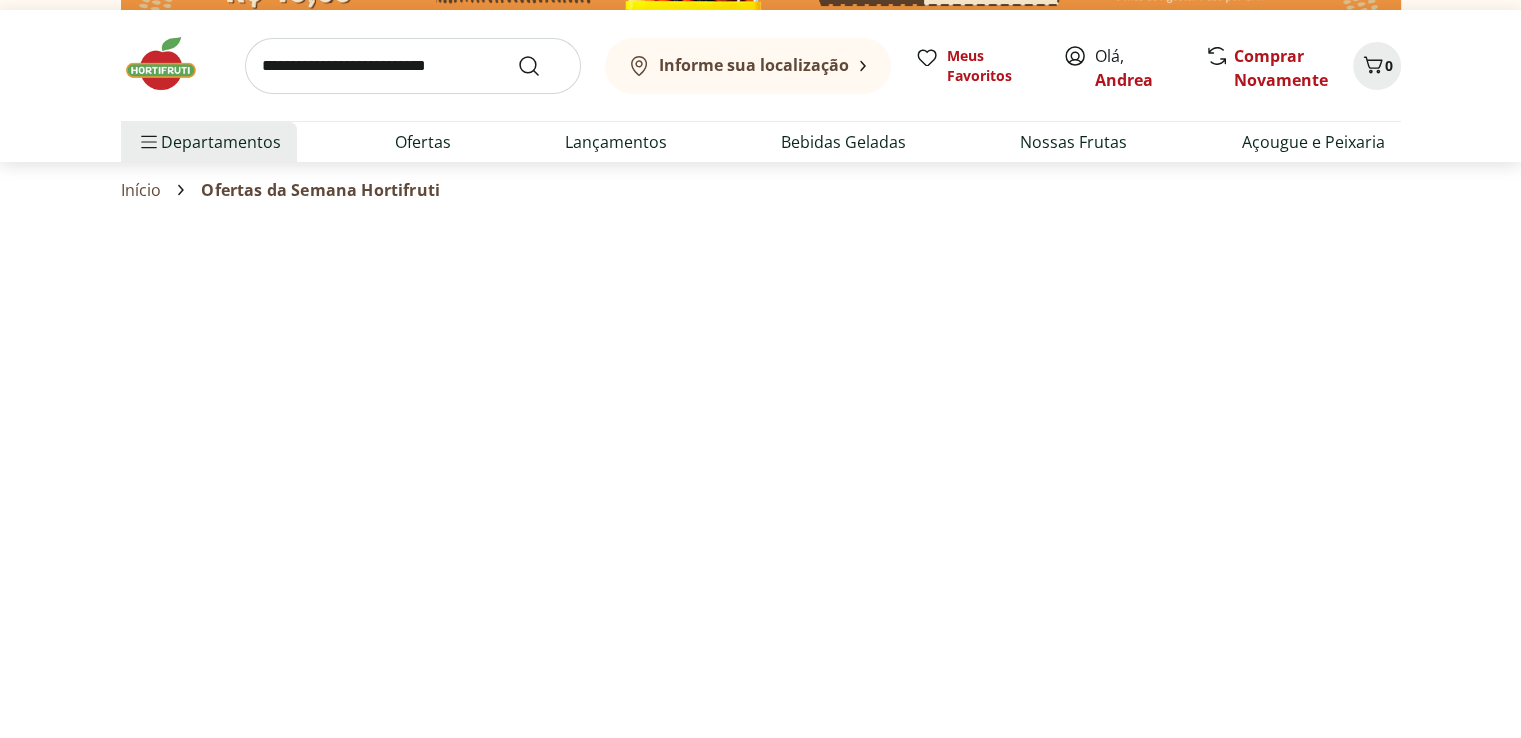 select on "**********" 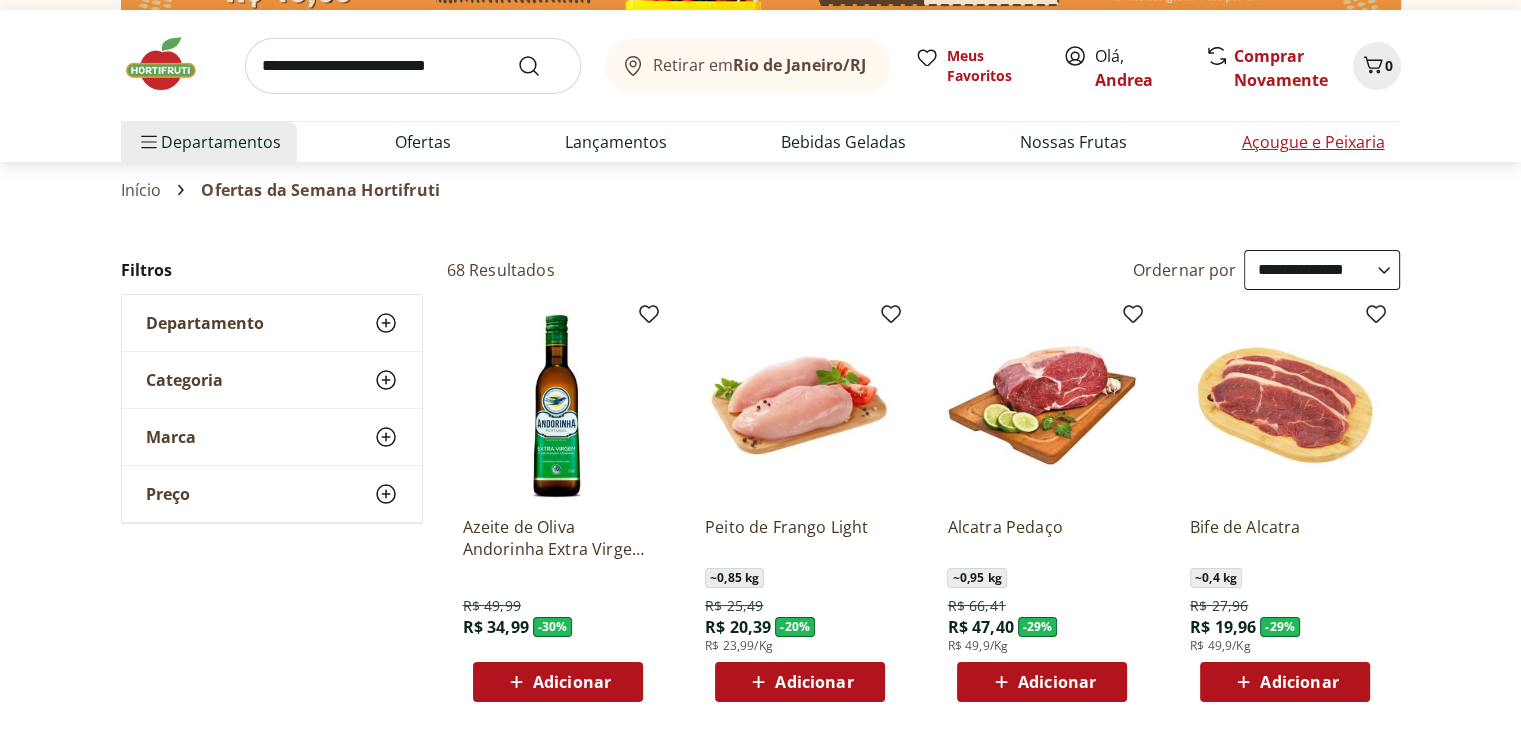 click on "Açougue e Peixaria" at bounding box center [1312, 142] 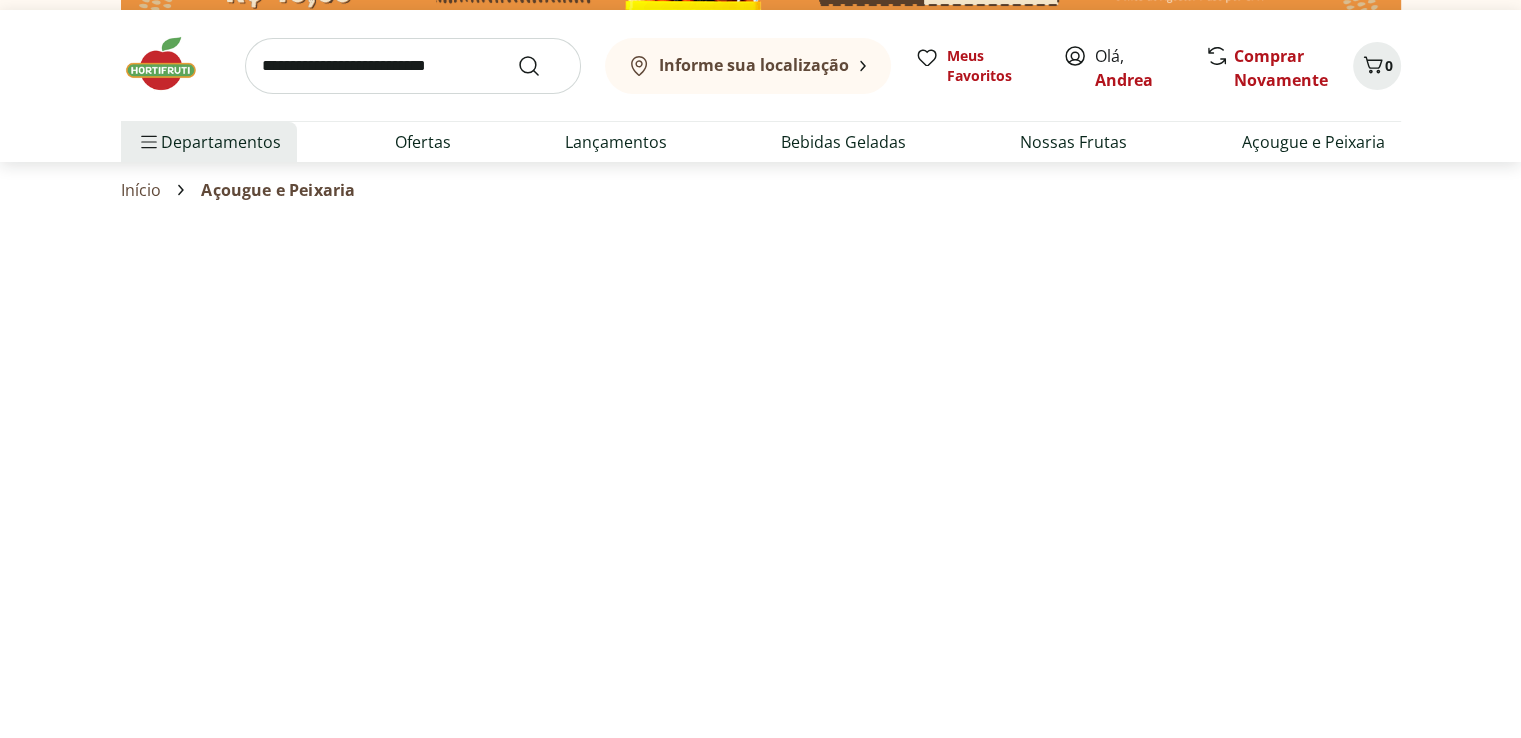 scroll, scrollTop: 0, scrollLeft: 0, axis: both 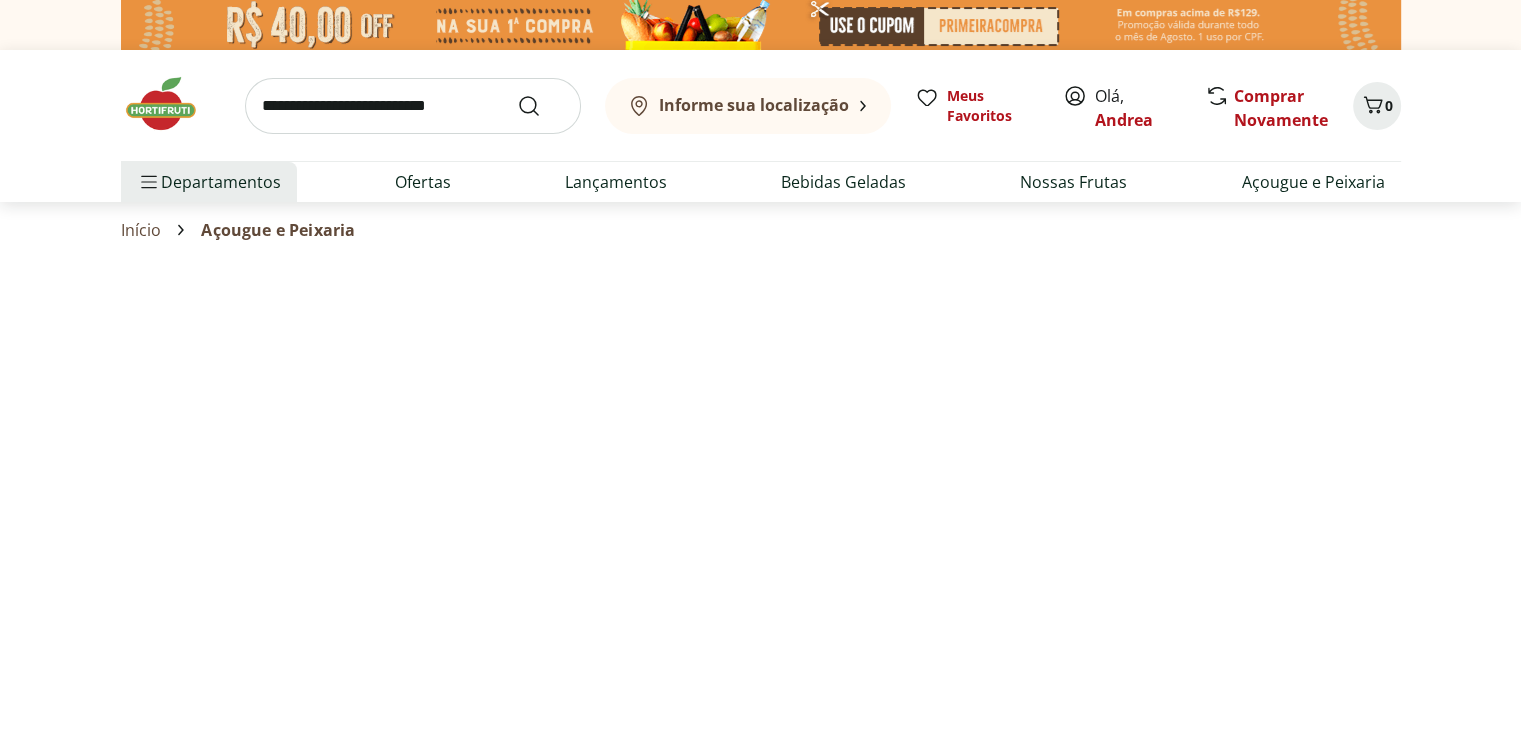 select on "**********" 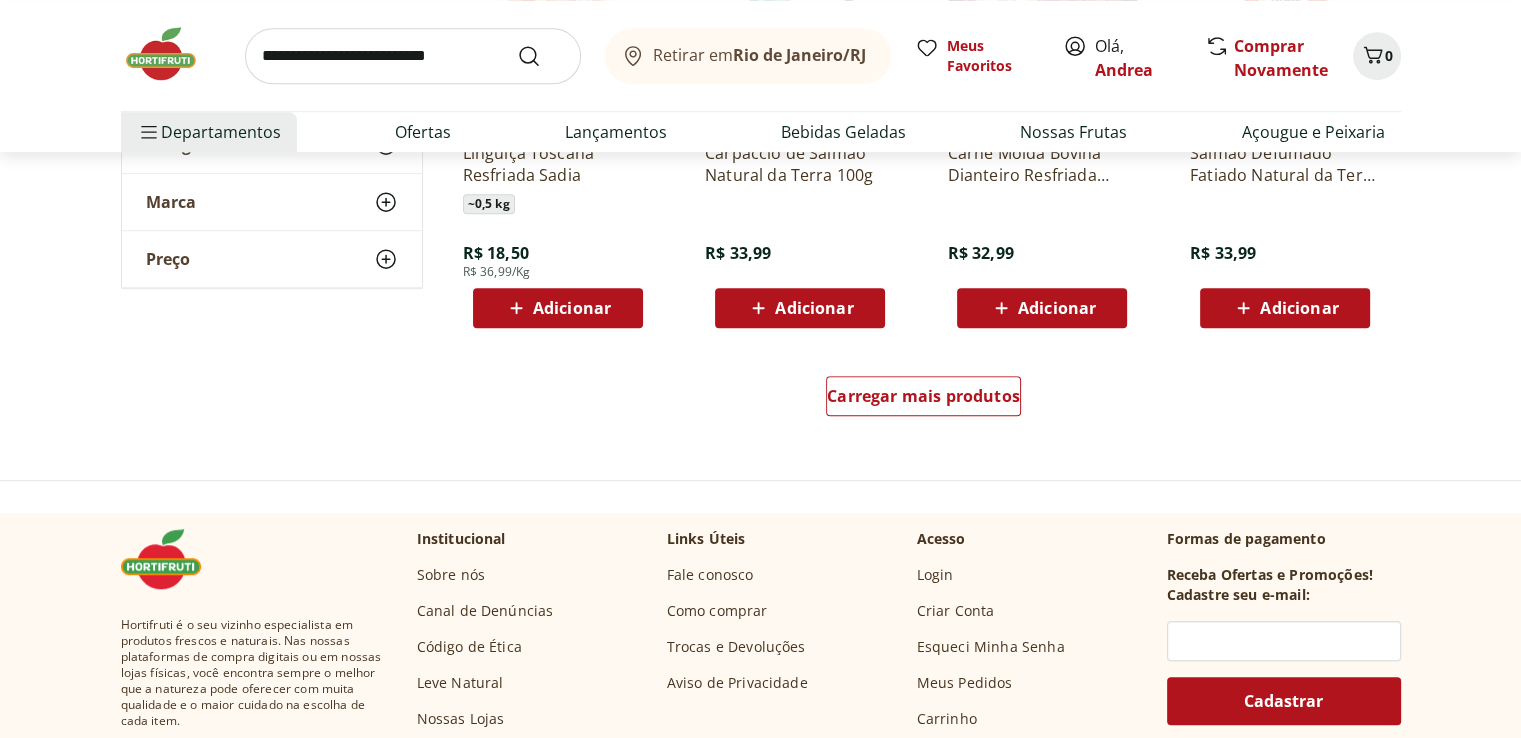 scroll, scrollTop: 1271, scrollLeft: 0, axis: vertical 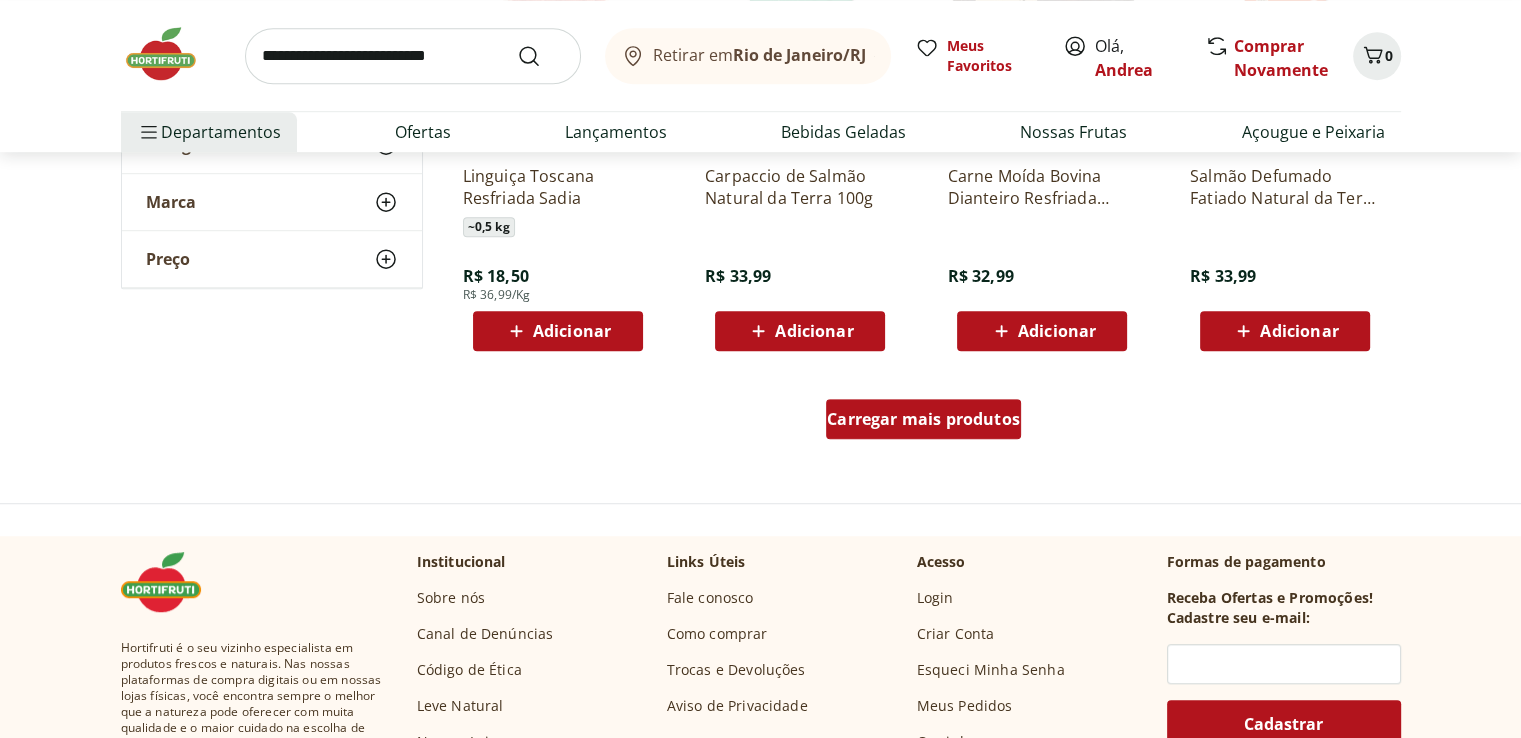 click on "Carregar mais produtos" at bounding box center (923, 419) 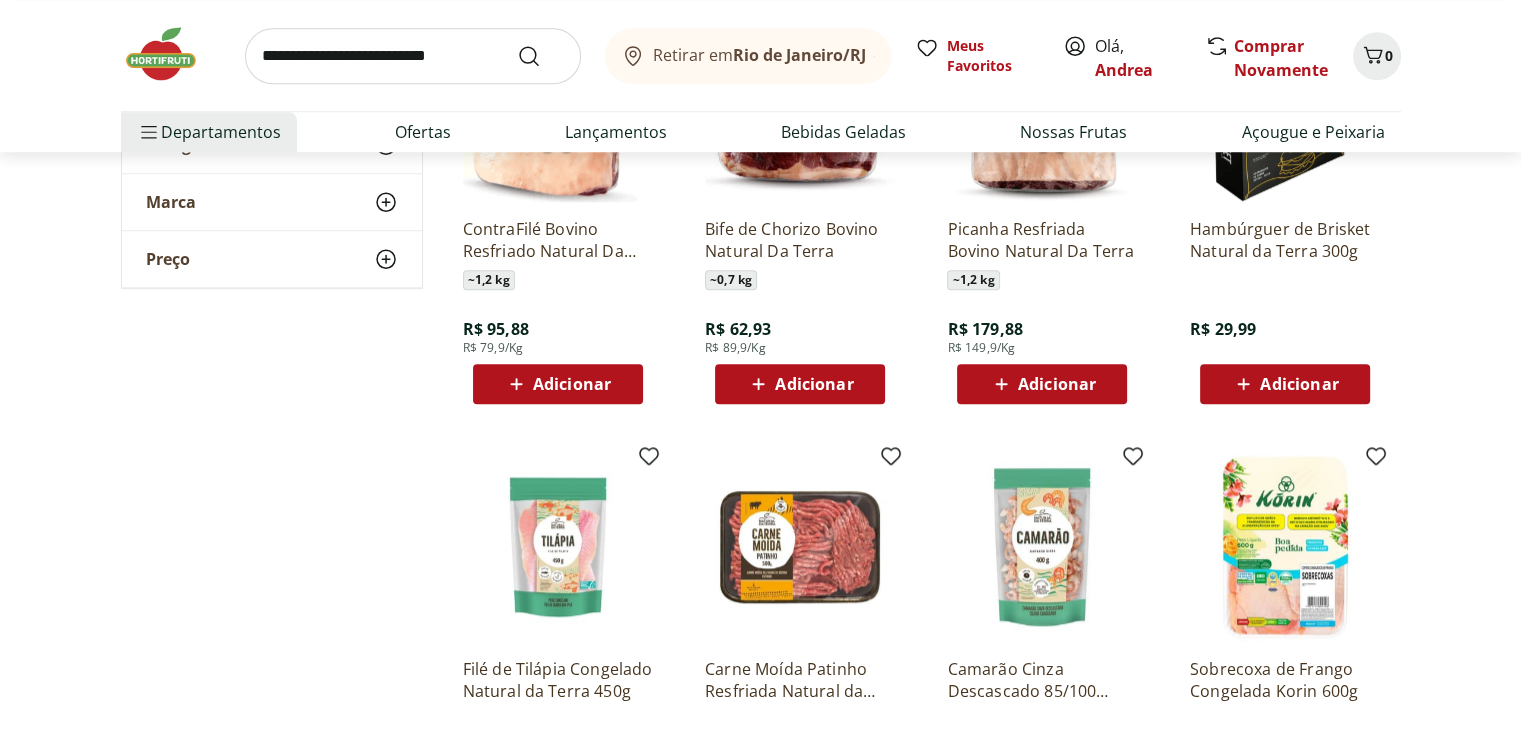 scroll, scrollTop: 2044, scrollLeft: 0, axis: vertical 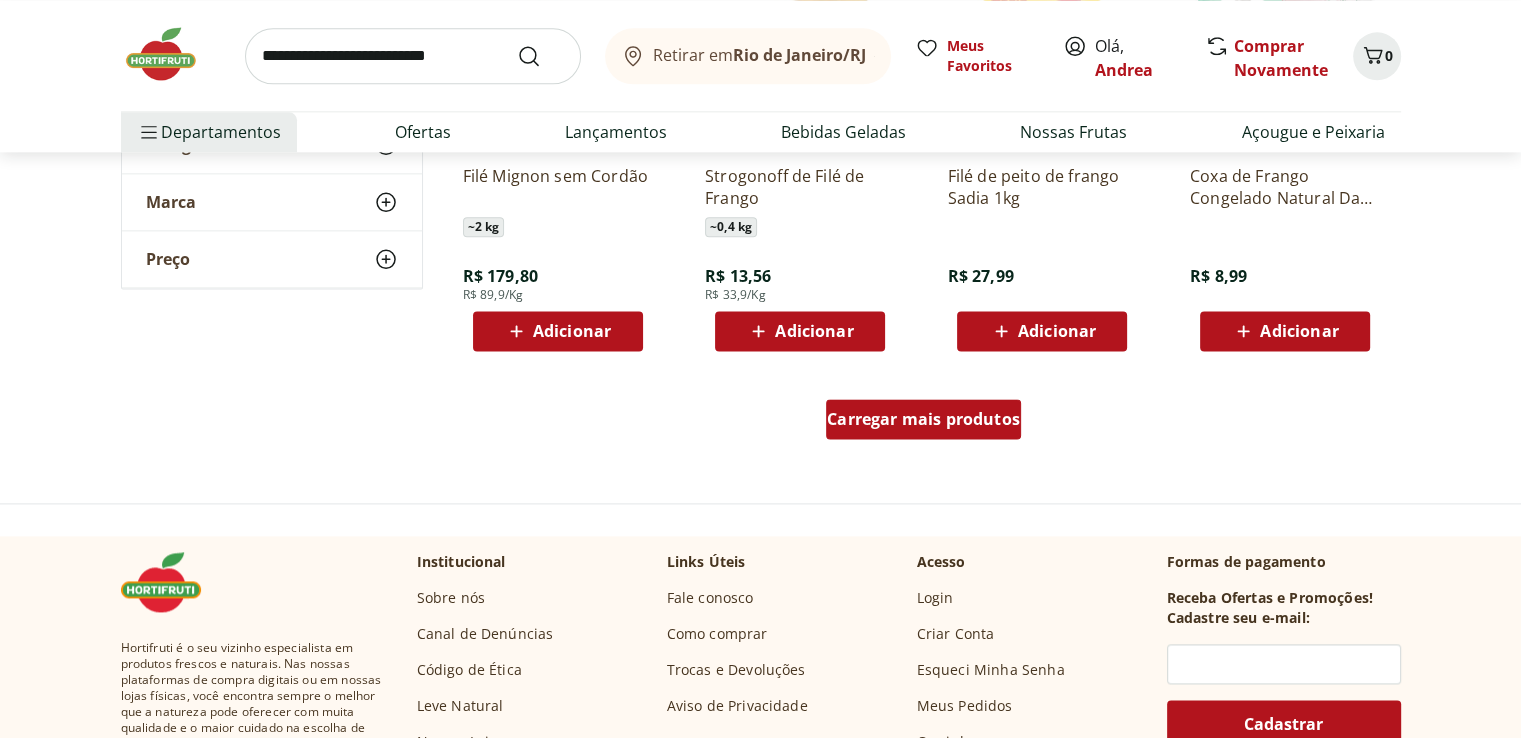 click on "Carregar mais produtos" at bounding box center (923, 419) 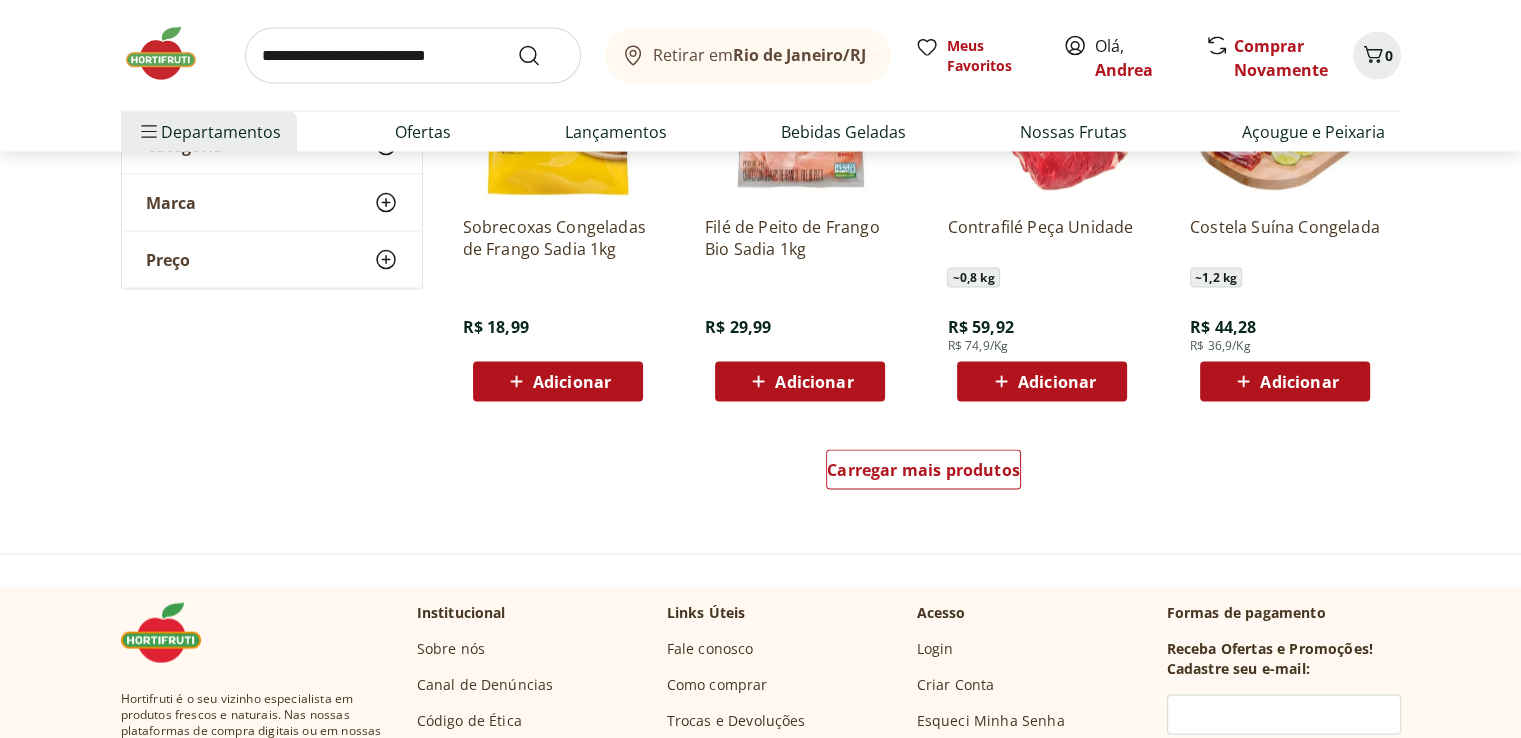 scroll, scrollTop: 3882, scrollLeft: 0, axis: vertical 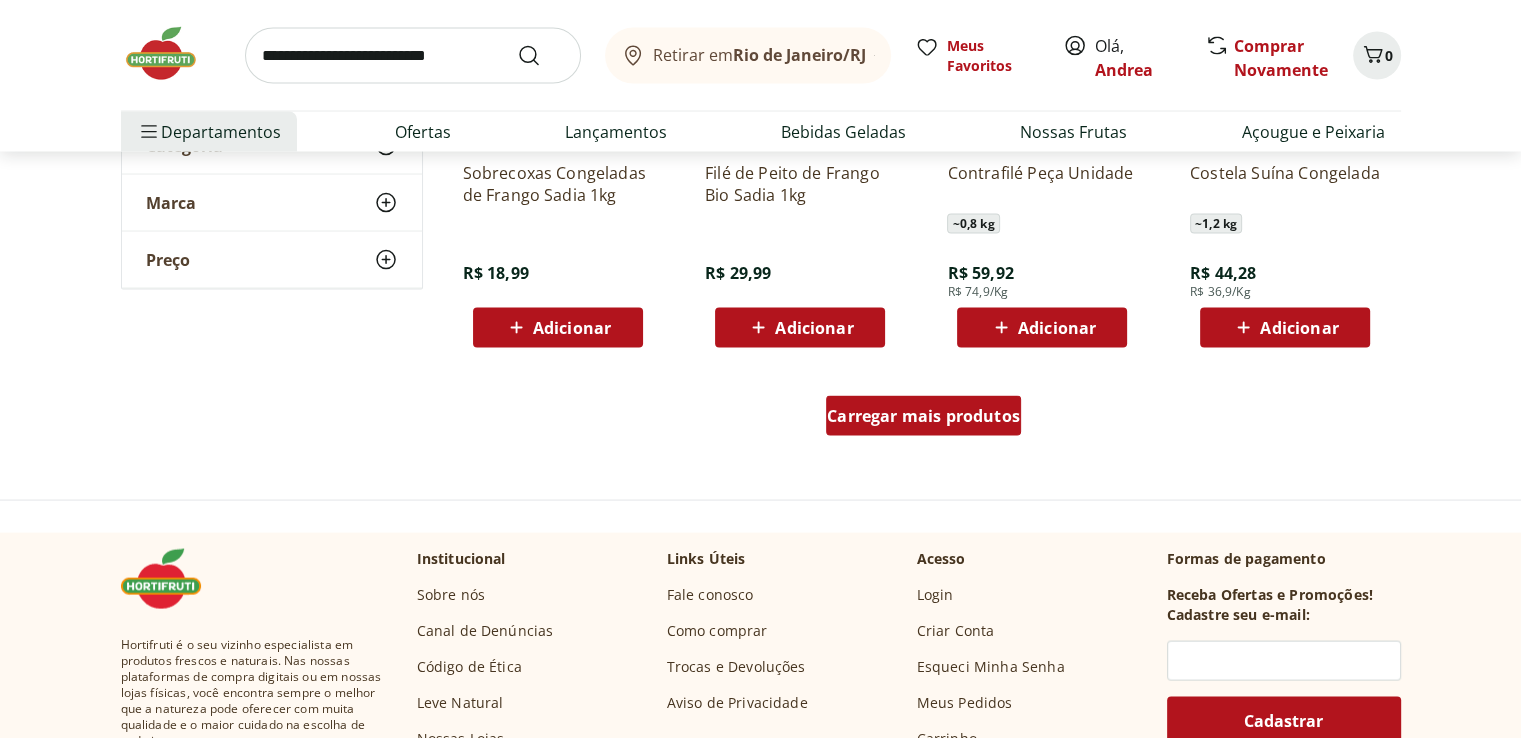 click on "Carregar mais produtos" at bounding box center [923, 416] 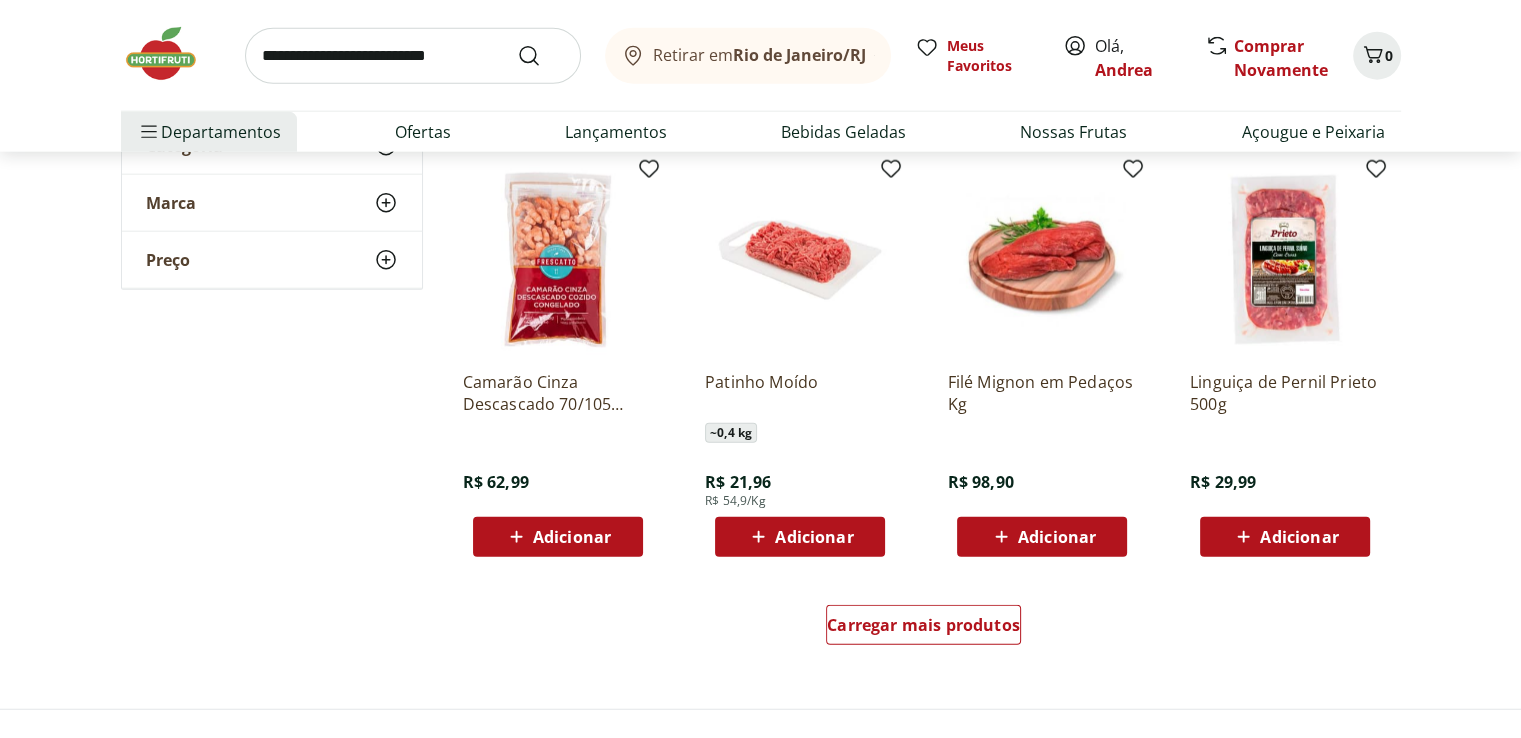 scroll, scrollTop: 4984, scrollLeft: 0, axis: vertical 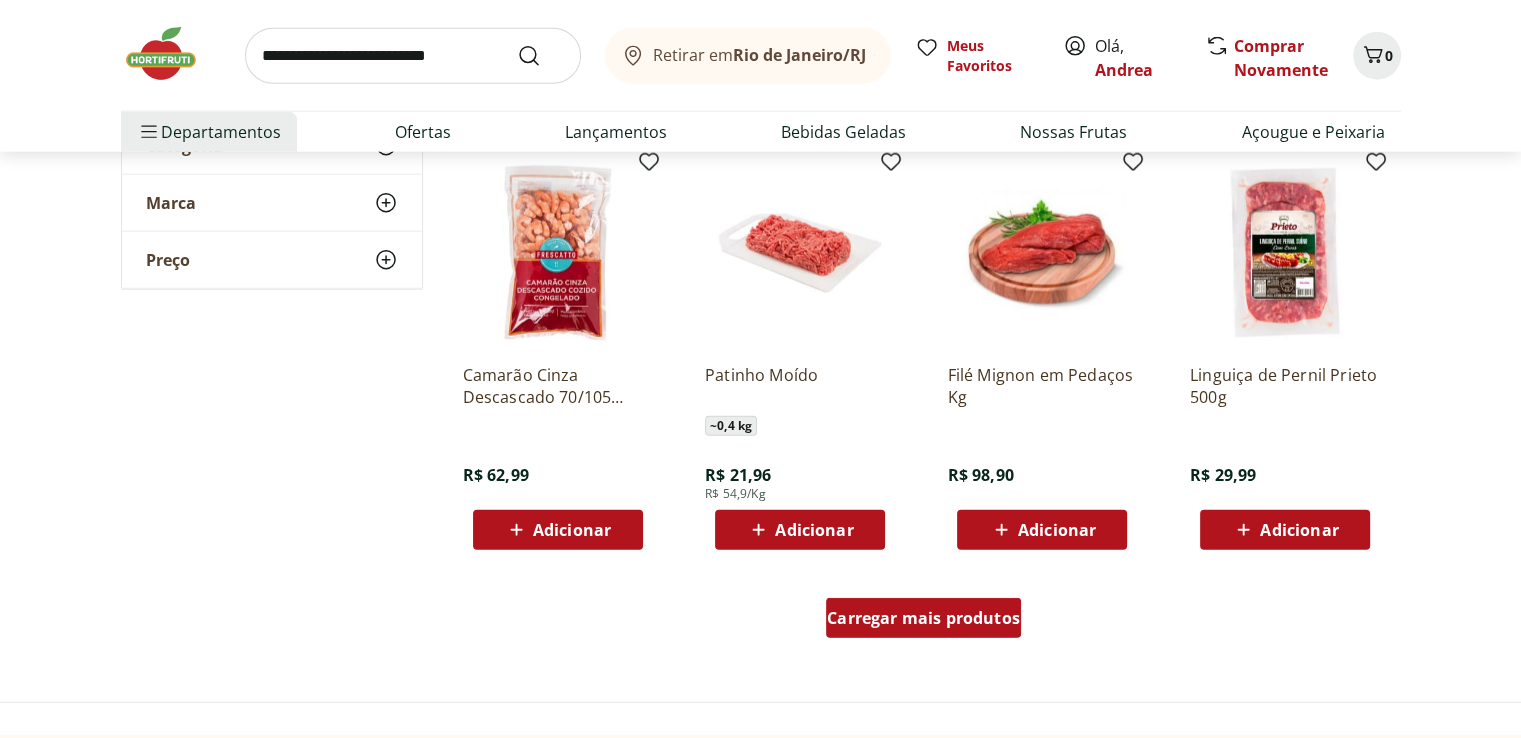 click on "Carregar mais produtos" at bounding box center (923, 618) 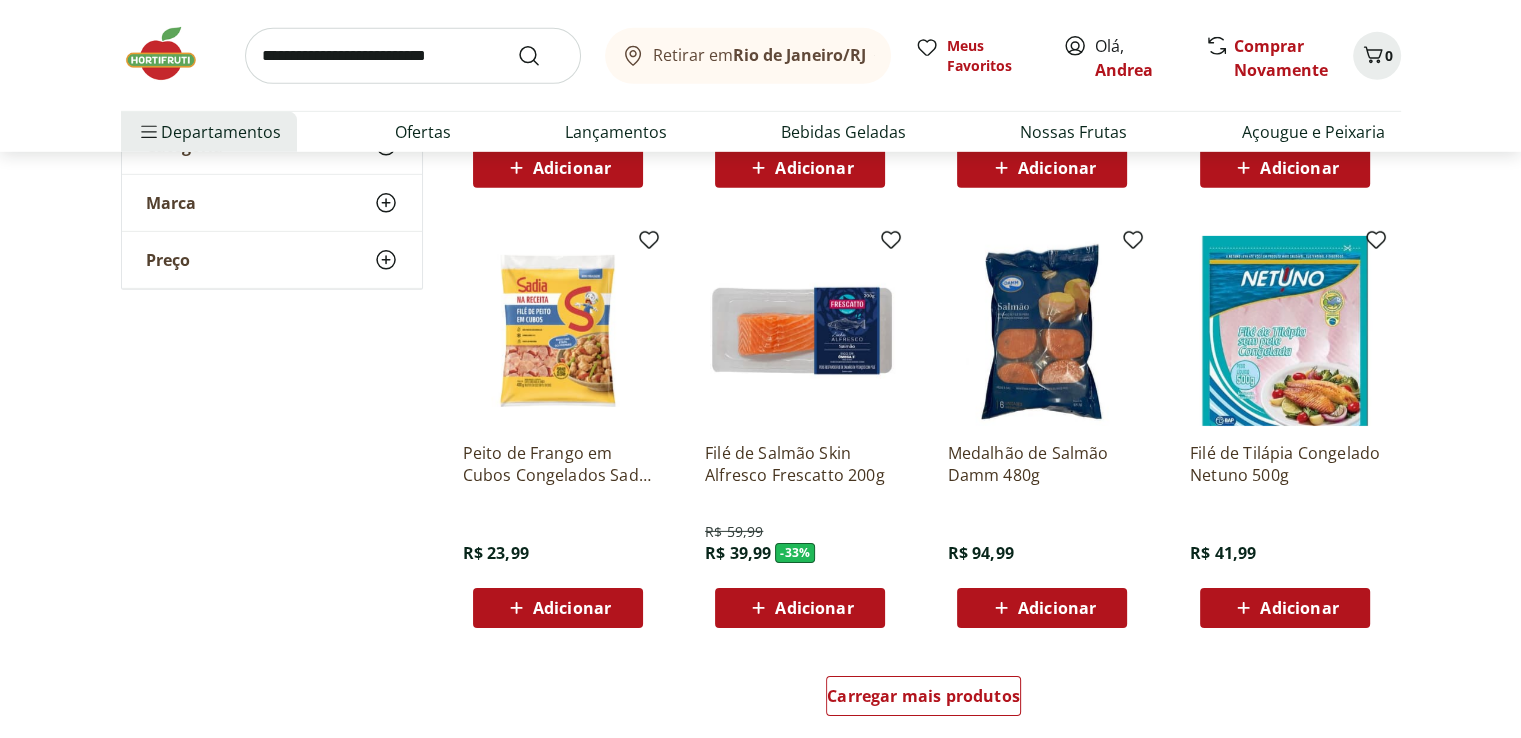 scroll, scrollTop: 6236, scrollLeft: 0, axis: vertical 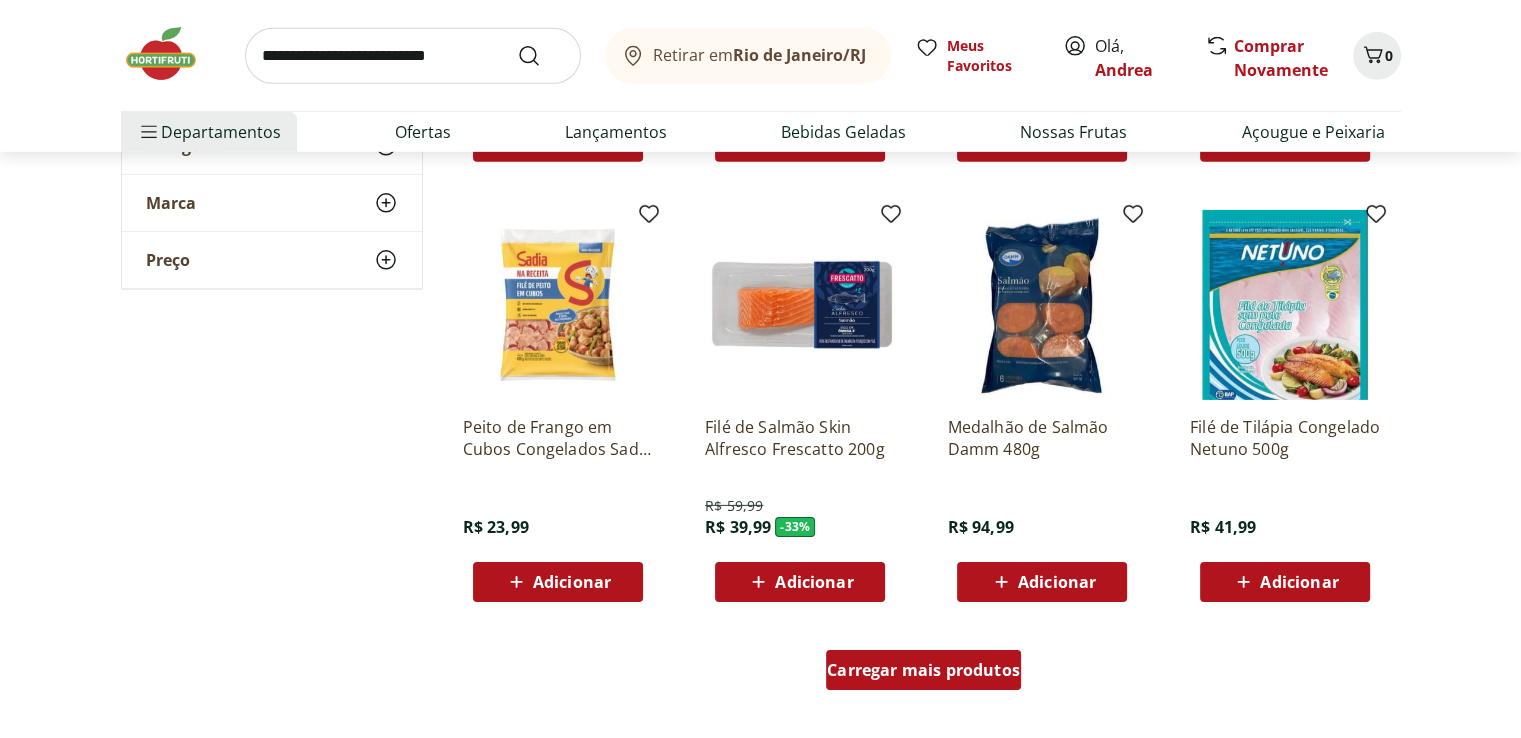 click on "Carregar mais produtos" at bounding box center [923, 670] 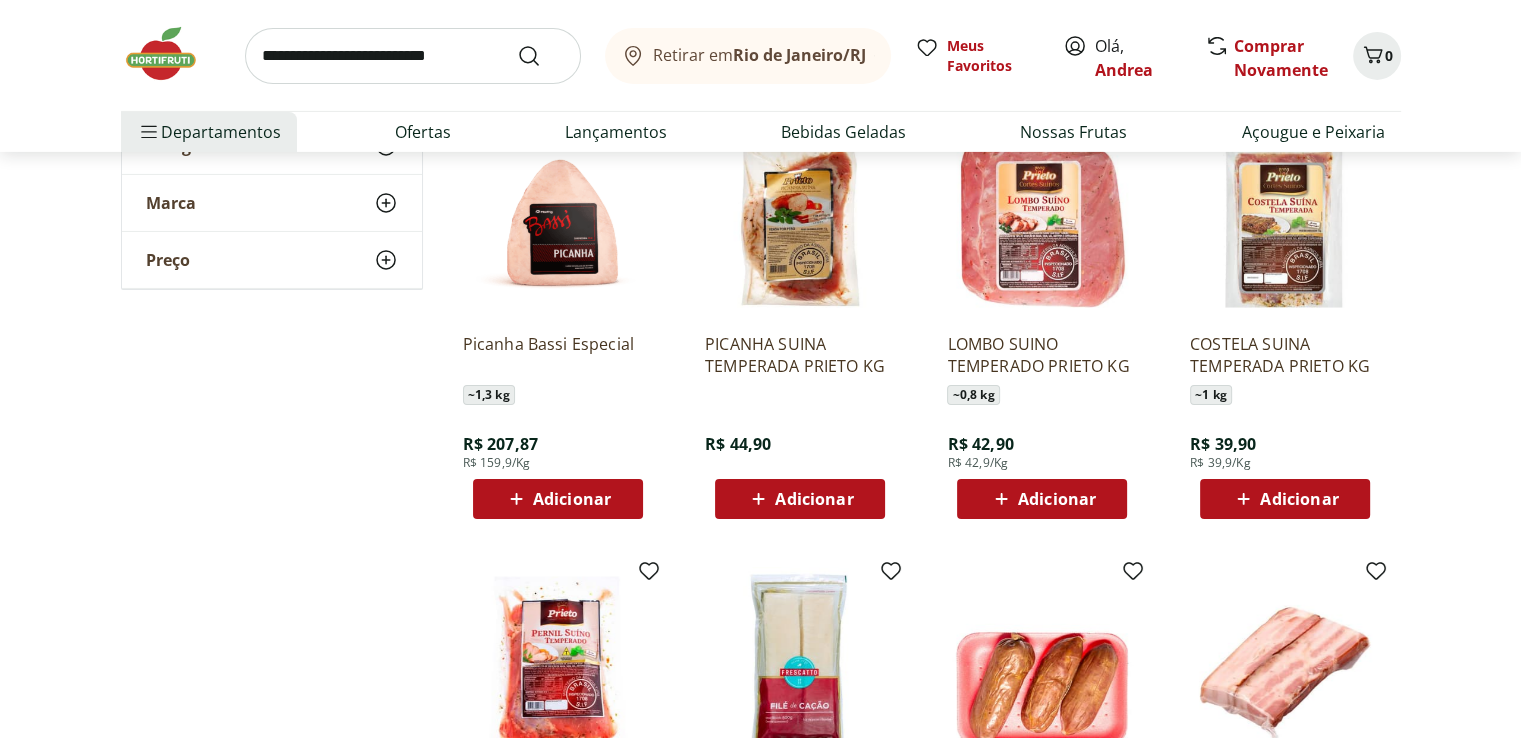 scroll, scrollTop: 6764, scrollLeft: 0, axis: vertical 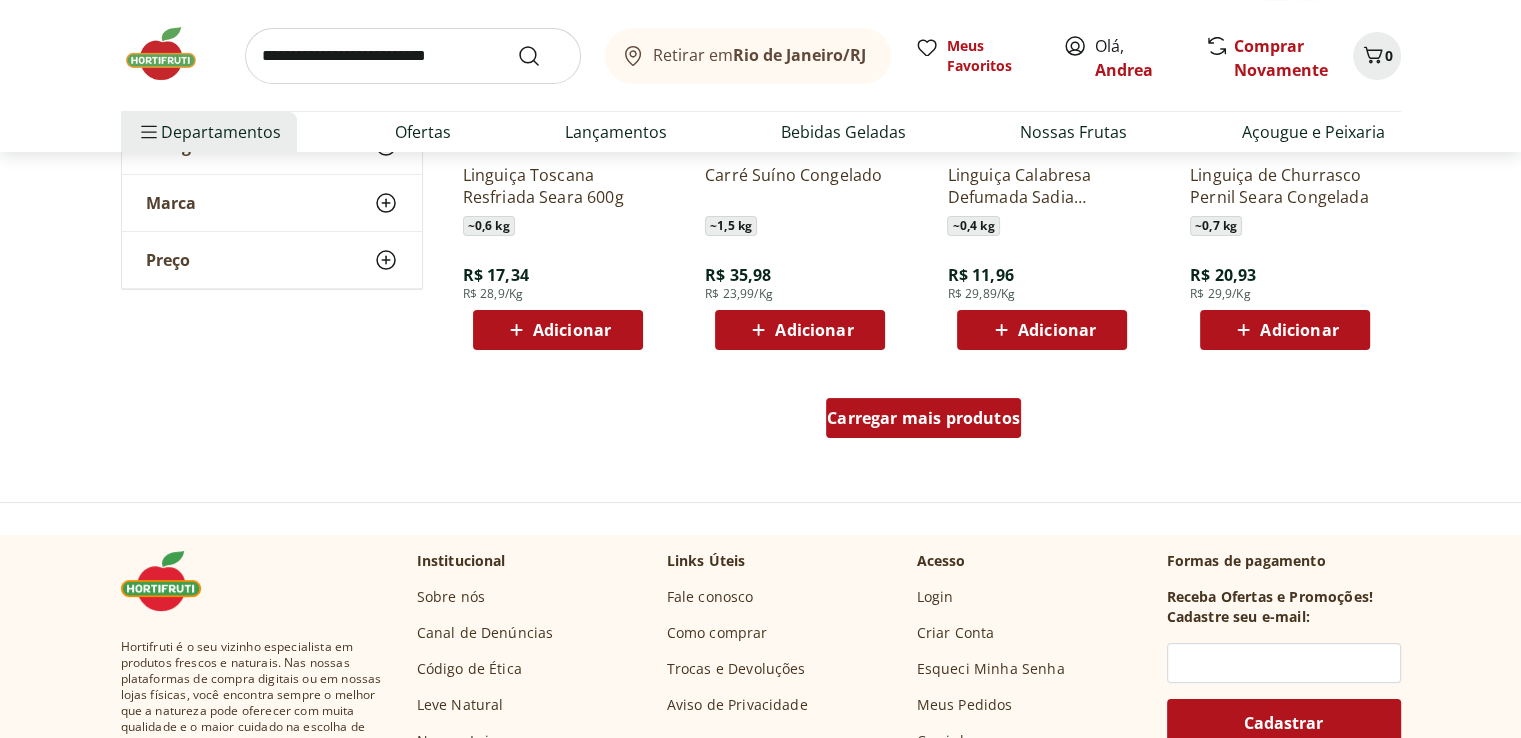 click on "Carregar mais produtos" at bounding box center [923, 418] 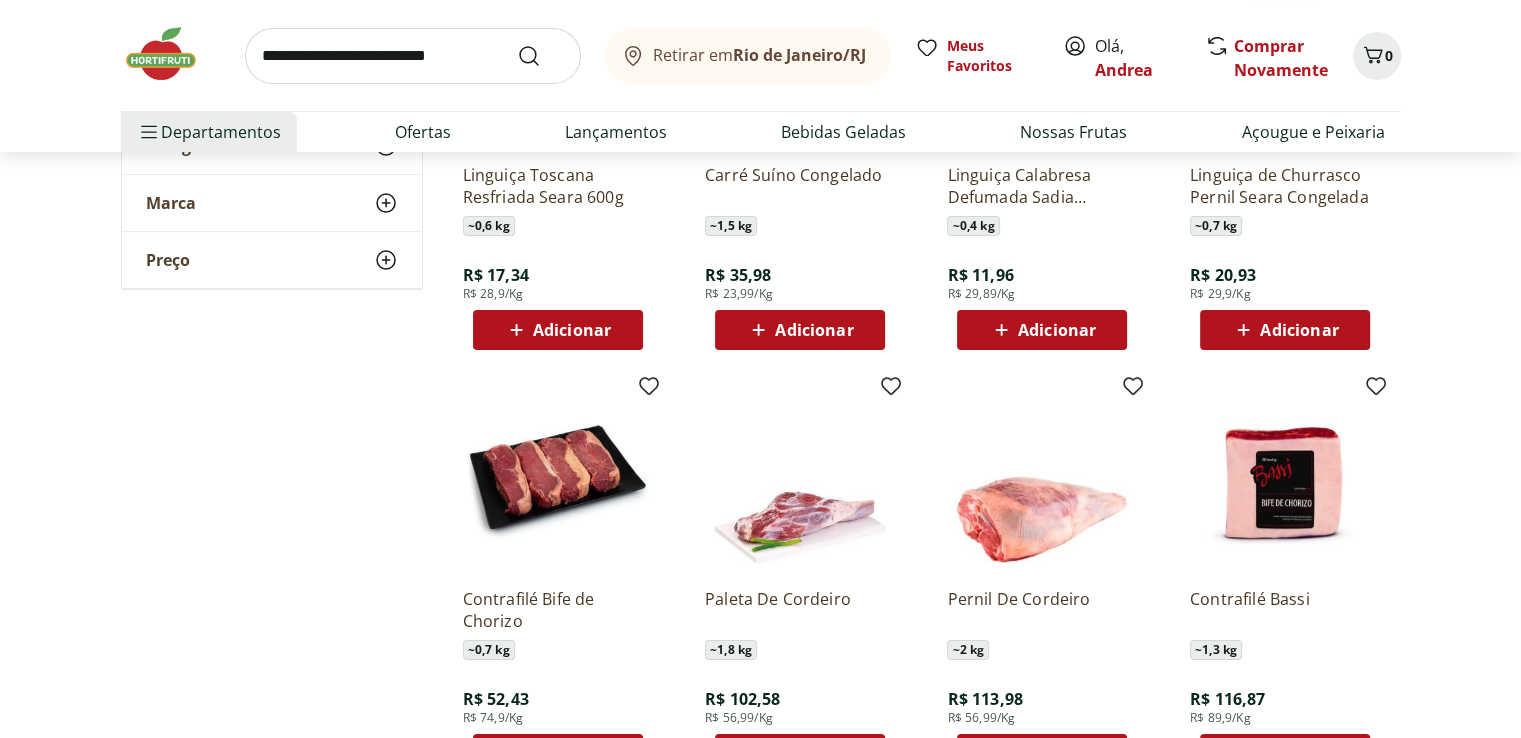 click on "**********" at bounding box center [761, -2864] 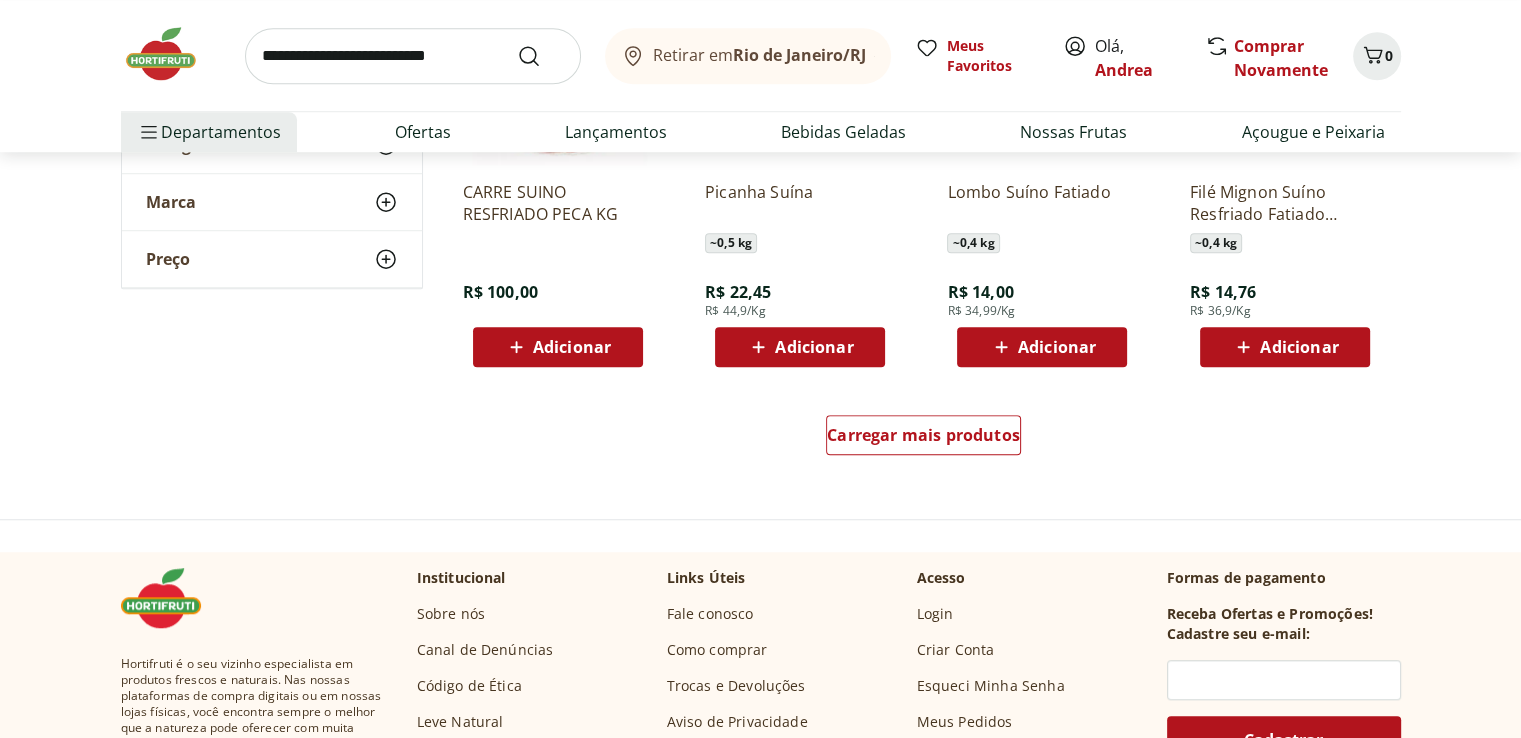scroll, scrollTop: 9152, scrollLeft: 0, axis: vertical 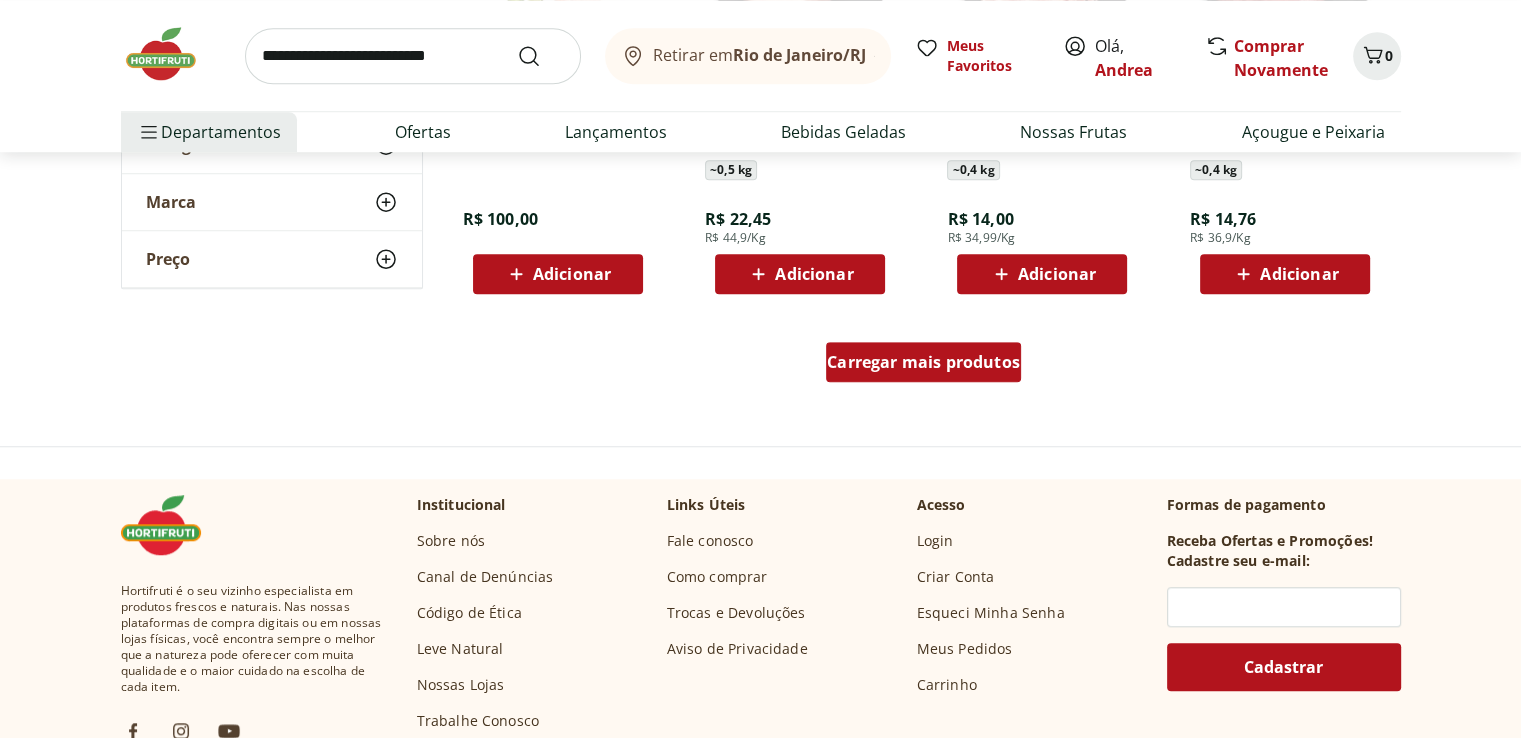 click on "Carregar mais produtos" at bounding box center [923, 362] 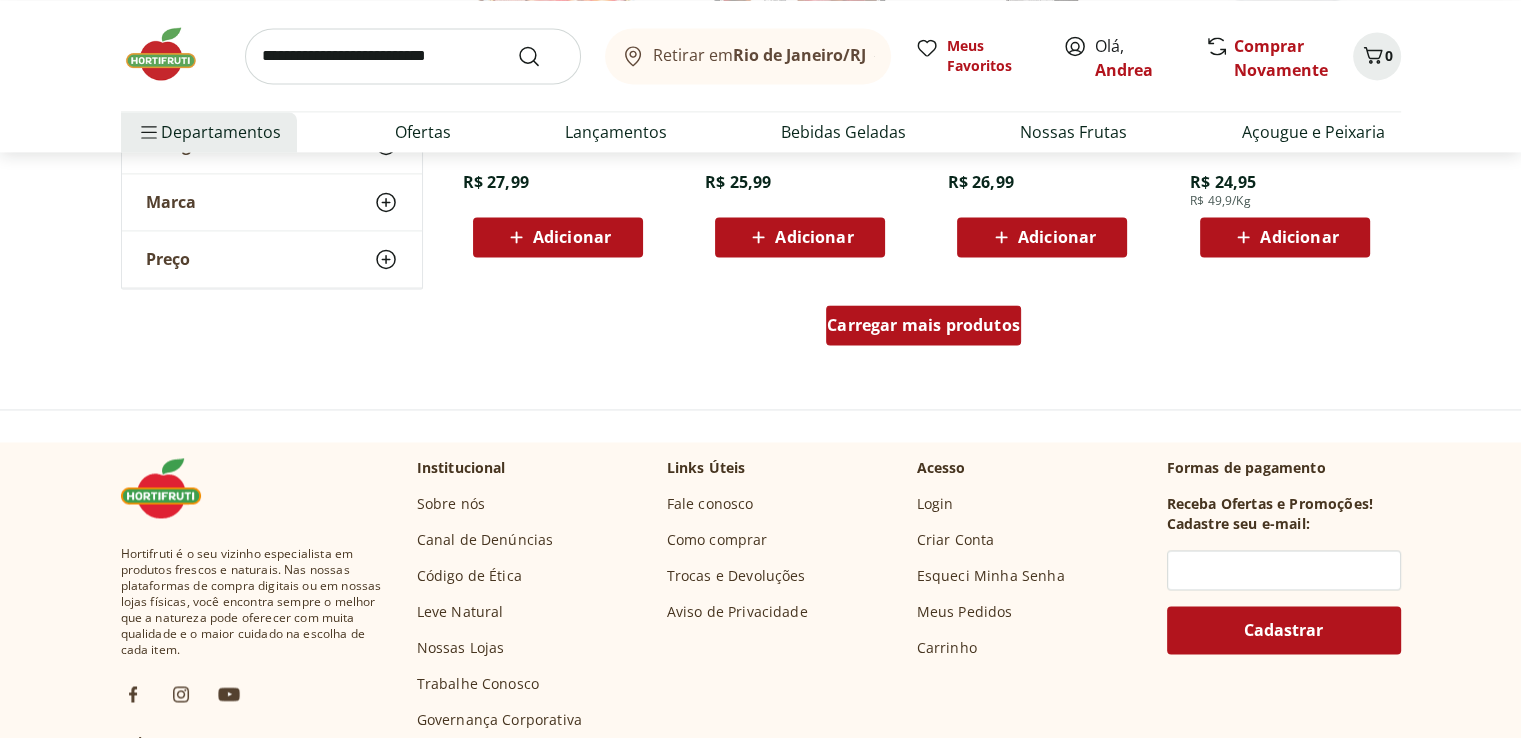 scroll, scrollTop: 10512, scrollLeft: 0, axis: vertical 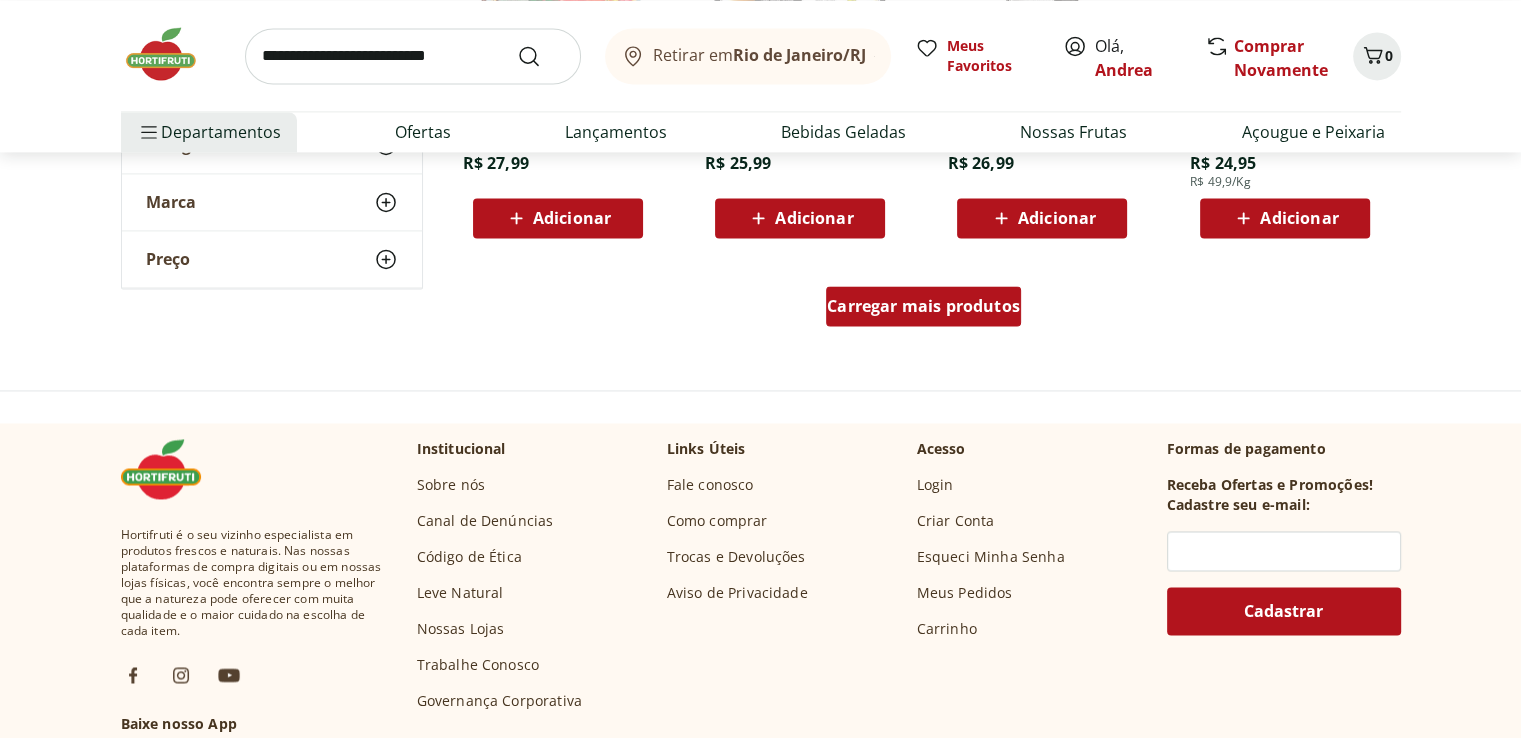 click on "Carregar mais produtos" at bounding box center [923, 306] 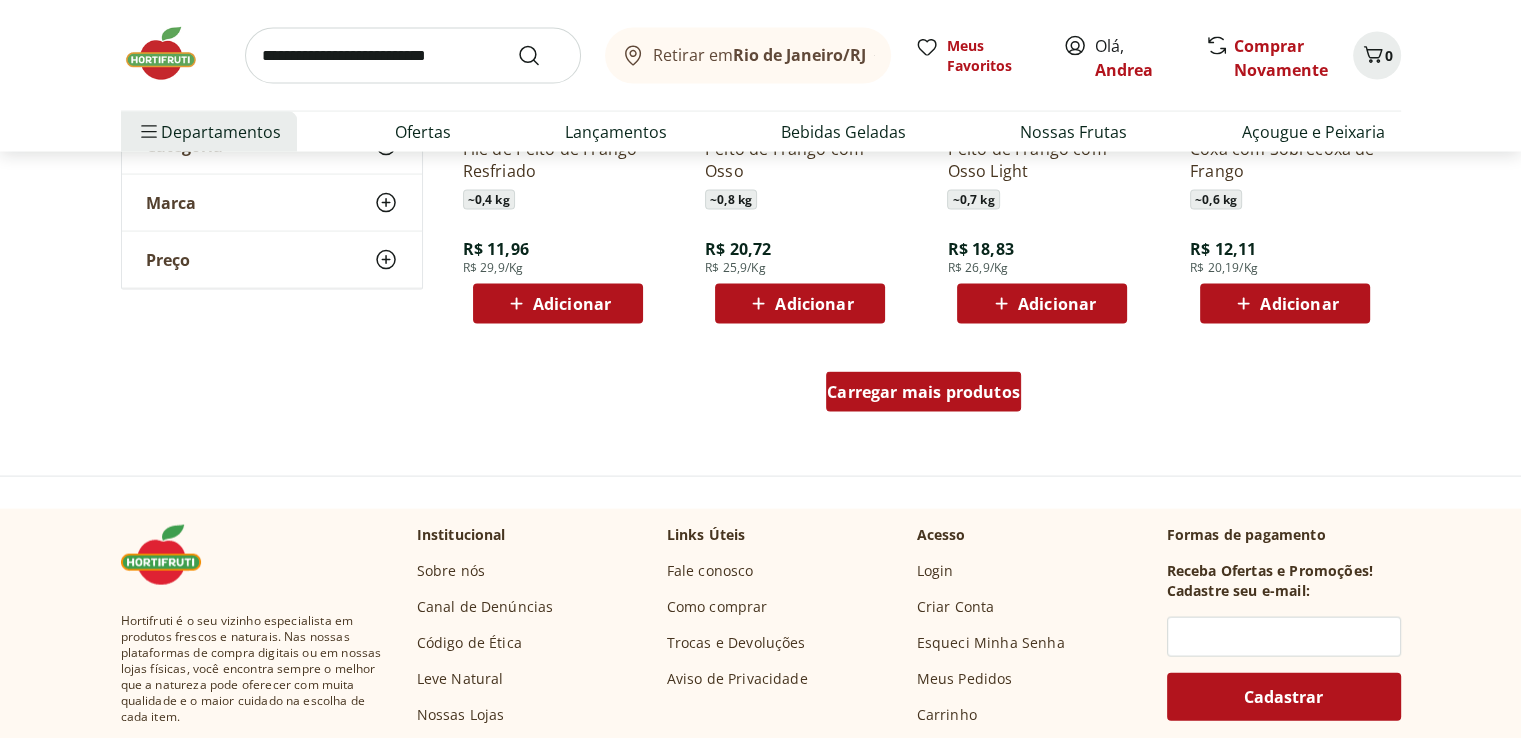 scroll, scrollTop: 11752, scrollLeft: 0, axis: vertical 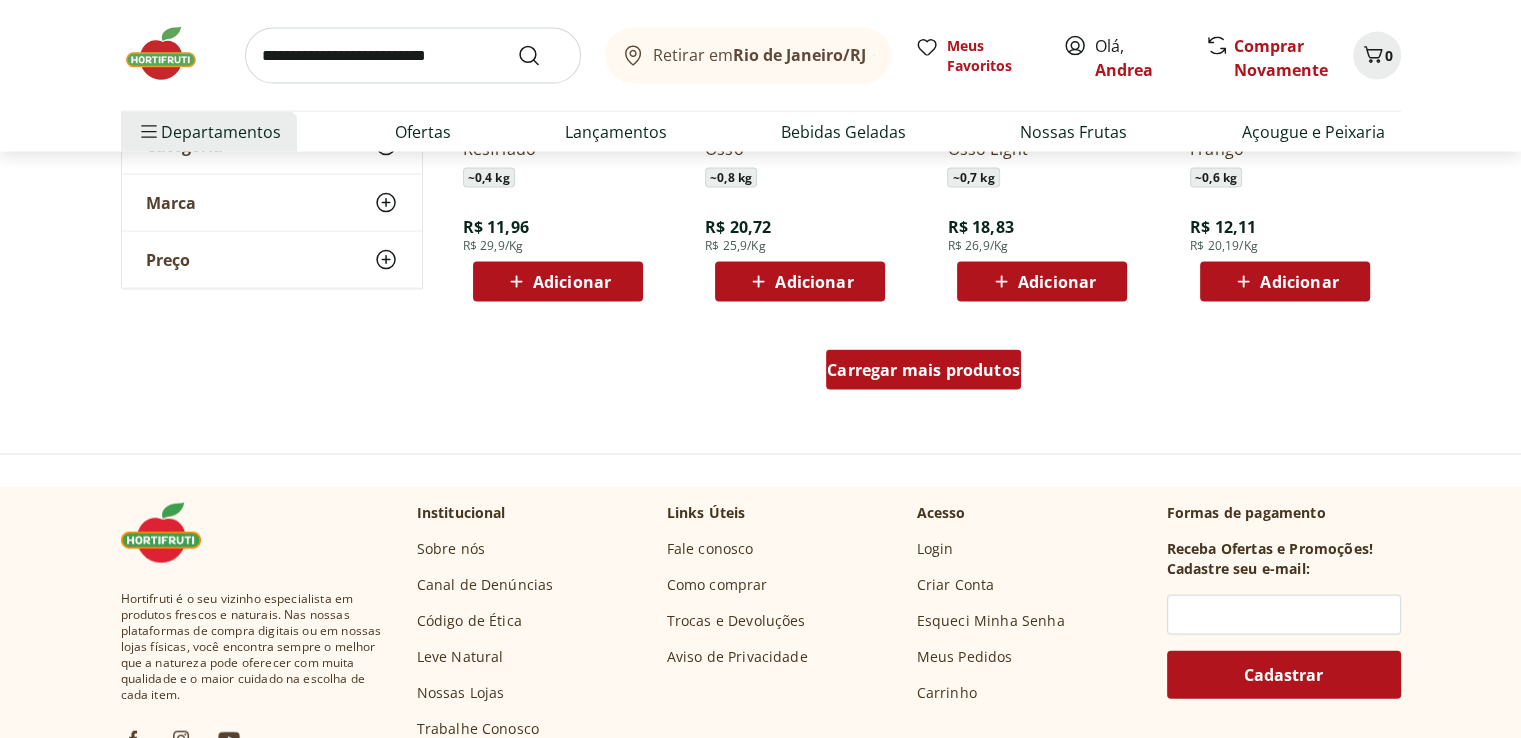 click on "Carregar mais produtos" at bounding box center (923, 370) 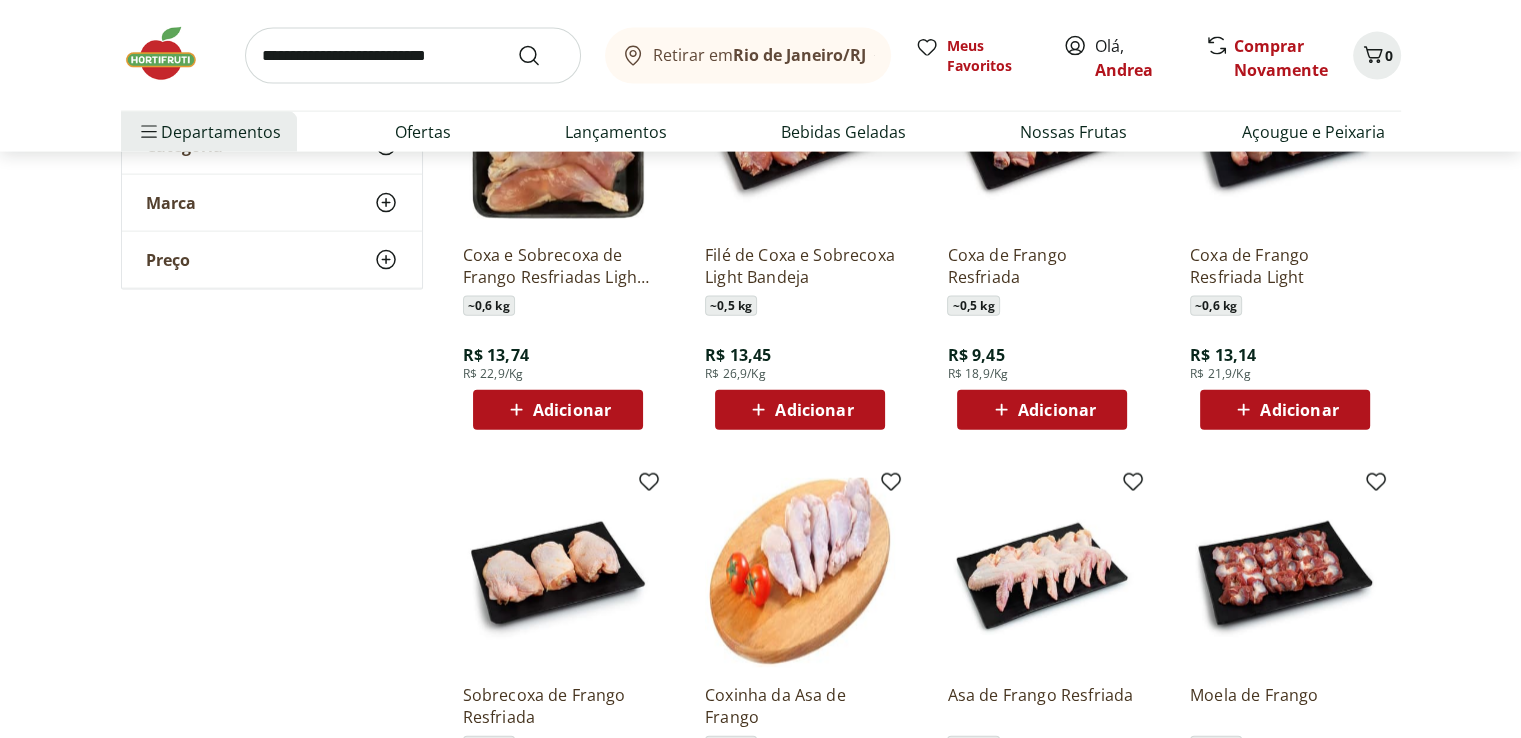 scroll, scrollTop: 12272, scrollLeft: 0, axis: vertical 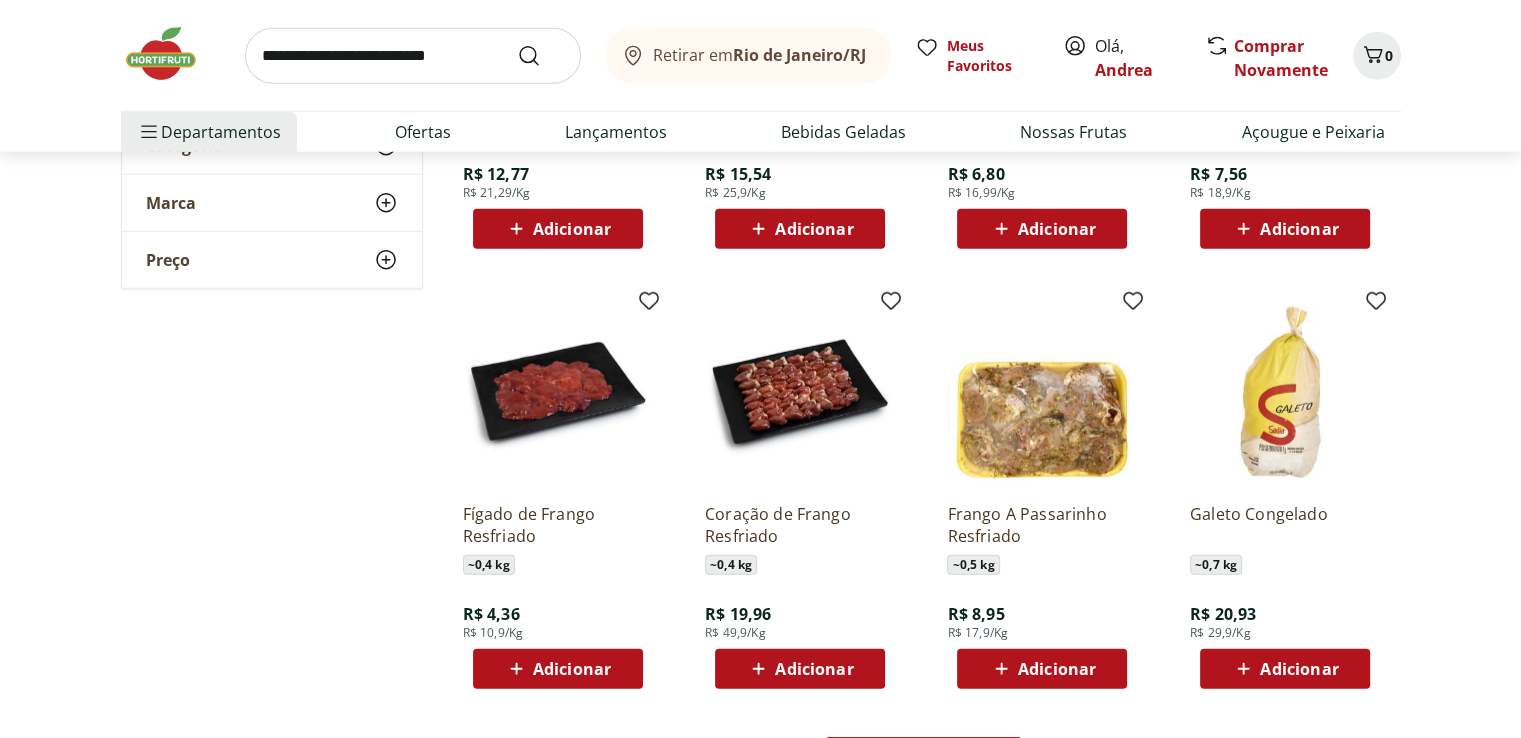 click on "Frango A Passarinho Resfriado ~ 0,5 kg R$ 8,95 R$ 17,9/Kg Adicionar" at bounding box center [1042, 493] 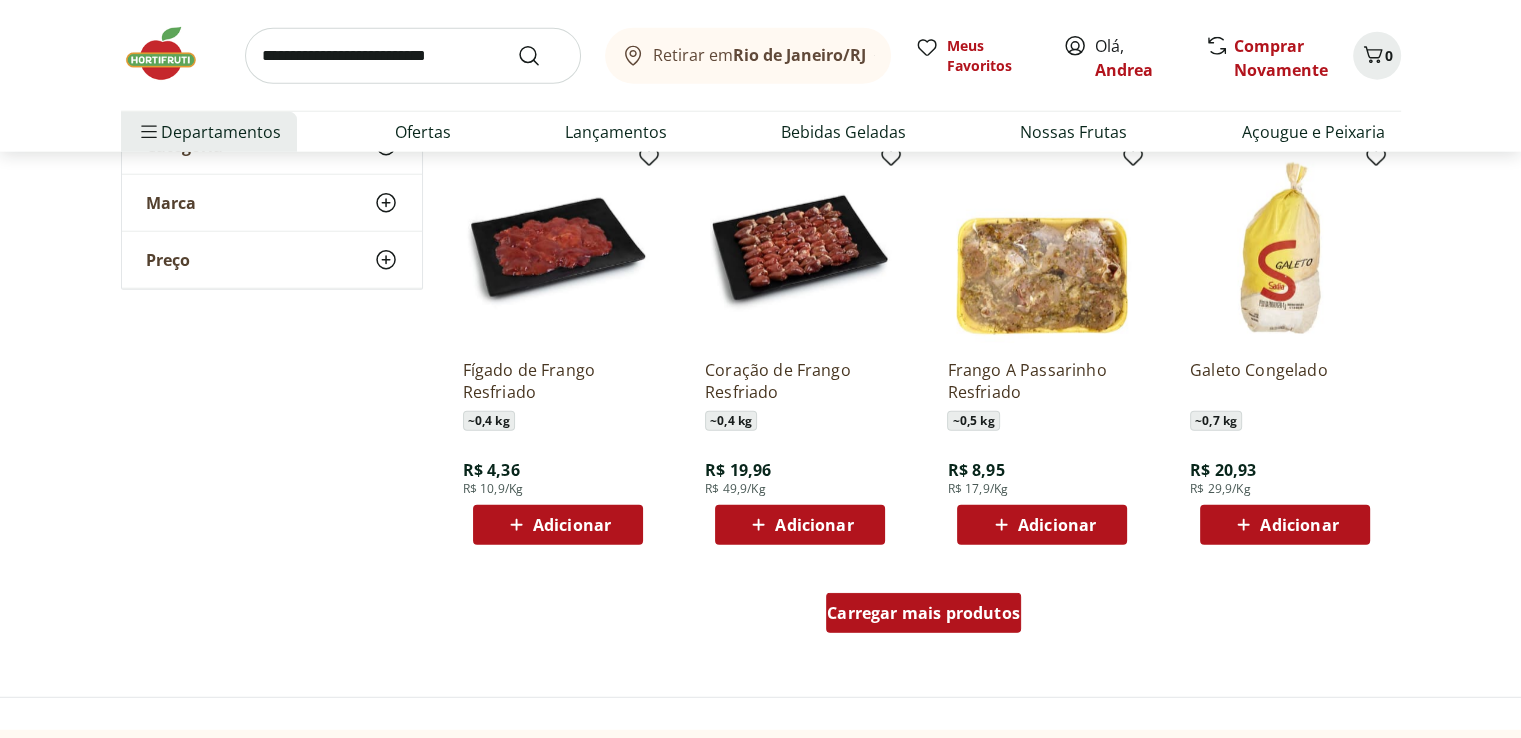 scroll, scrollTop: 12832, scrollLeft: 0, axis: vertical 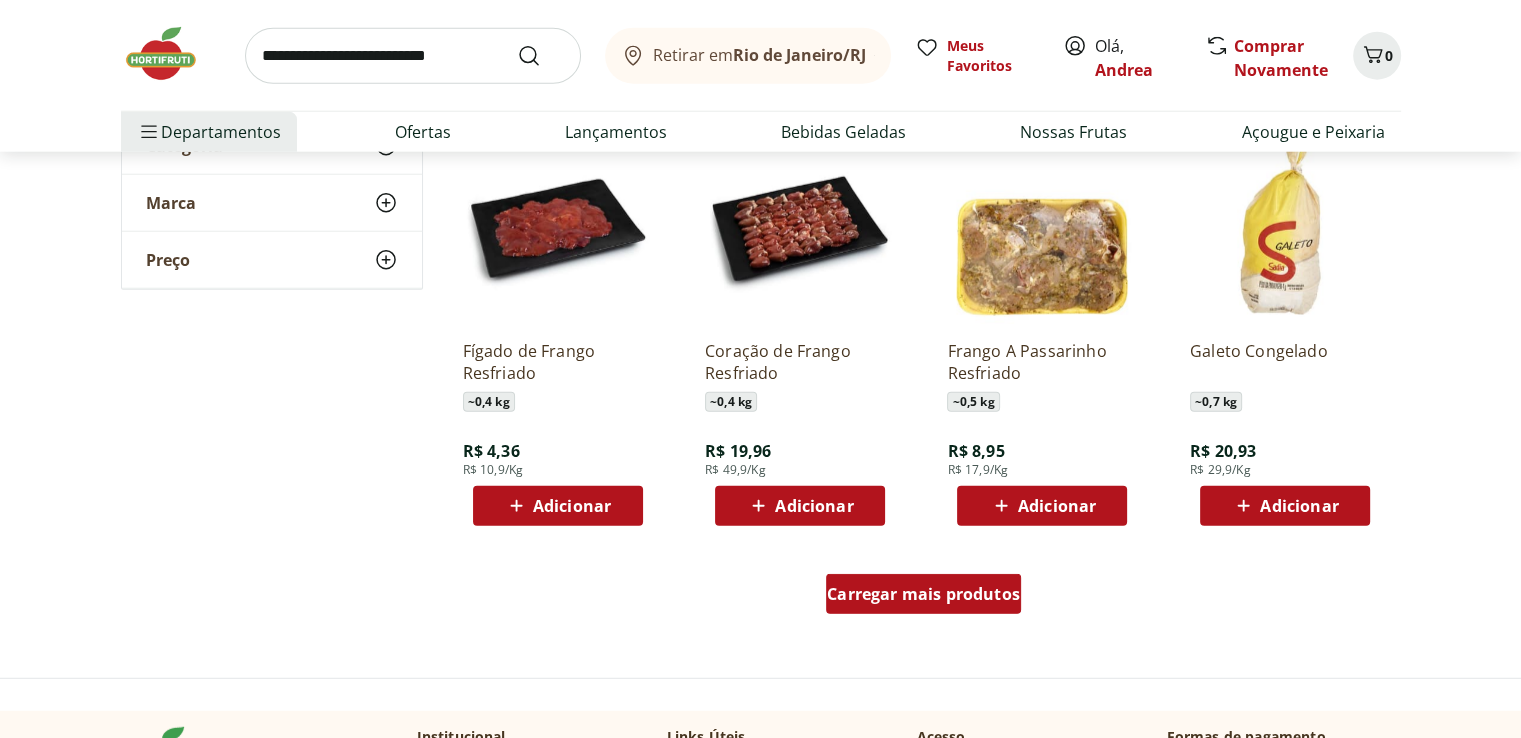 click on "Carregar mais produtos" at bounding box center [923, 594] 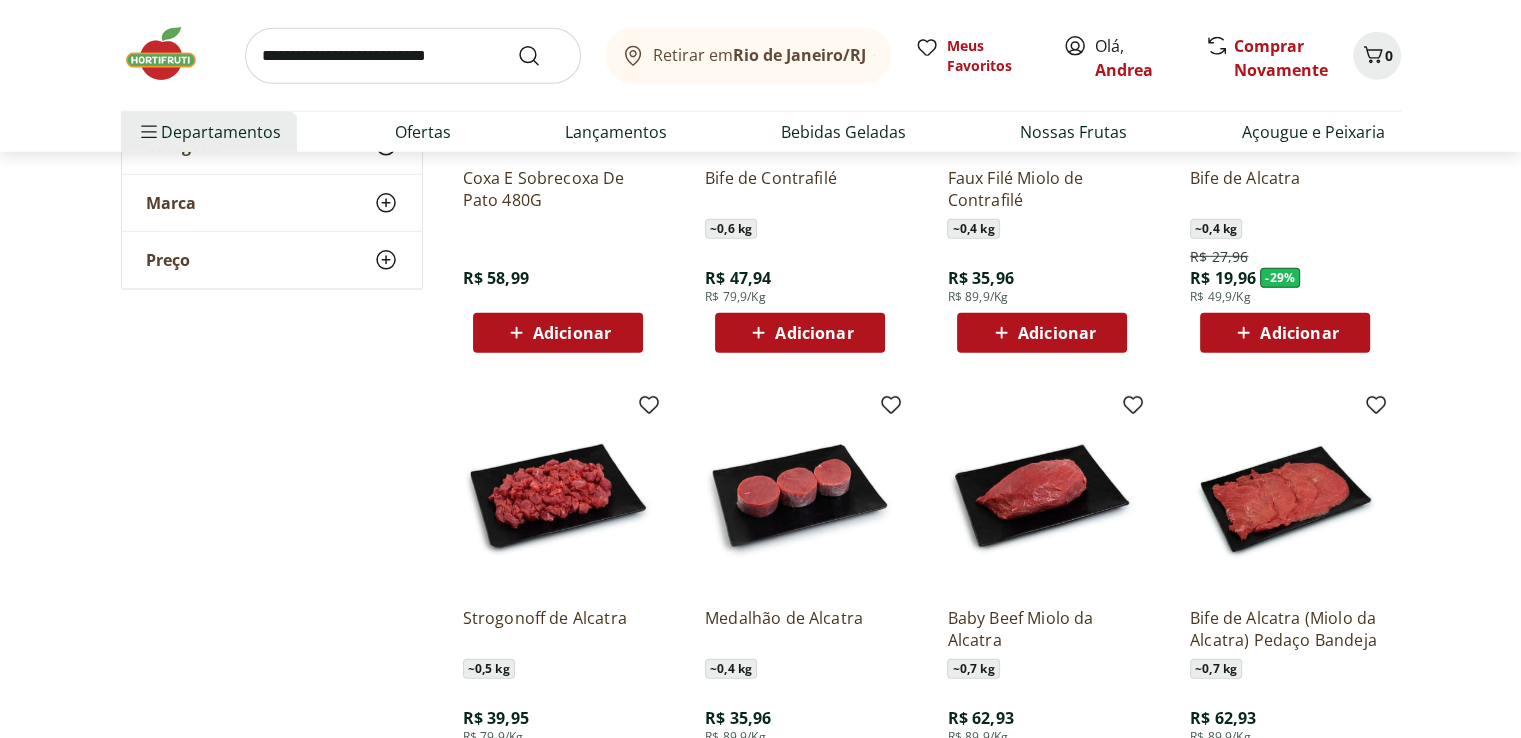 scroll, scrollTop: 13512, scrollLeft: 0, axis: vertical 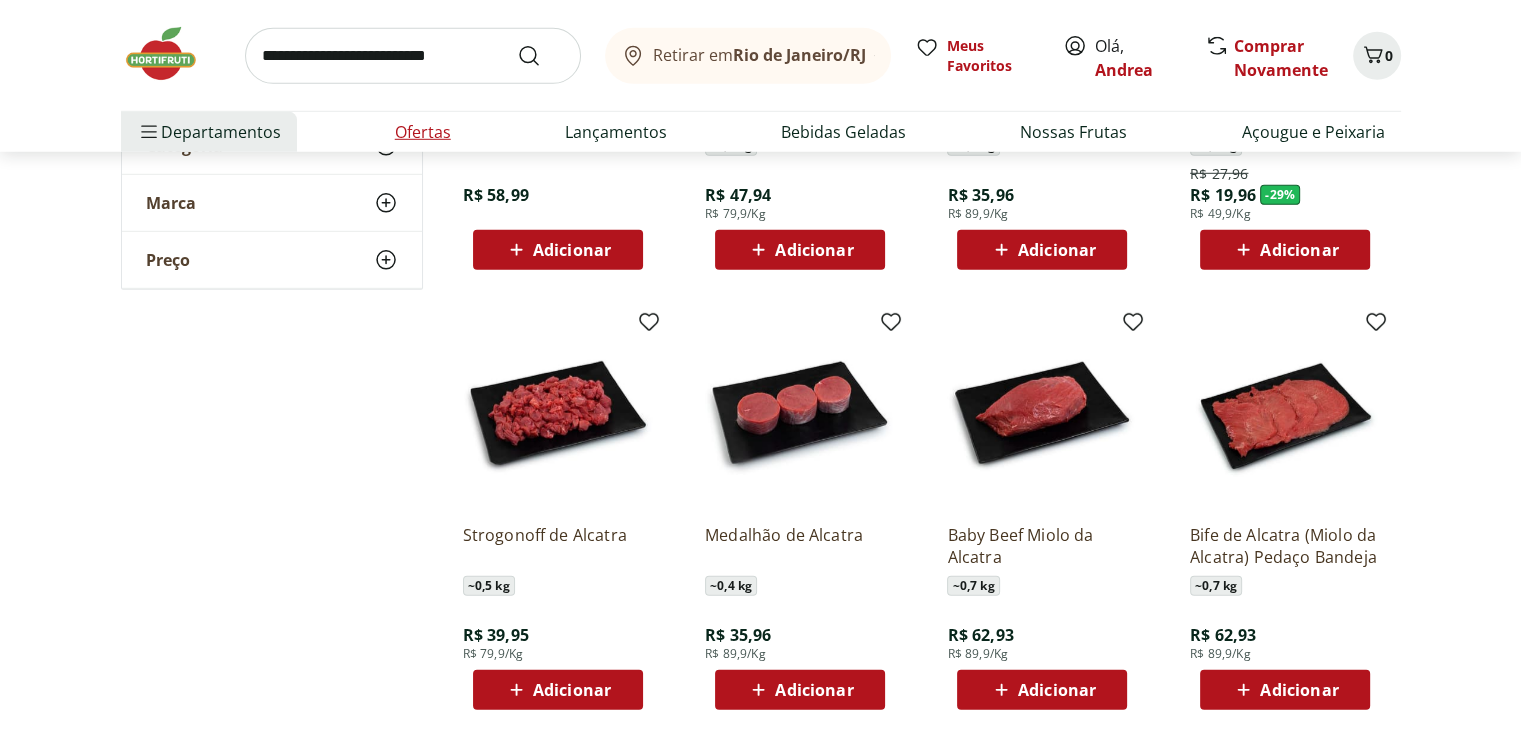 click on "Ofertas" at bounding box center (423, 132) 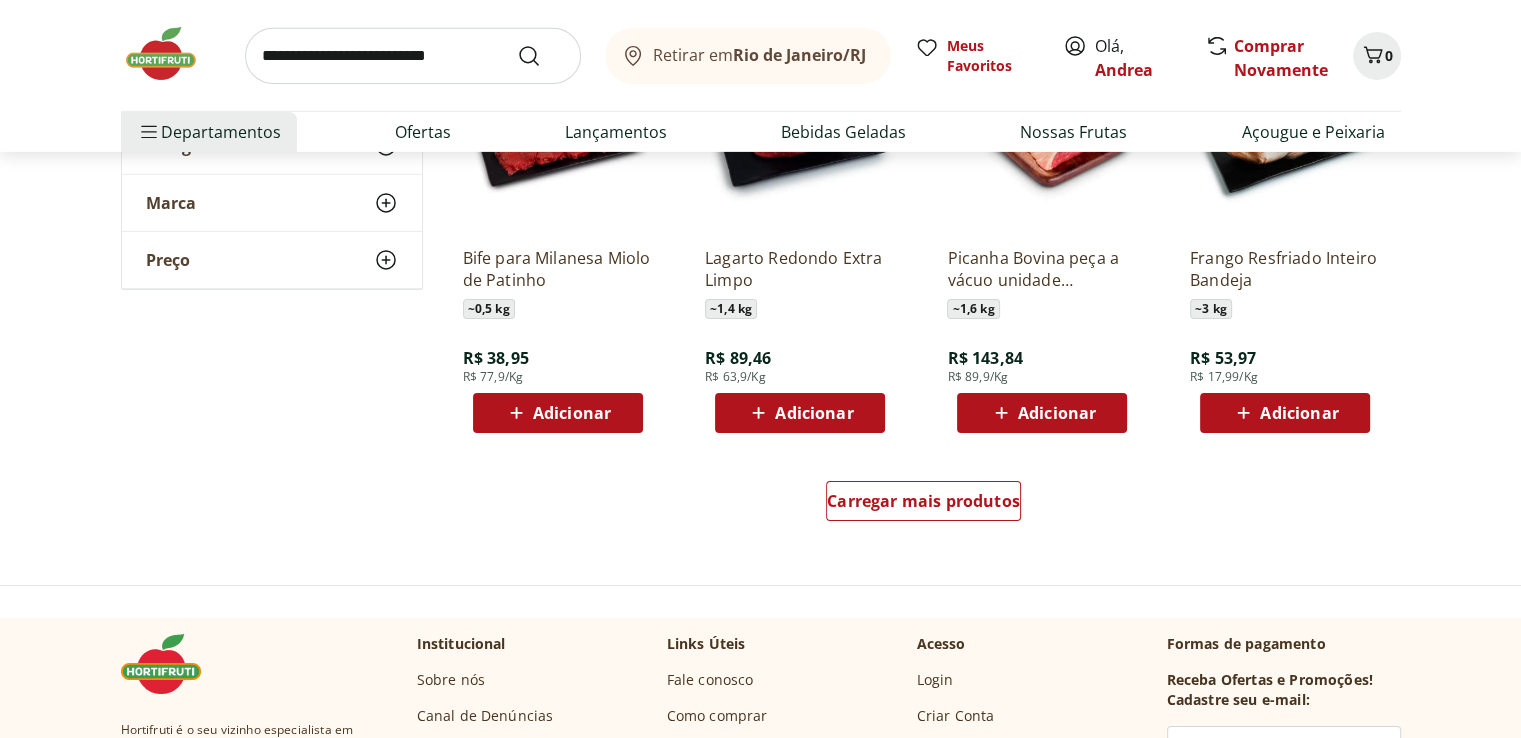 scroll, scrollTop: 14432, scrollLeft: 0, axis: vertical 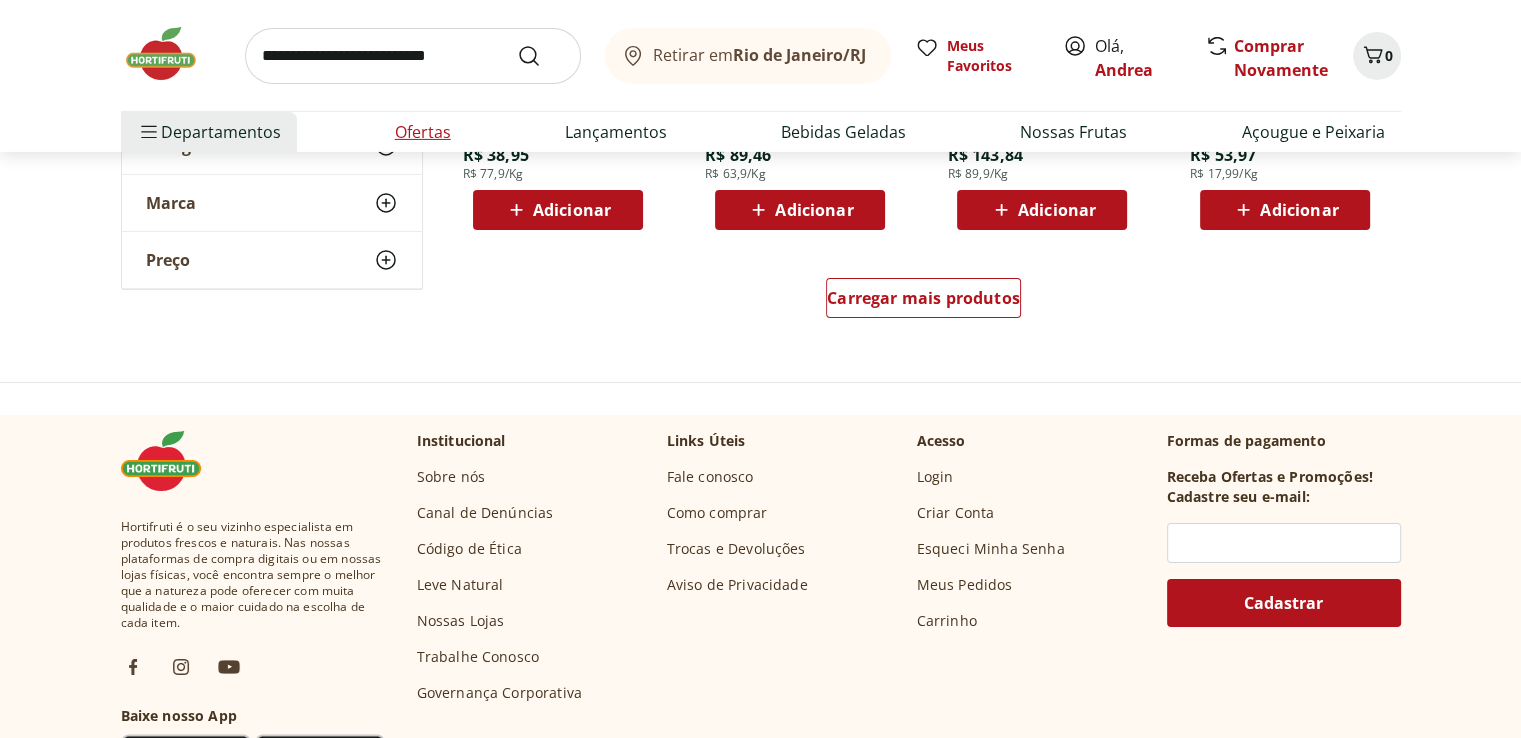 click on "Ofertas" at bounding box center (423, 132) 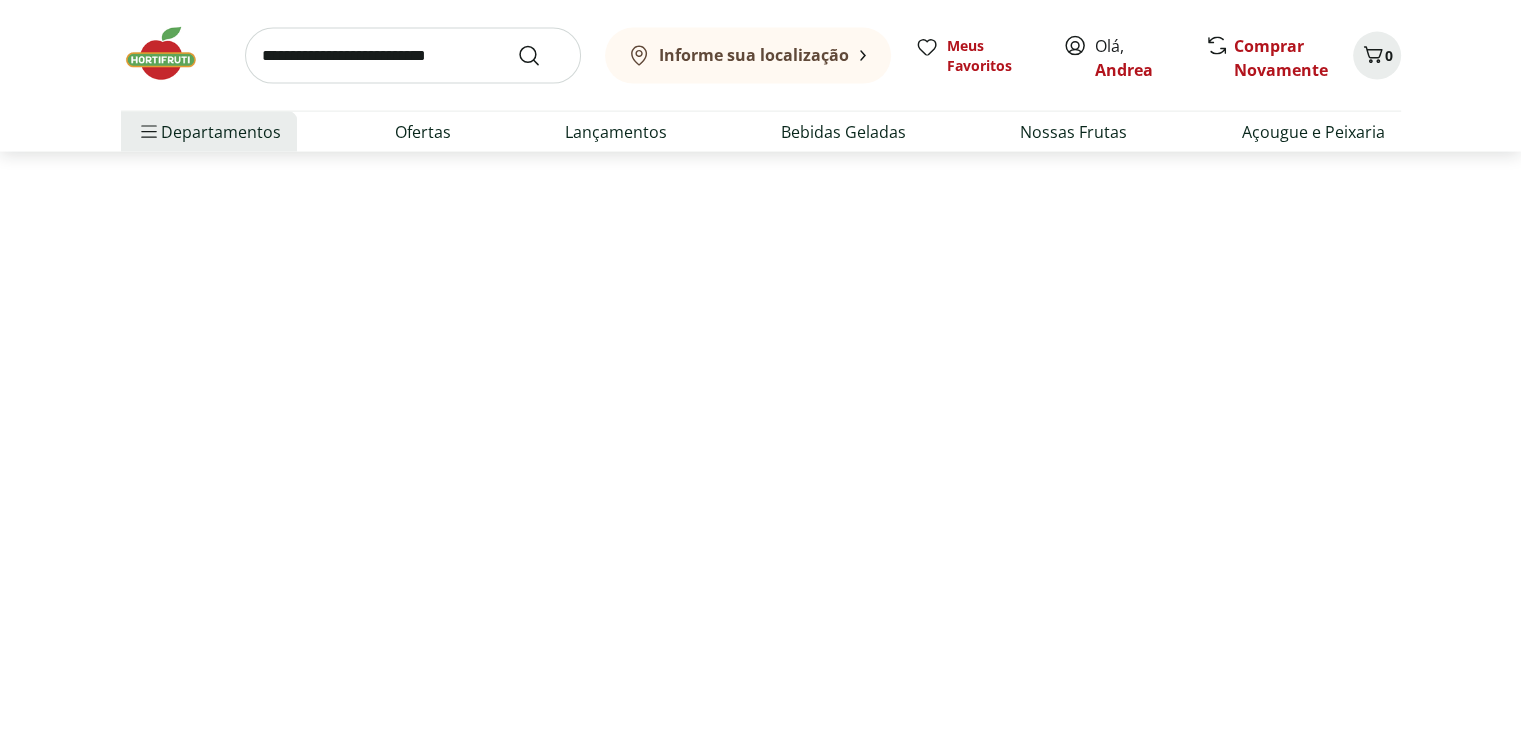 scroll, scrollTop: 0, scrollLeft: 0, axis: both 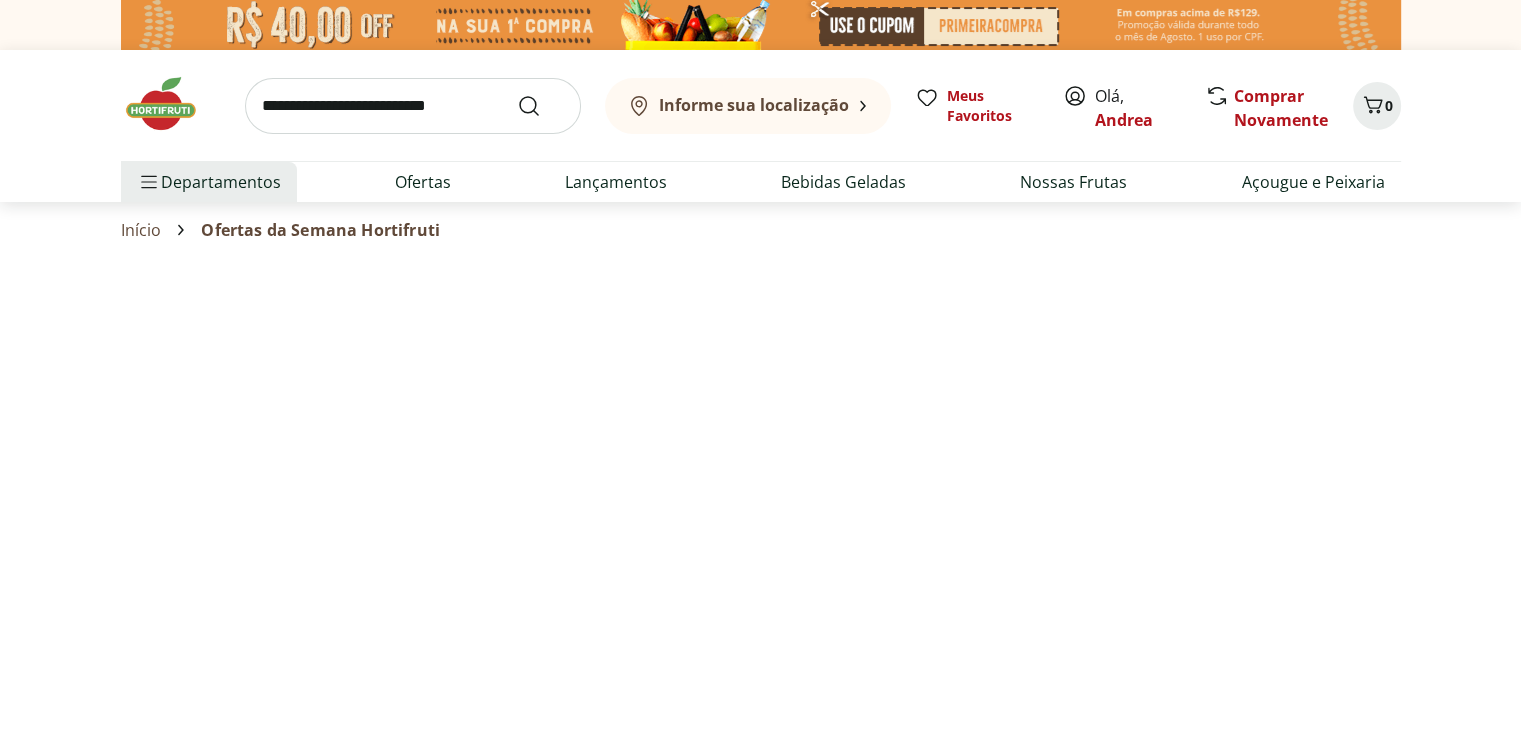 select on "**********" 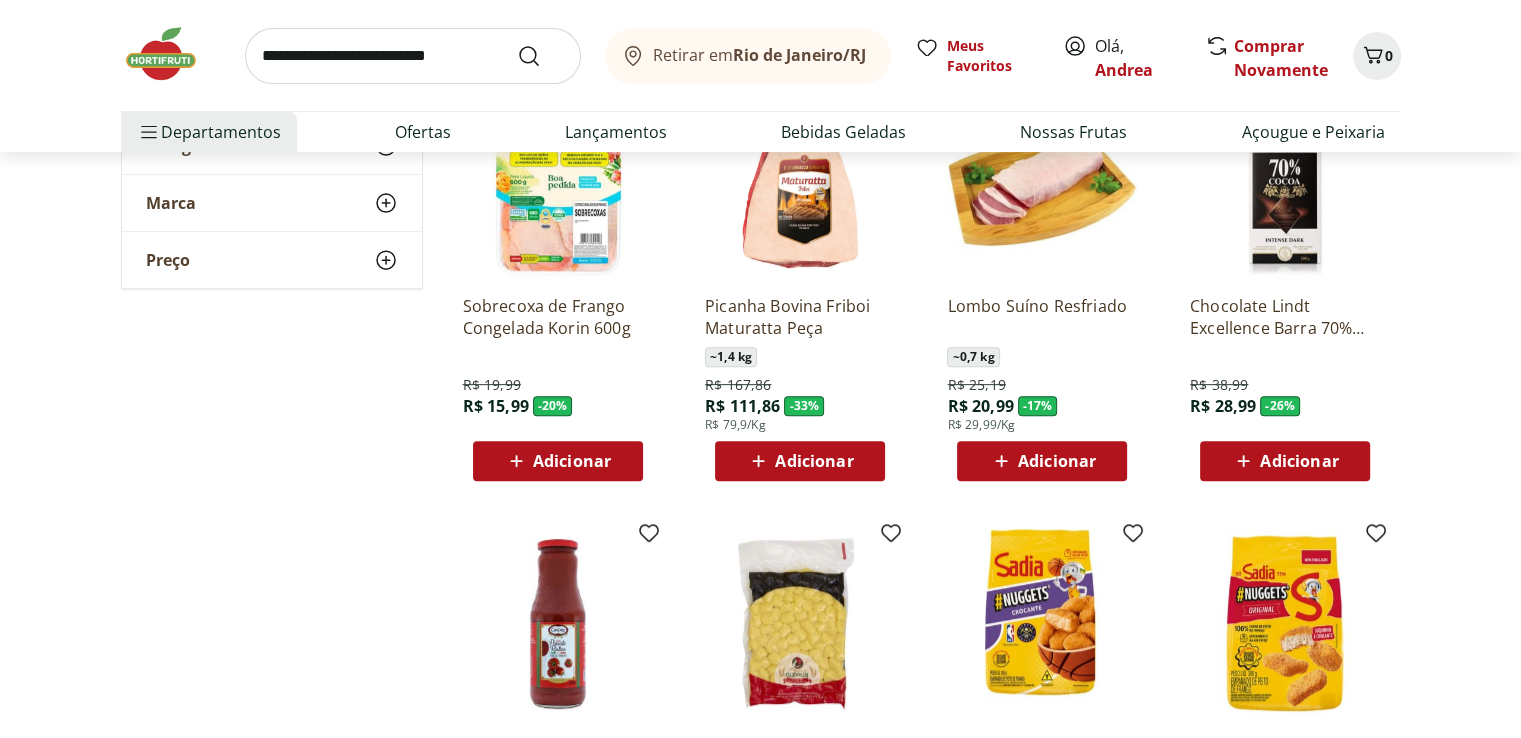 scroll, scrollTop: 720, scrollLeft: 0, axis: vertical 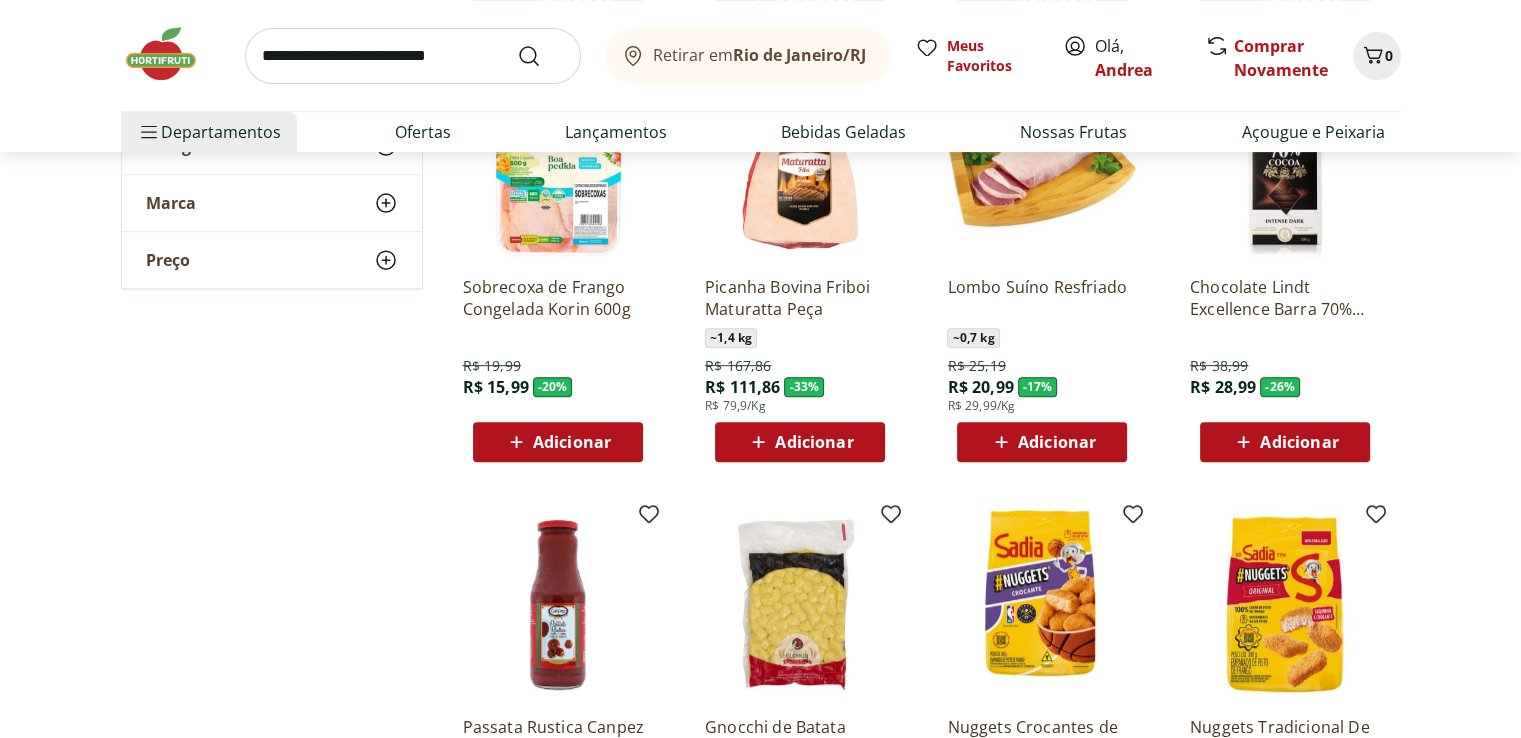 click at bounding box center (1042, 165) 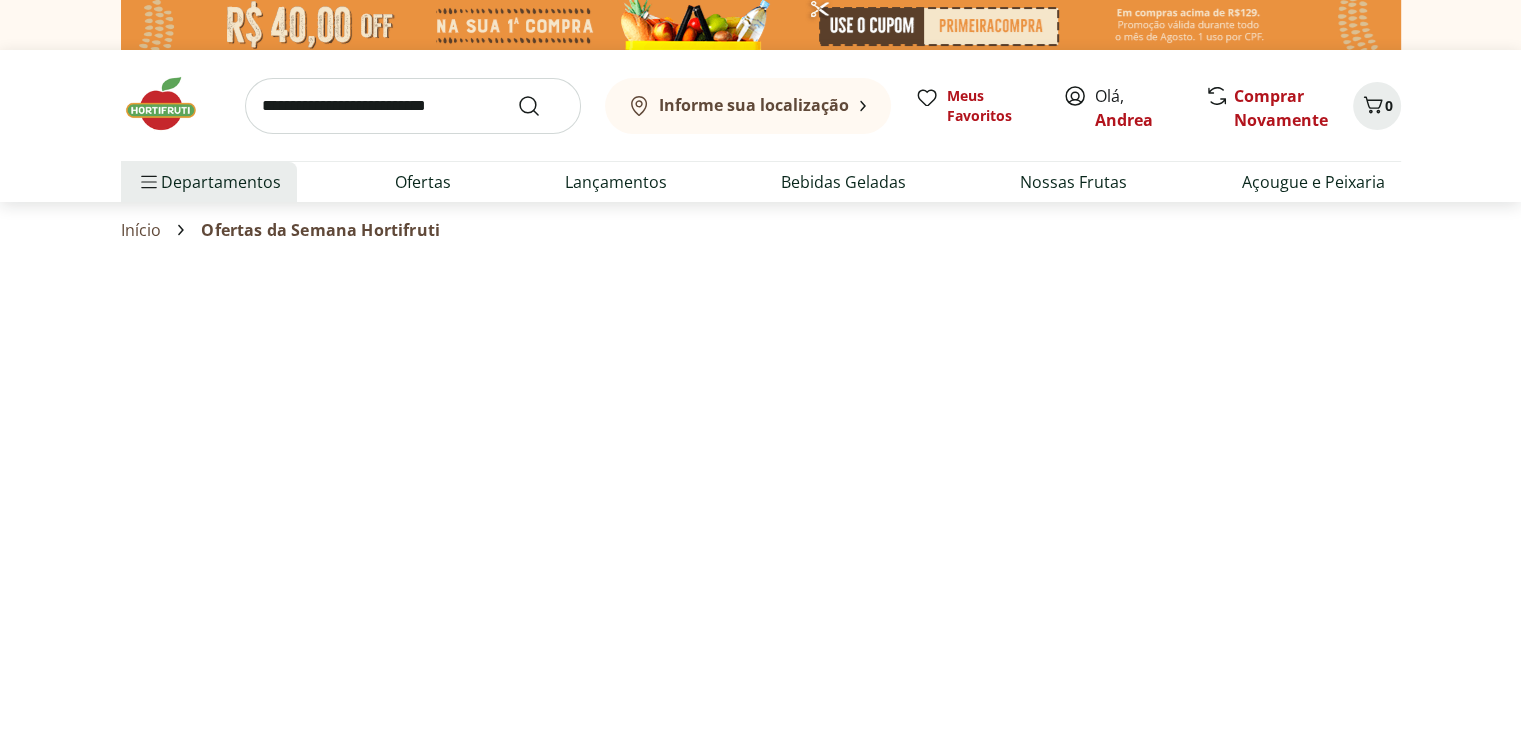 select on "**********" 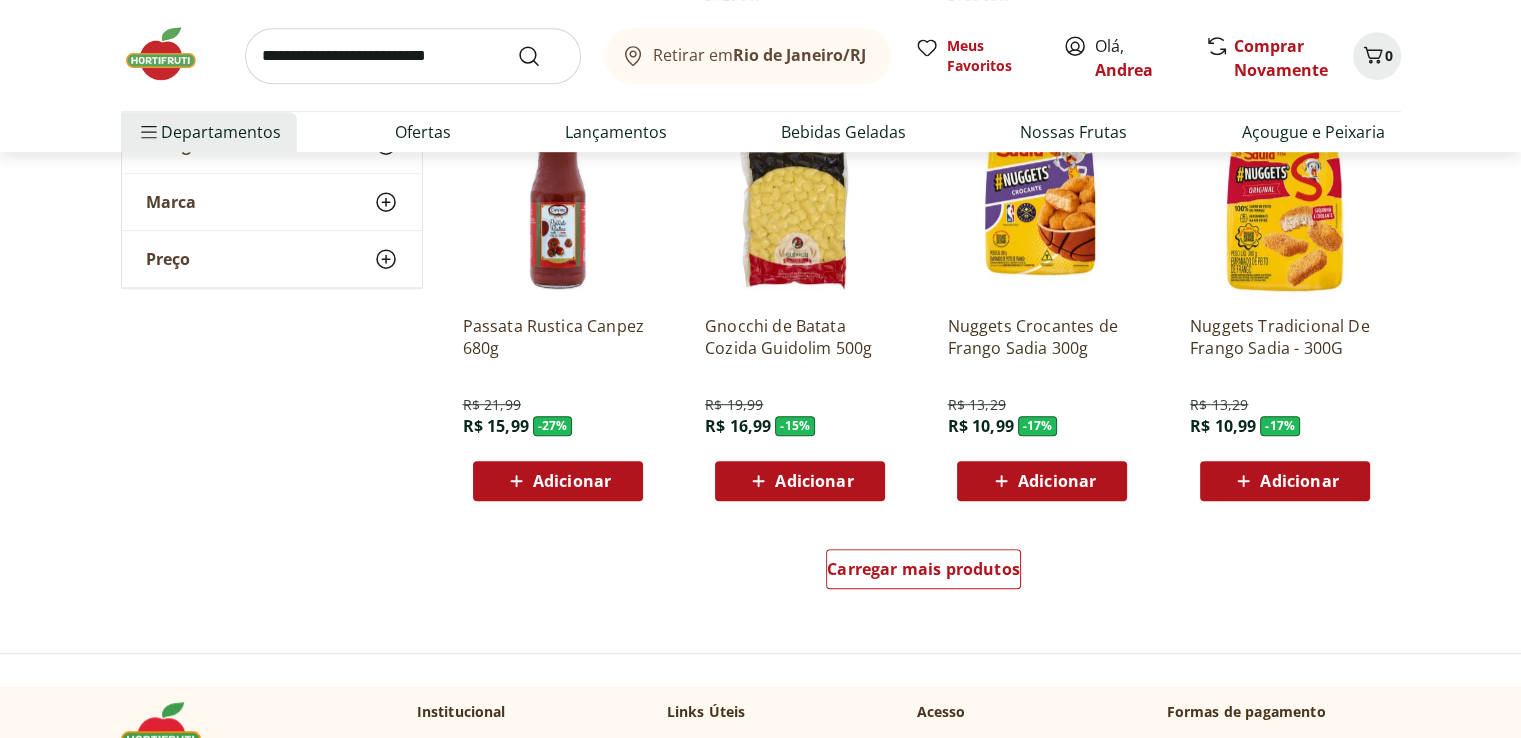 scroll, scrollTop: 1120, scrollLeft: 0, axis: vertical 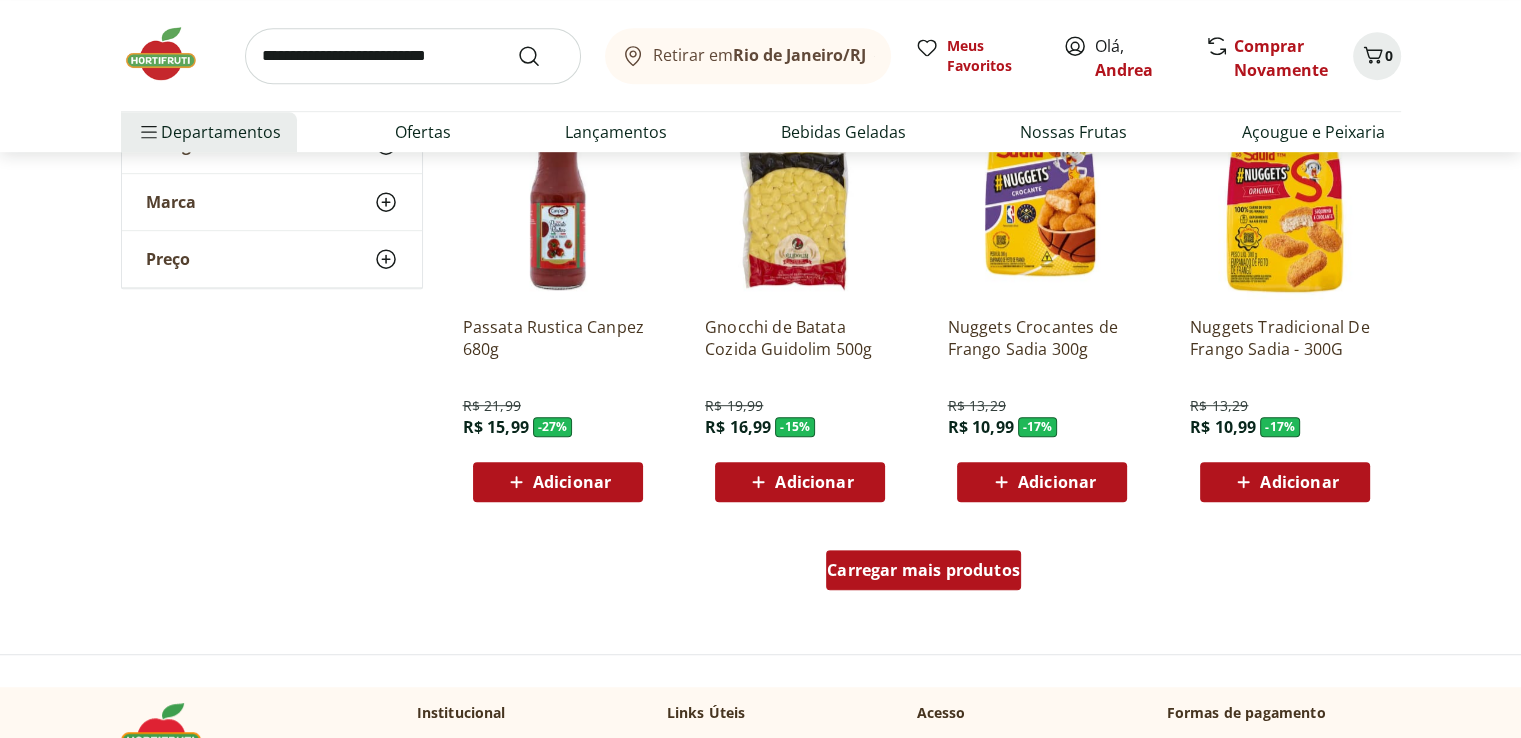 click on "Carregar mais produtos" at bounding box center (923, 574) 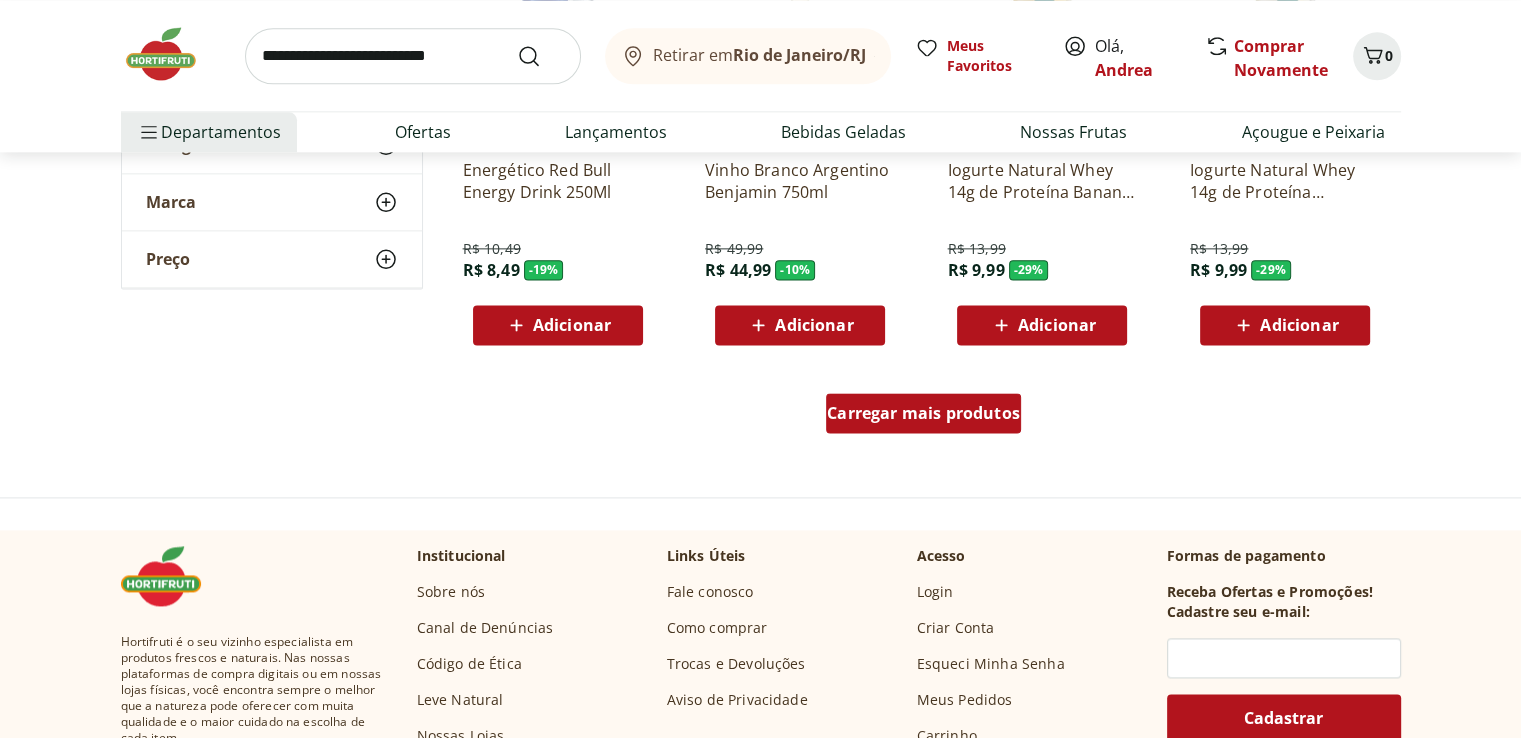 scroll, scrollTop: 2600, scrollLeft: 0, axis: vertical 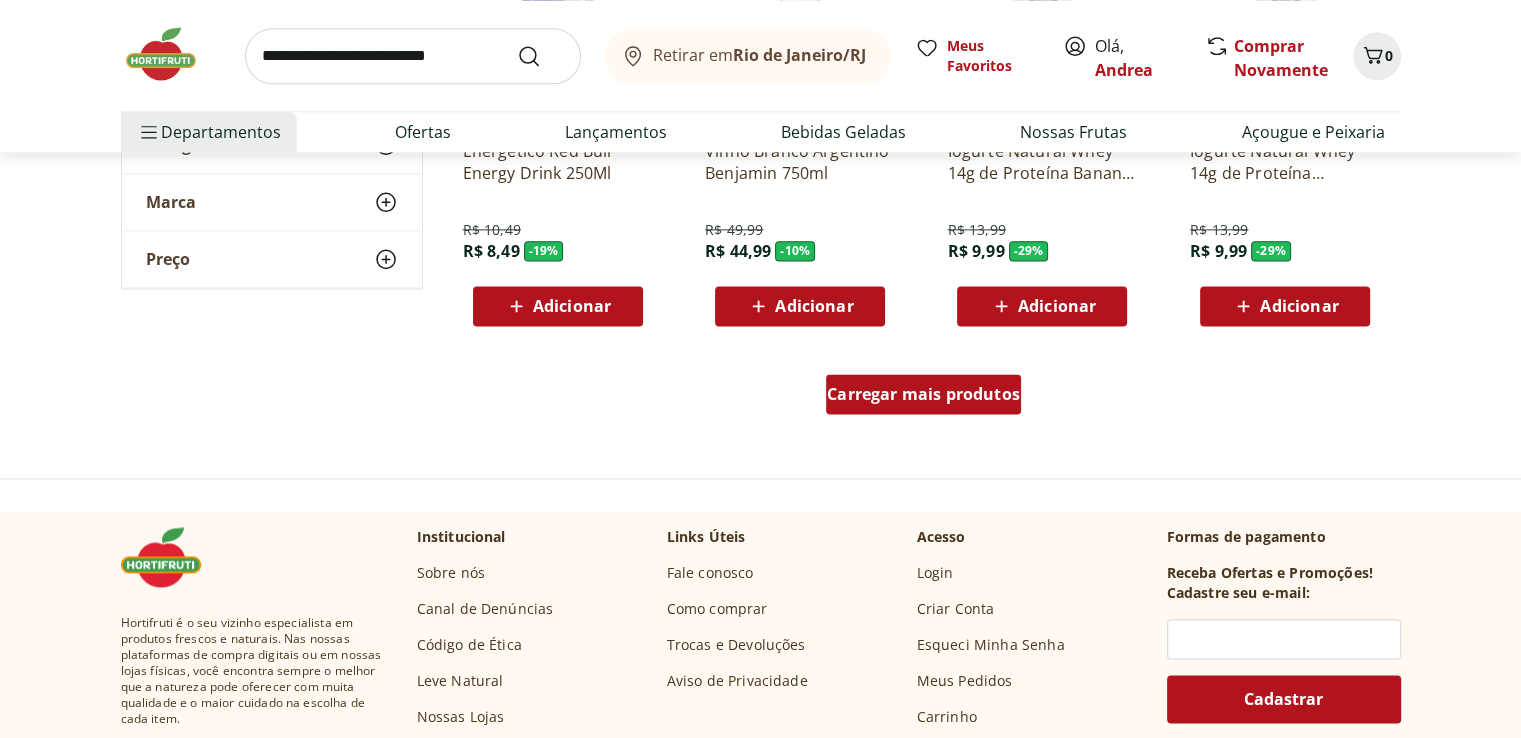 click on "Carregar mais produtos" at bounding box center (923, 394) 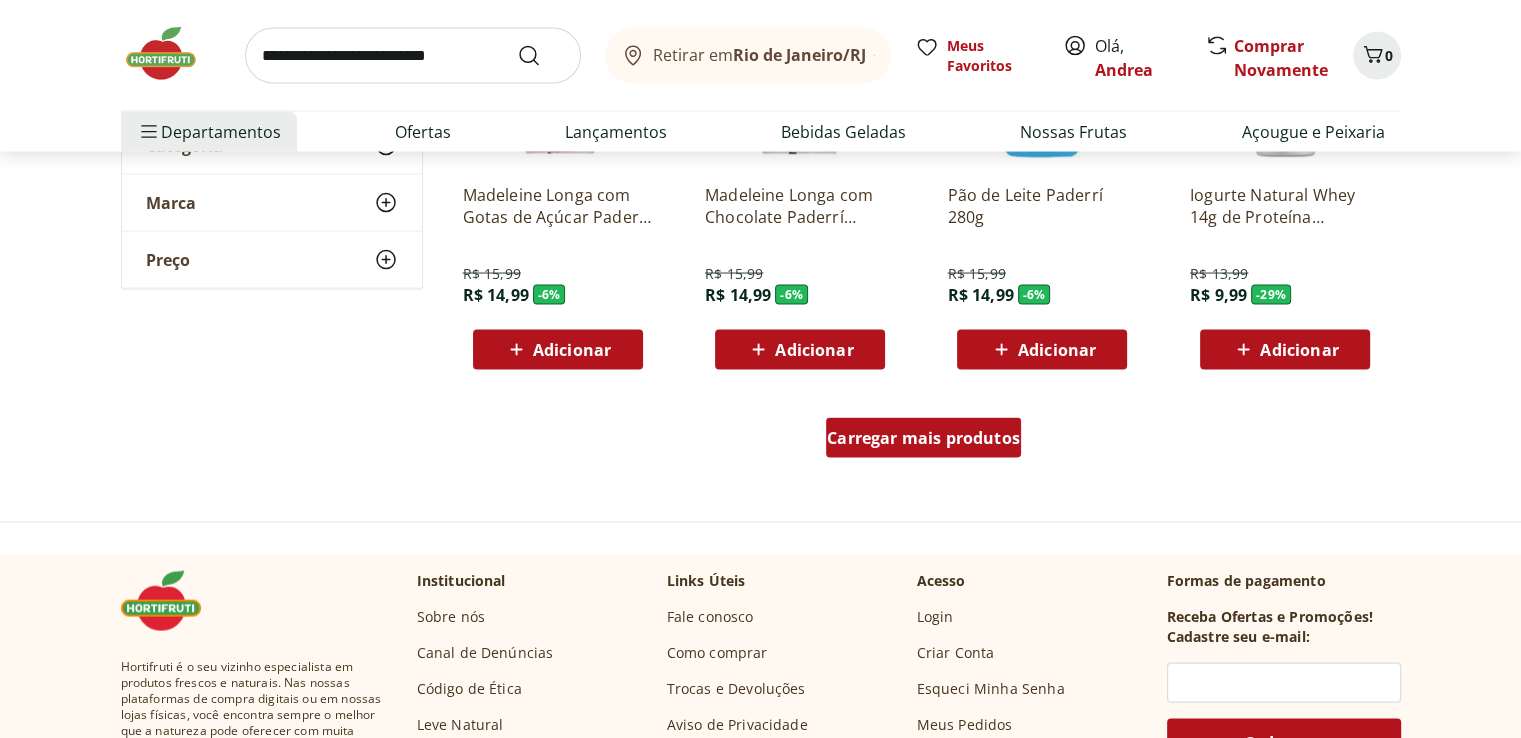scroll, scrollTop: 3960, scrollLeft: 0, axis: vertical 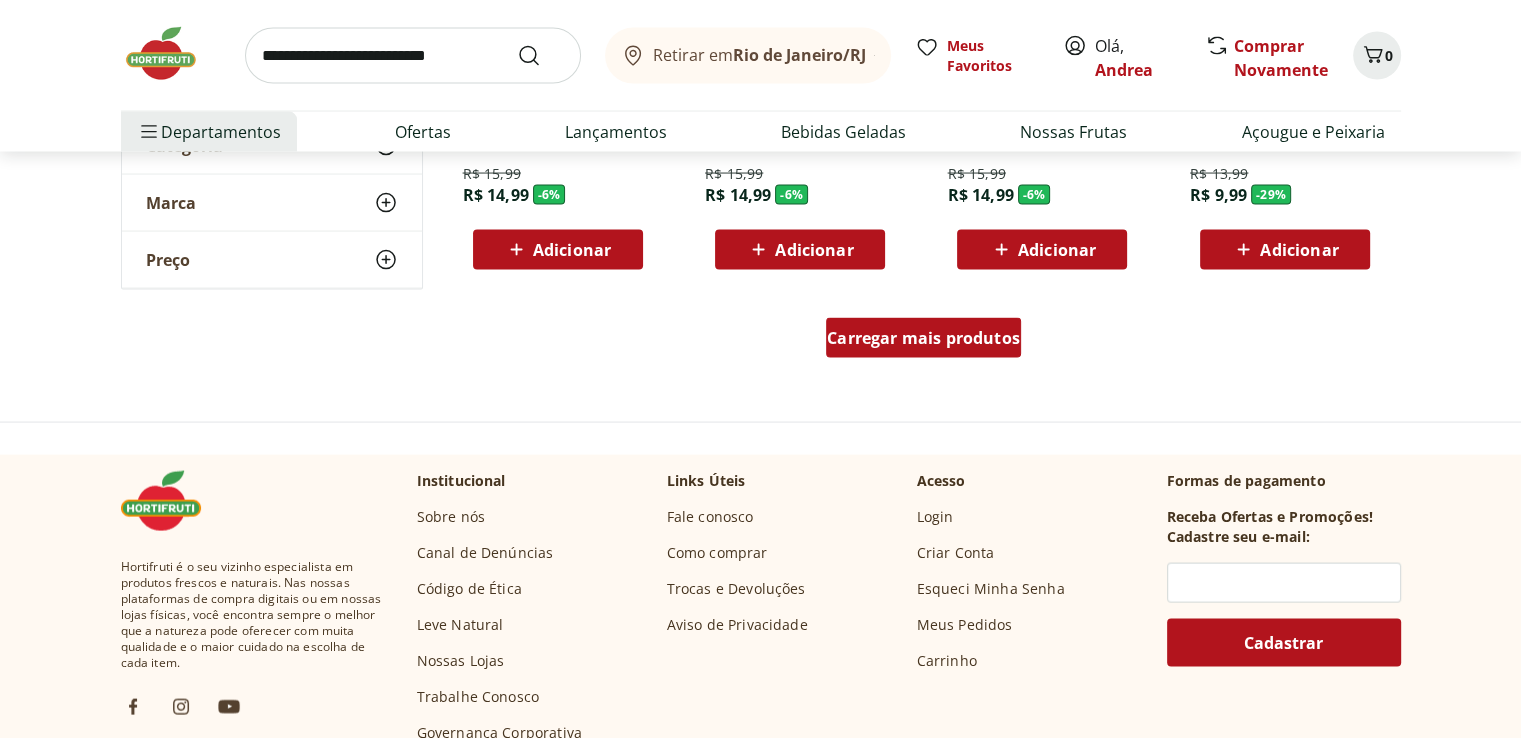 click on "Carregar mais produtos" at bounding box center [923, 338] 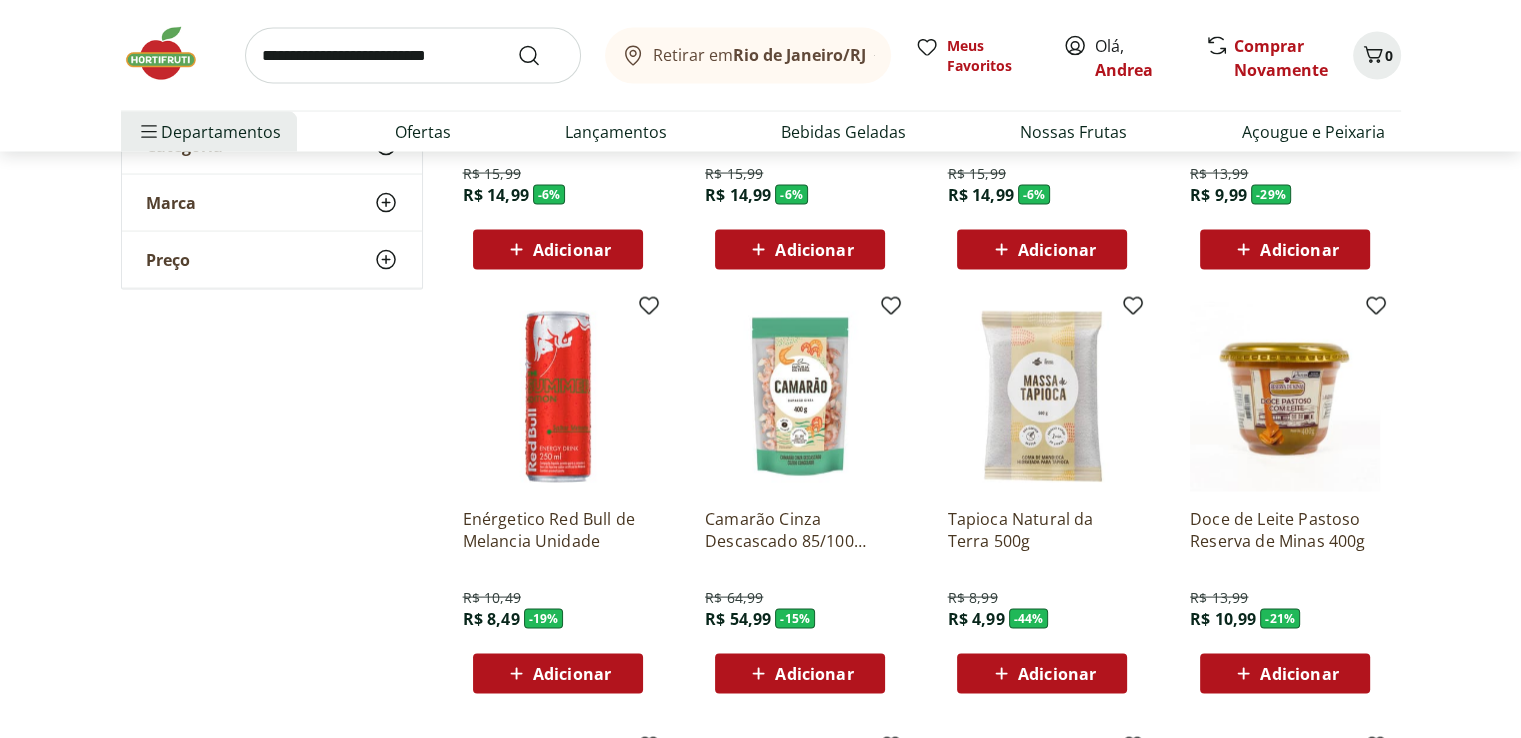 scroll, scrollTop: 4000, scrollLeft: 0, axis: vertical 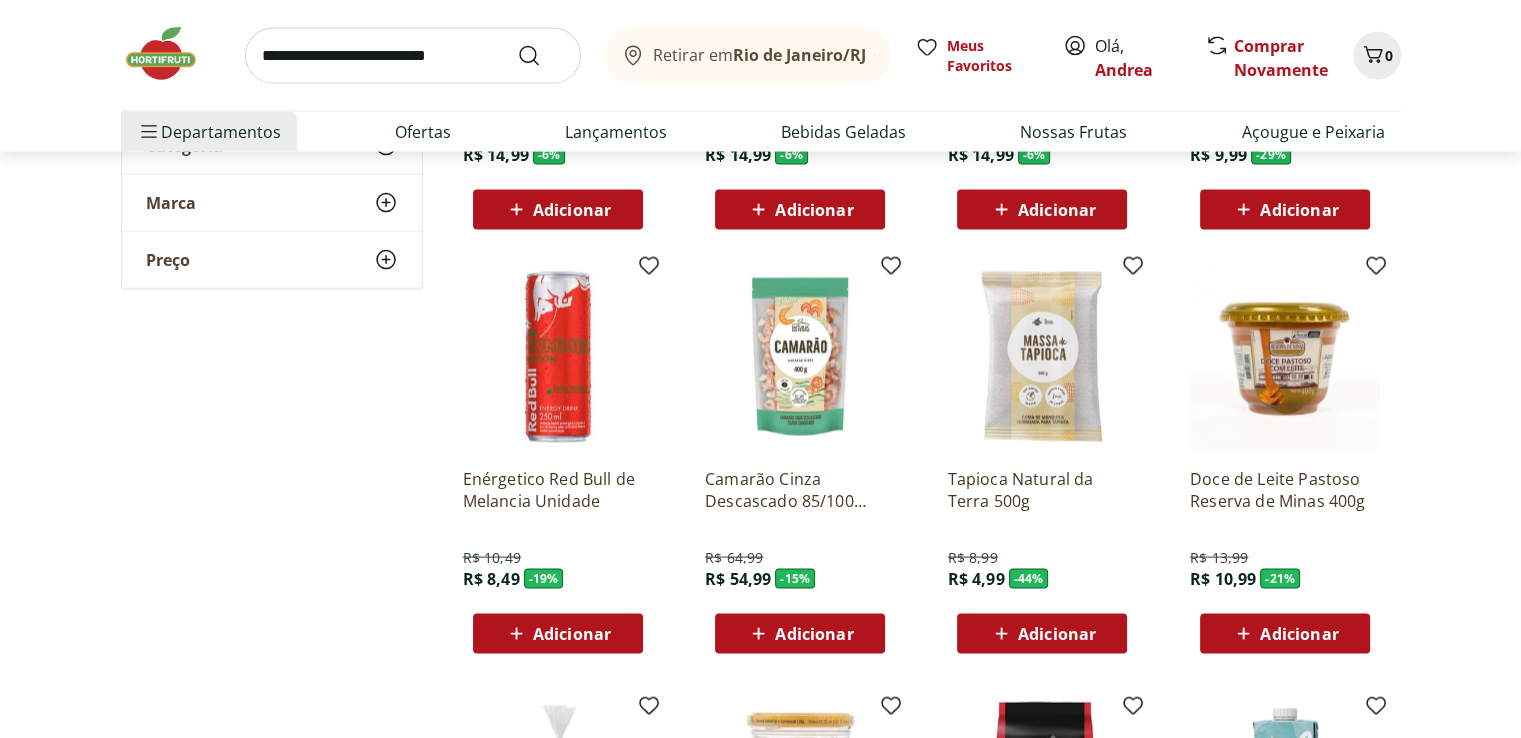click on "Tapioca Natural da Terra 500g R$ 8,99 R$ 4,99 - 44 % Adicionar" at bounding box center (1042, 458) 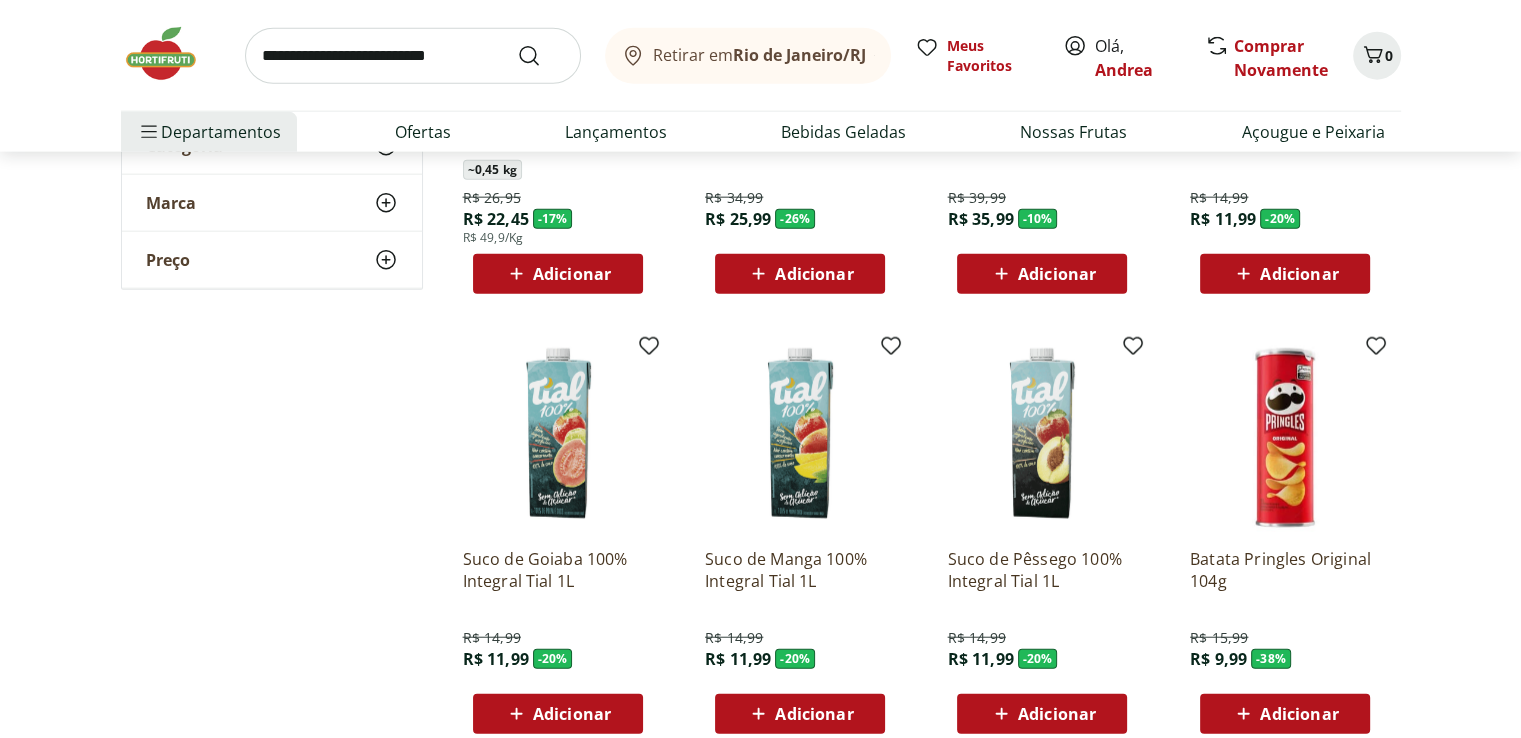 click on "Suco de Pêssego 100% Integral Tial 1L R$ 14,99 R$ 11,99 - 20 % Adicionar" at bounding box center [1042, 538] 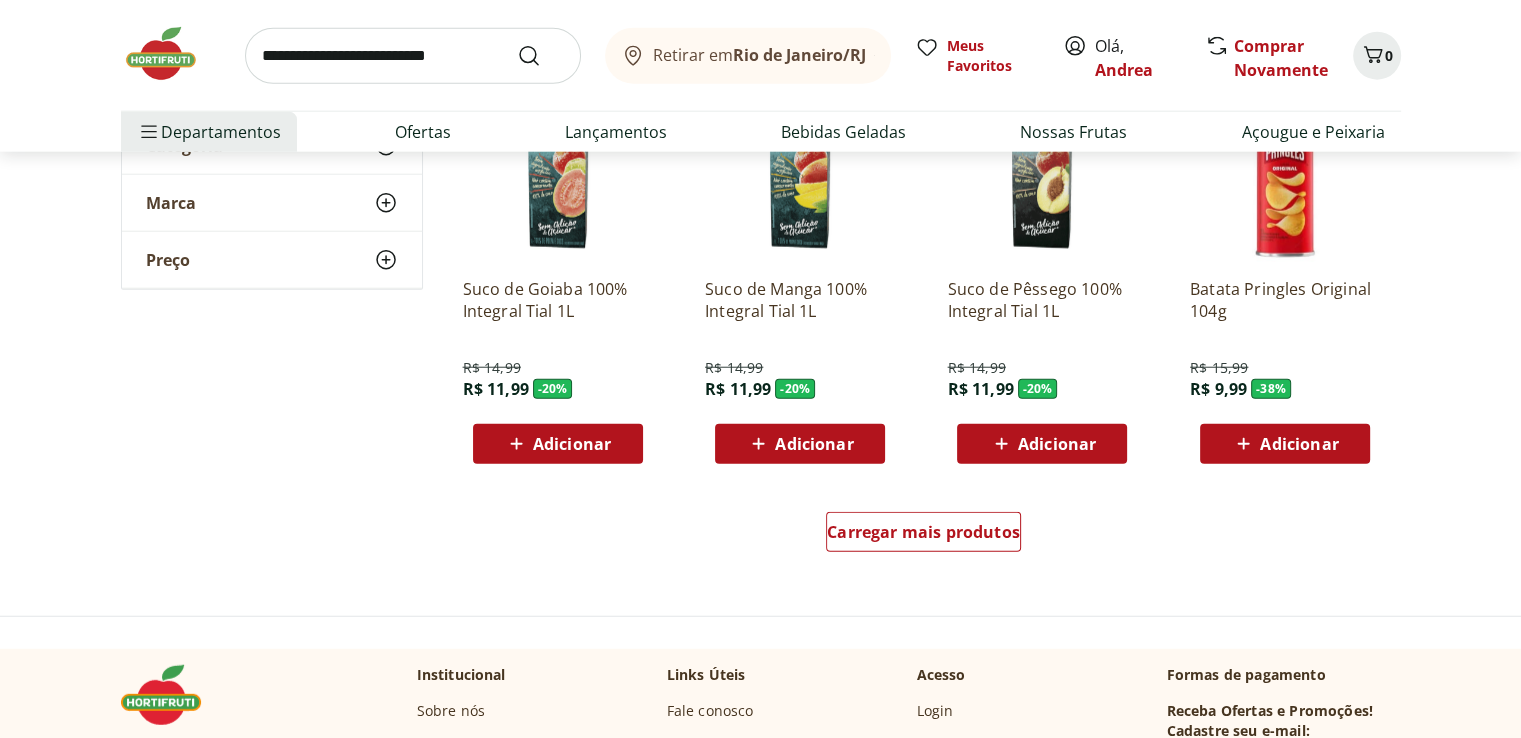 scroll, scrollTop: 5080, scrollLeft: 0, axis: vertical 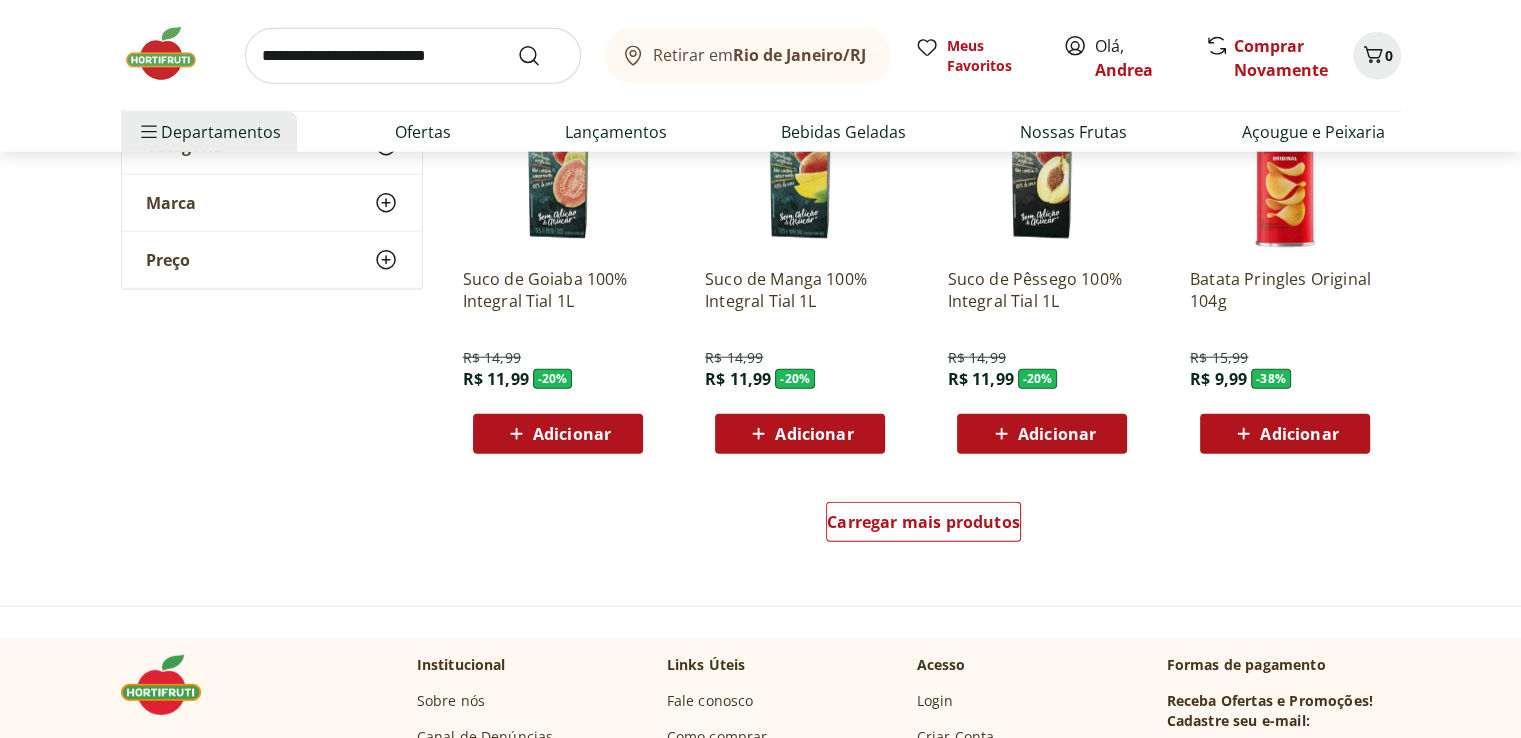 click 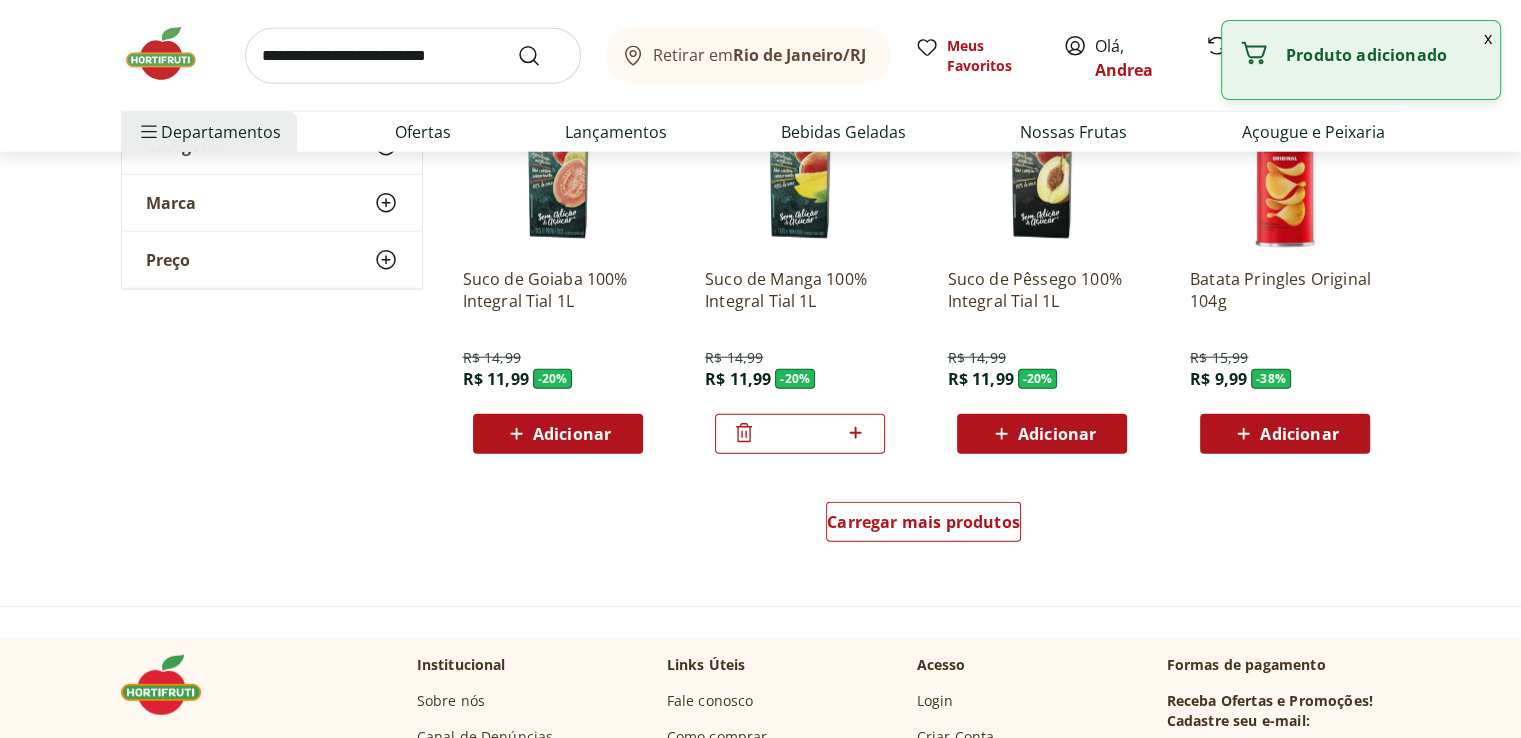 click on "Adicionar" at bounding box center [558, 434] 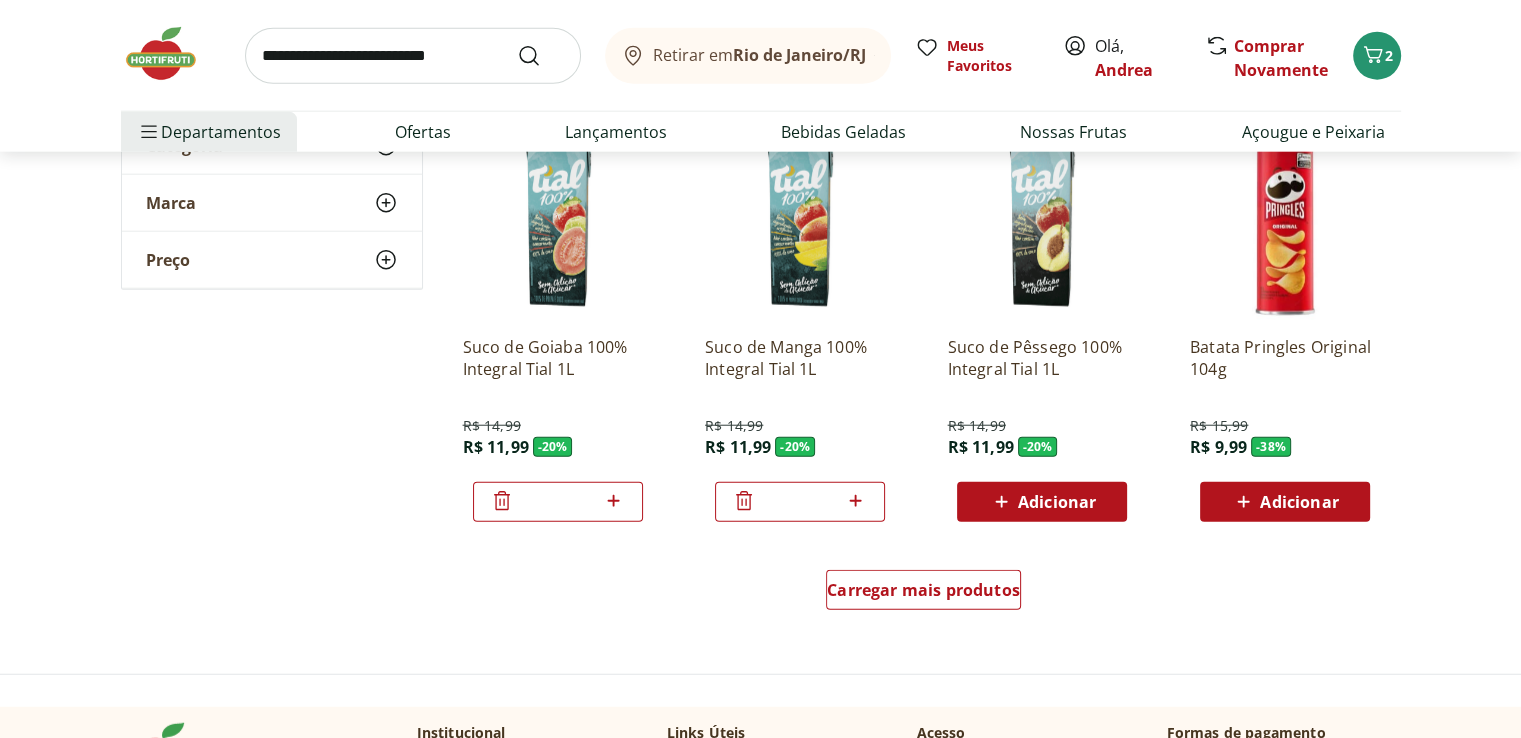 scroll, scrollTop: 5080, scrollLeft: 0, axis: vertical 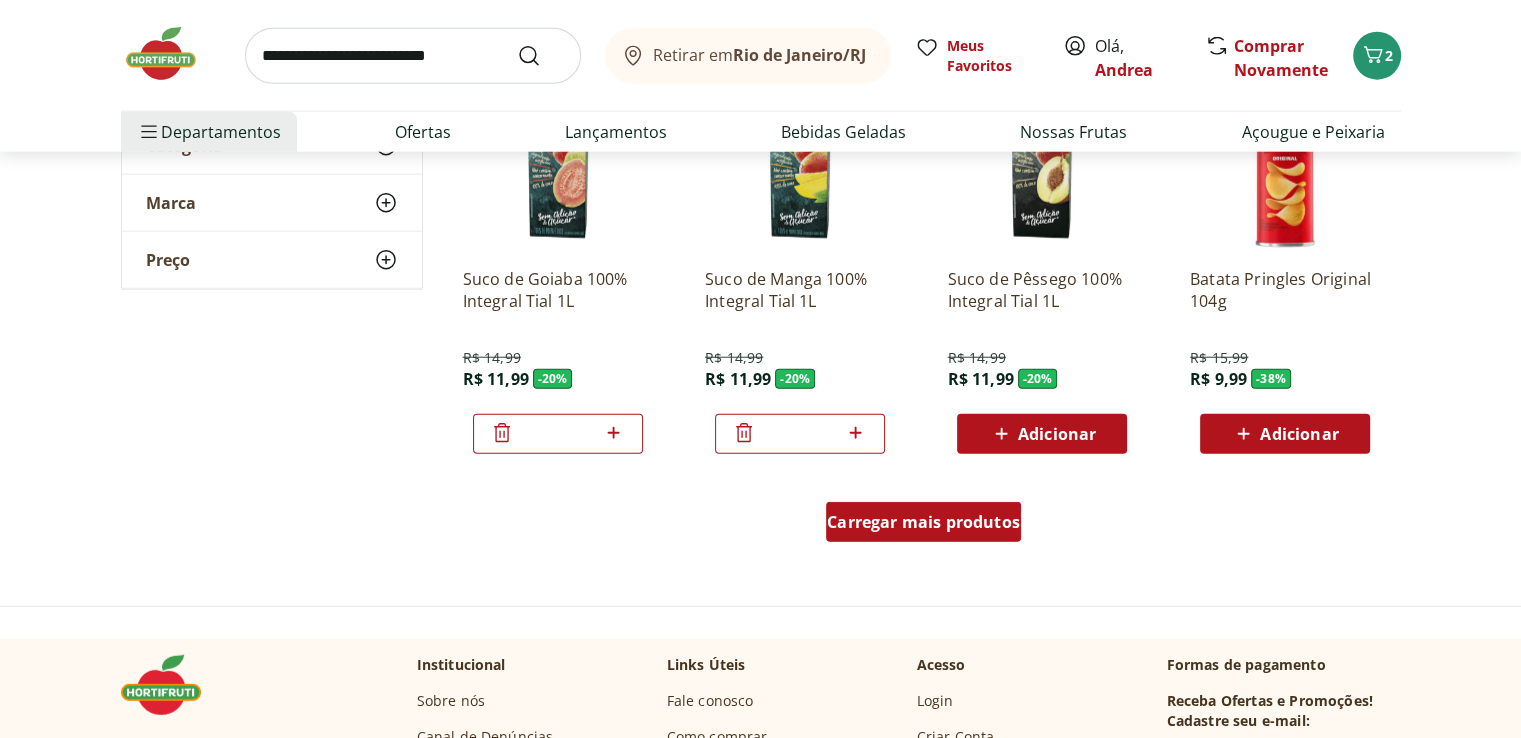 click on "Carregar mais produtos" at bounding box center (923, 522) 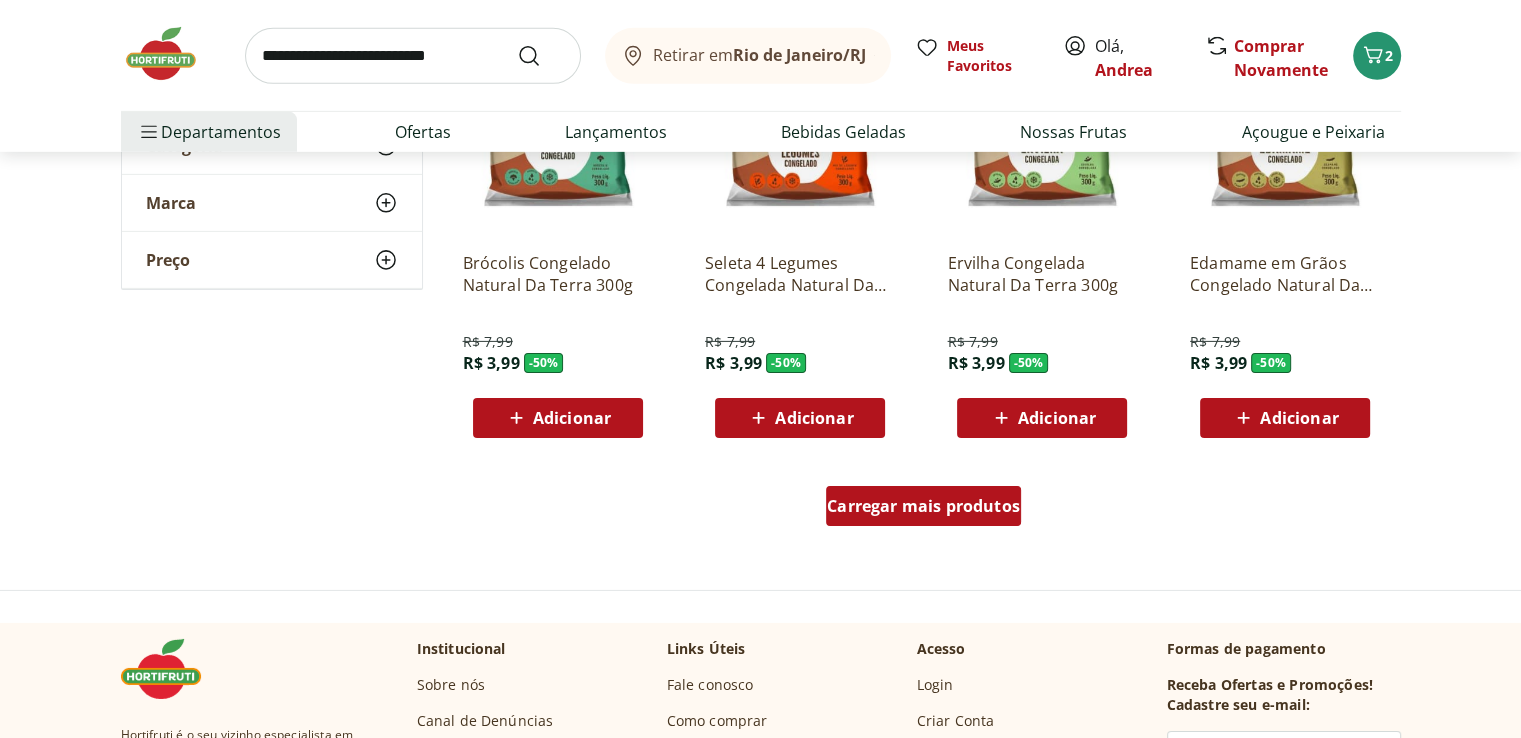 click on "Carregar mais produtos" at bounding box center (923, 506) 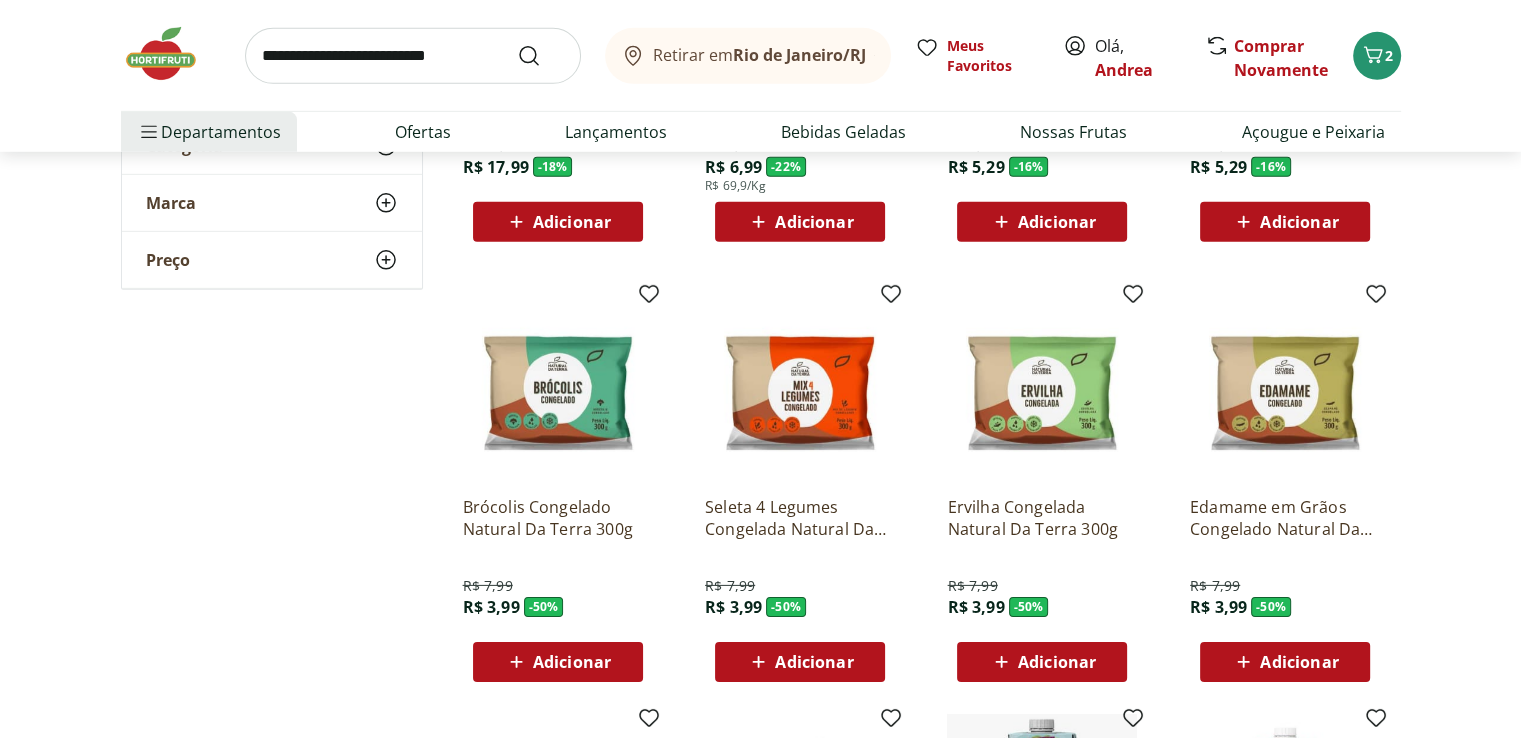 scroll, scrollTop: 6160, scrollLeft: 0, axis: vertical 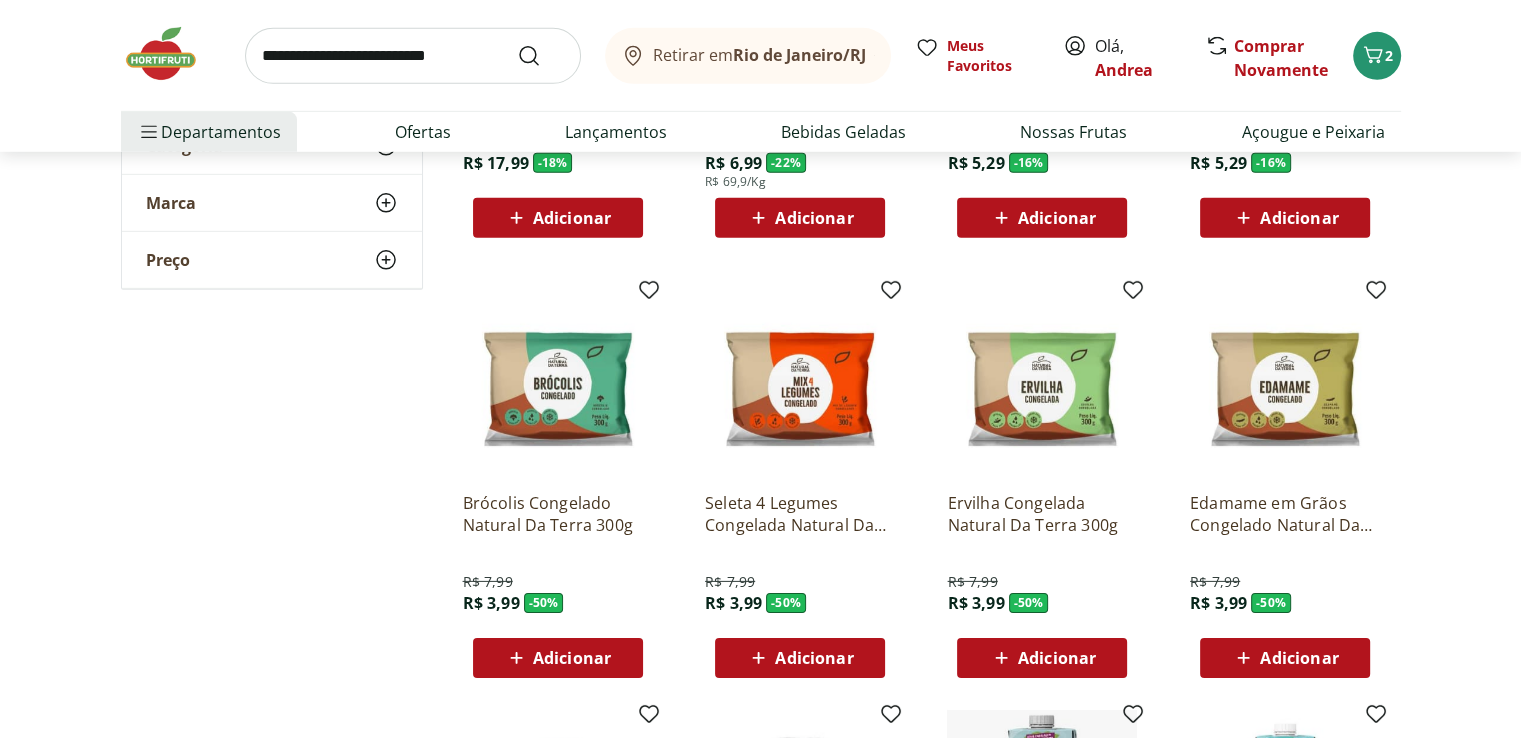 click 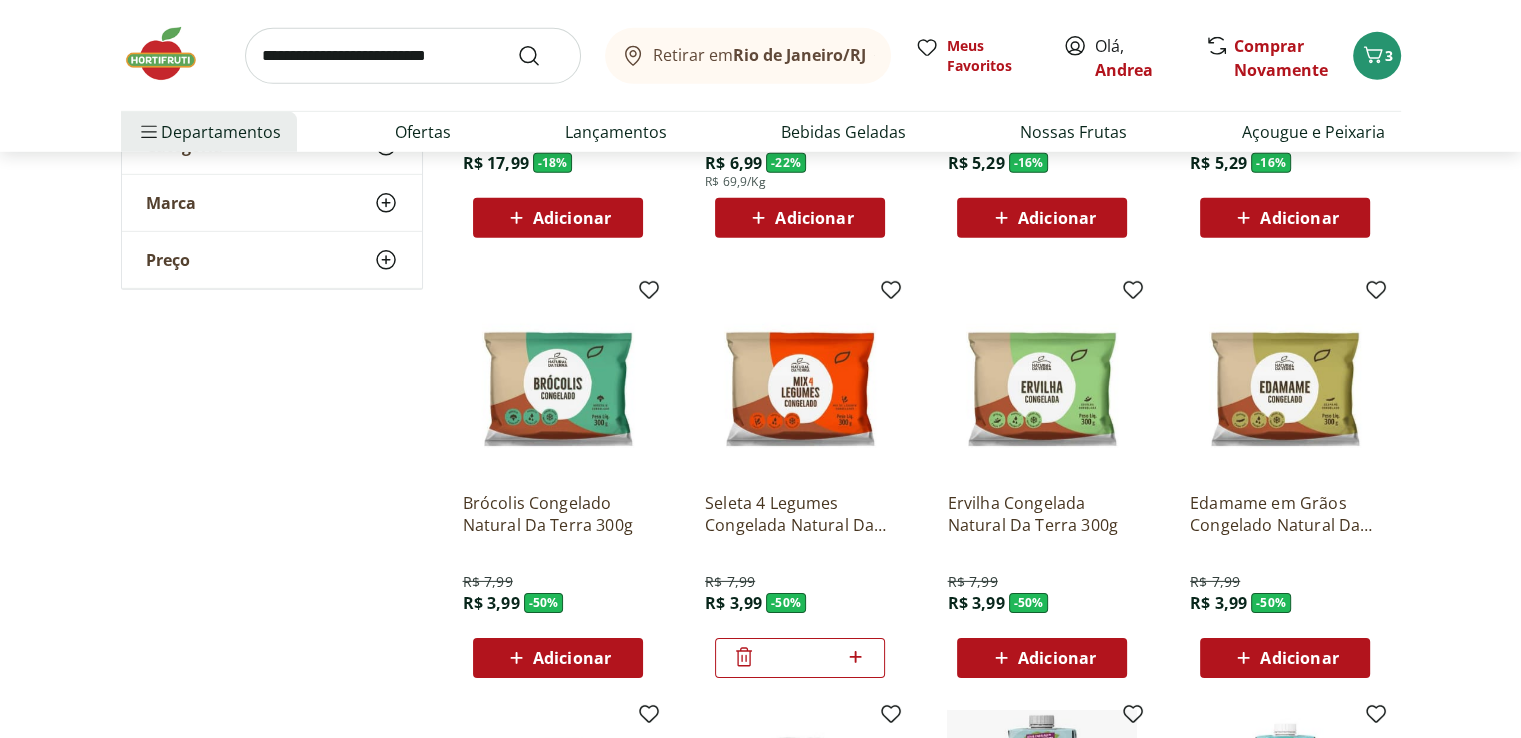 click on "Adicionar" at bounding box center (1057, 658) 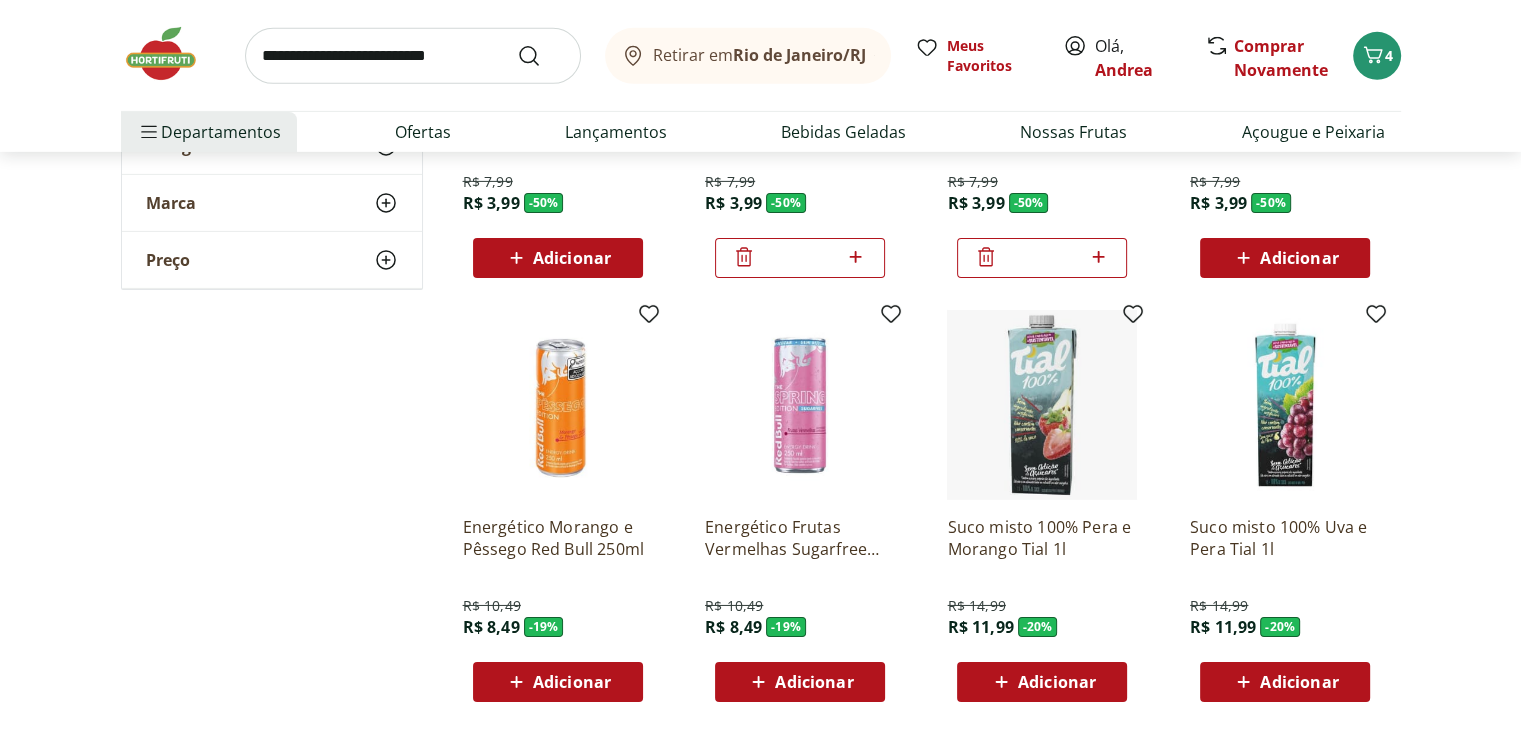 scroll, scrollTop: 6640, scrollLeft: 0, axis: vertical 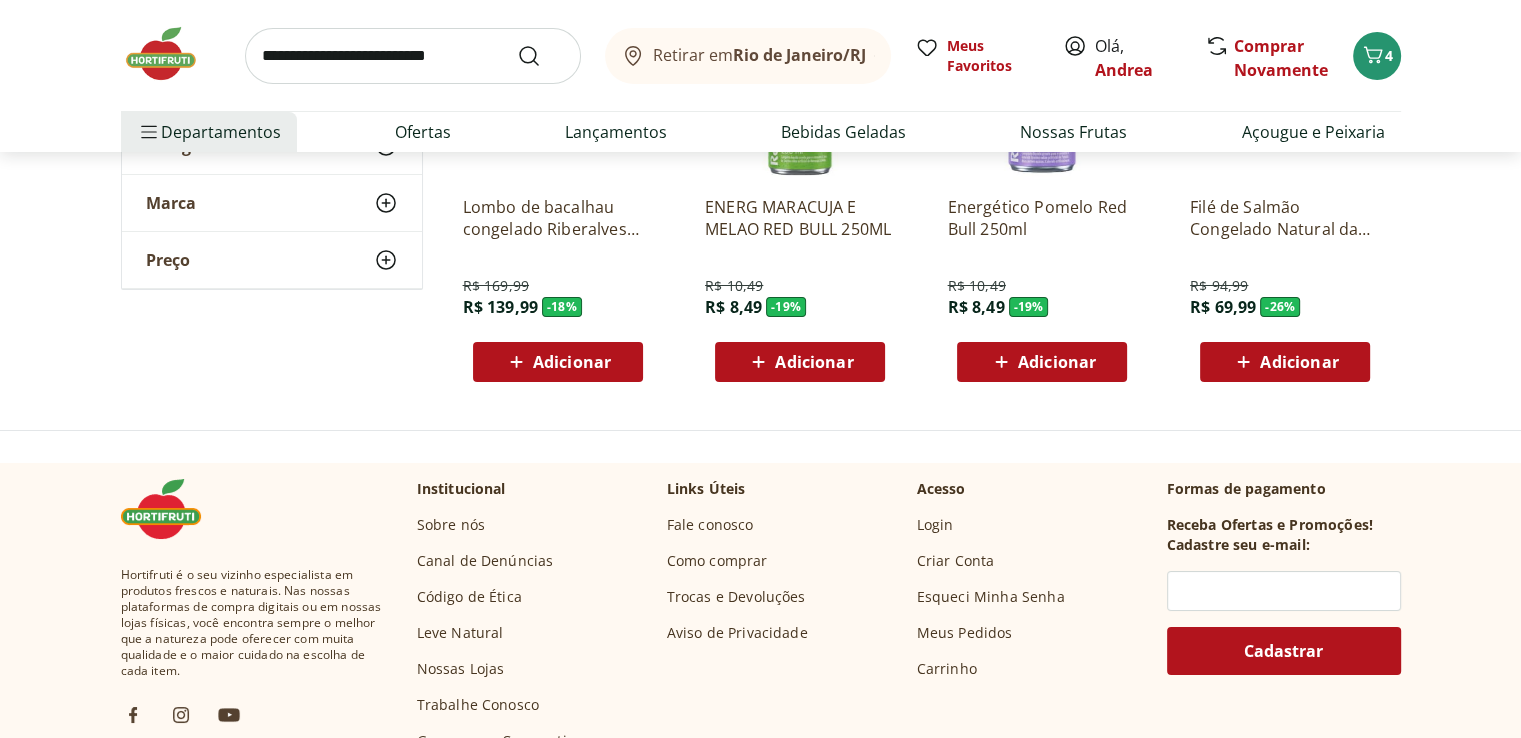 click on "Institucional Sobre nós Canal de Denúncias Código de Ética Leve Natural Nossas Lojas Trabalhe Conosco Governança Corporativa Links Úteis Fale conosco Como comprar Trocas e Devoluções Aviso de Privacidade Acesso Login Criar Conta Esqueci Minha Senha Meus Pedidos Carrinho" at bounding box center [784, 615] 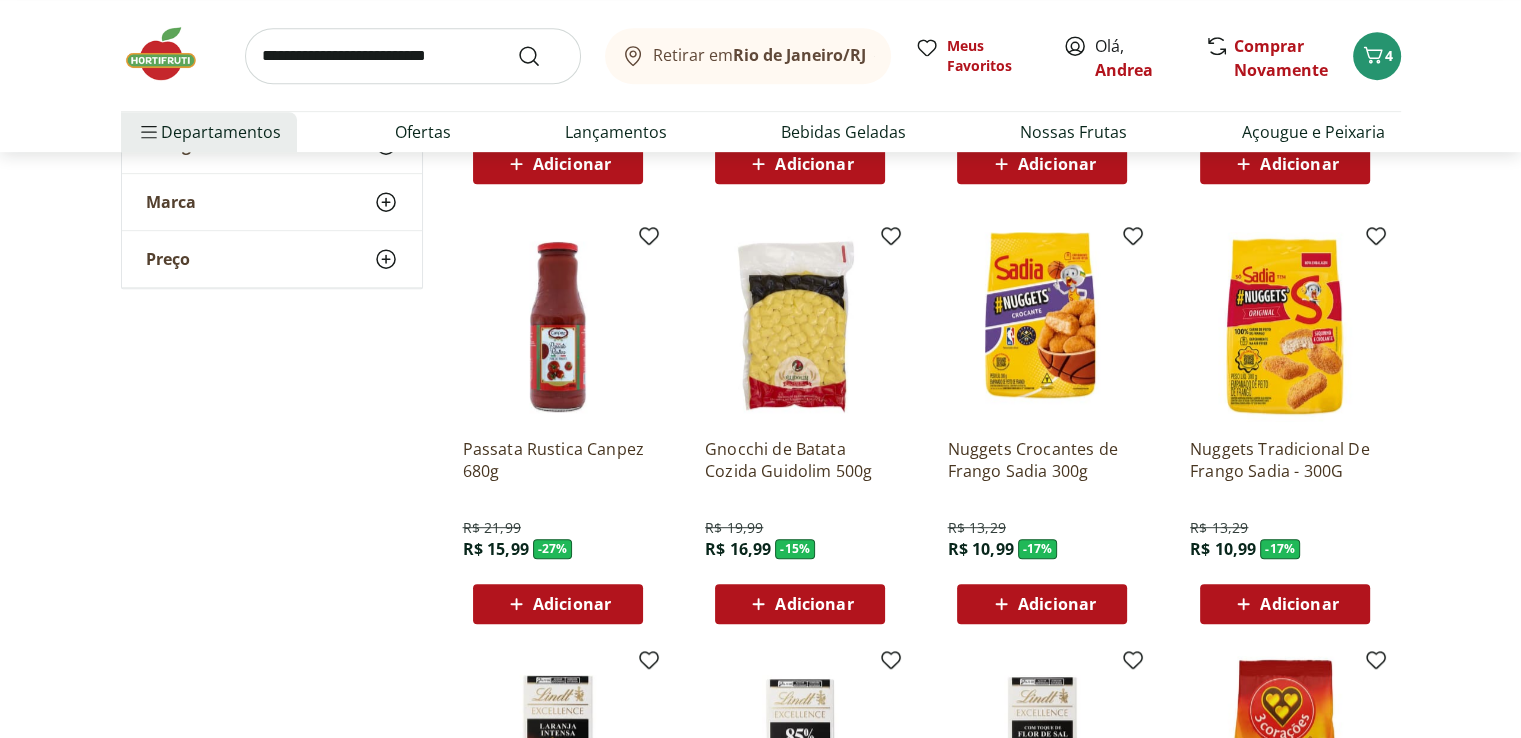 scroll, scrollTop: 1000, scrollLeft: 0, axis: vertical 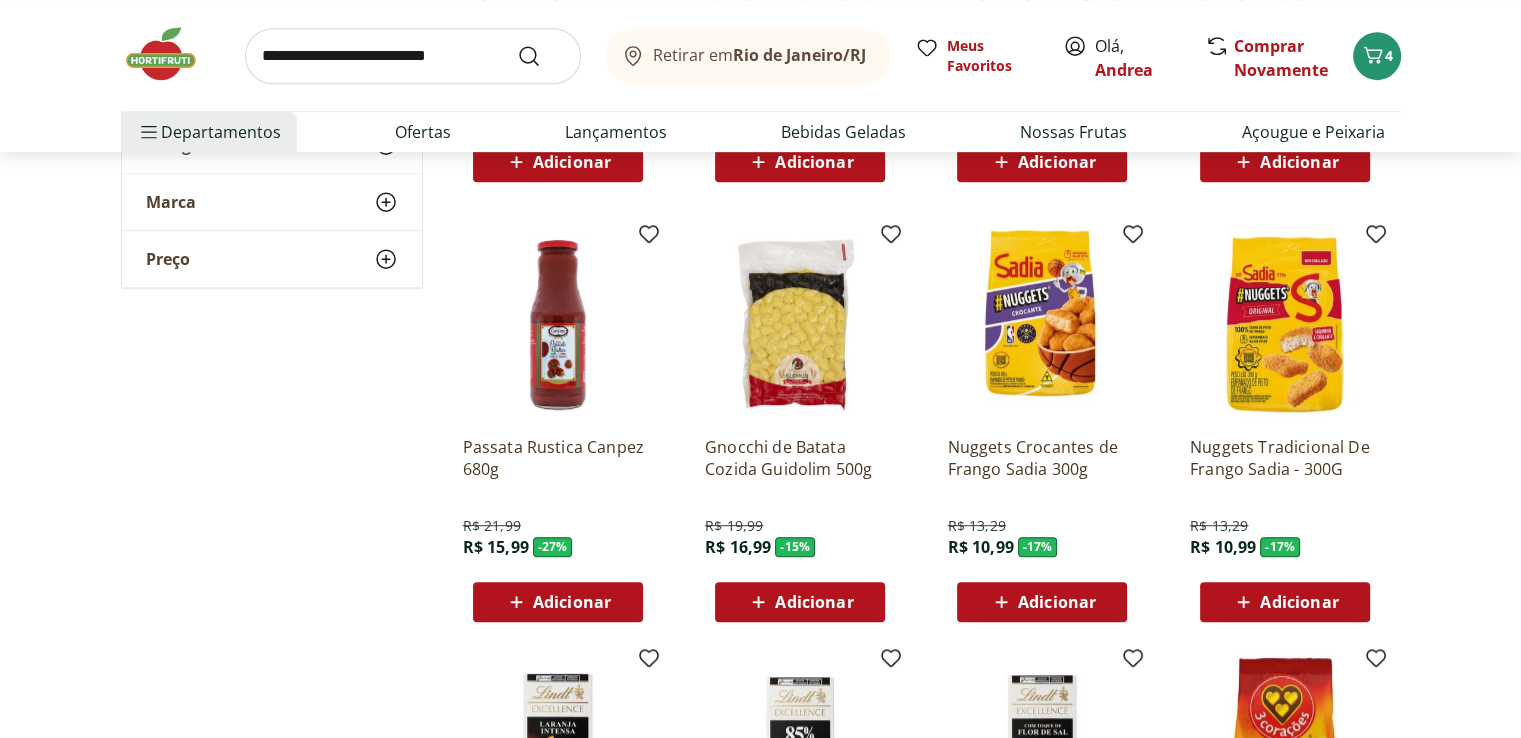click on "Adicionar" at bounding box center (1057, 602) 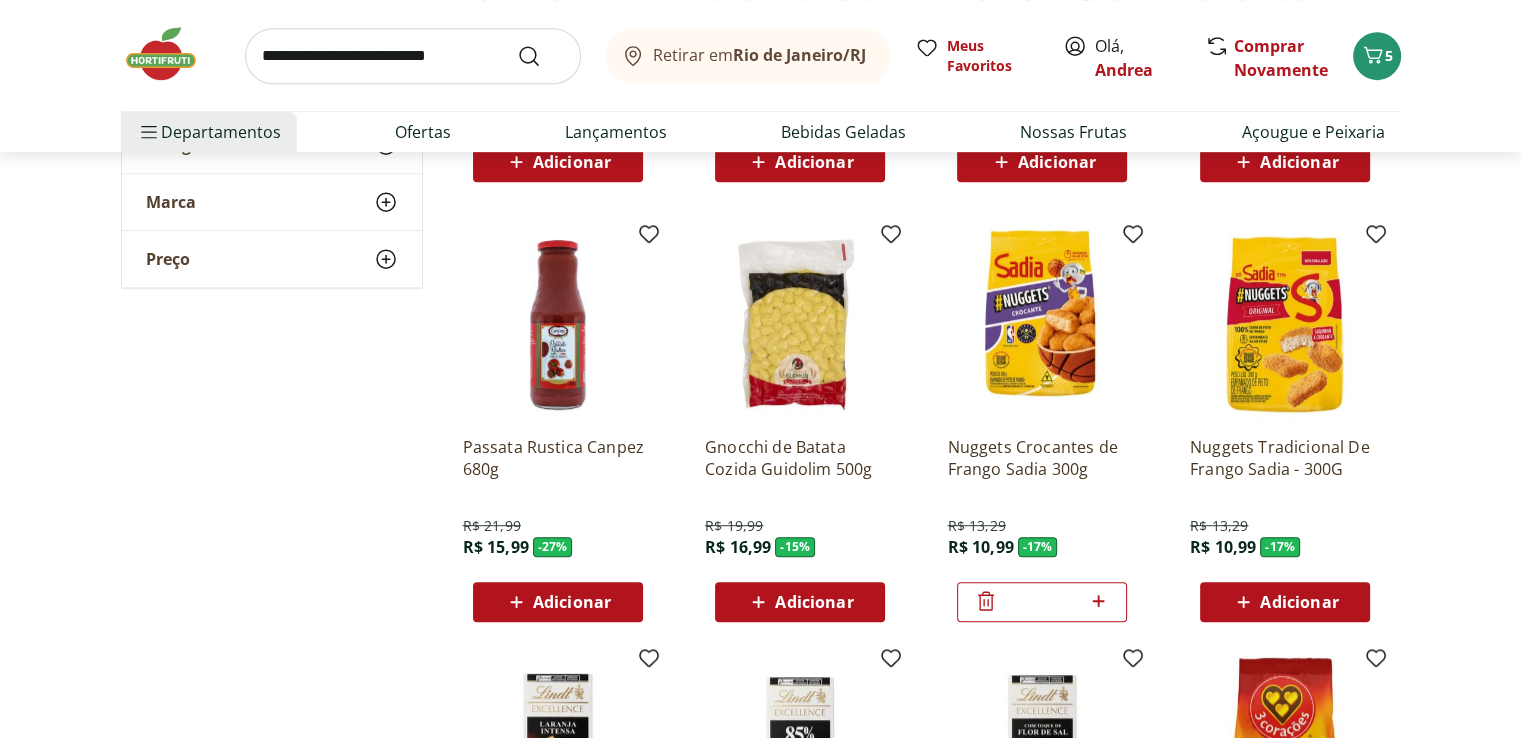 click on "*" at bounding box center (1042, 602) 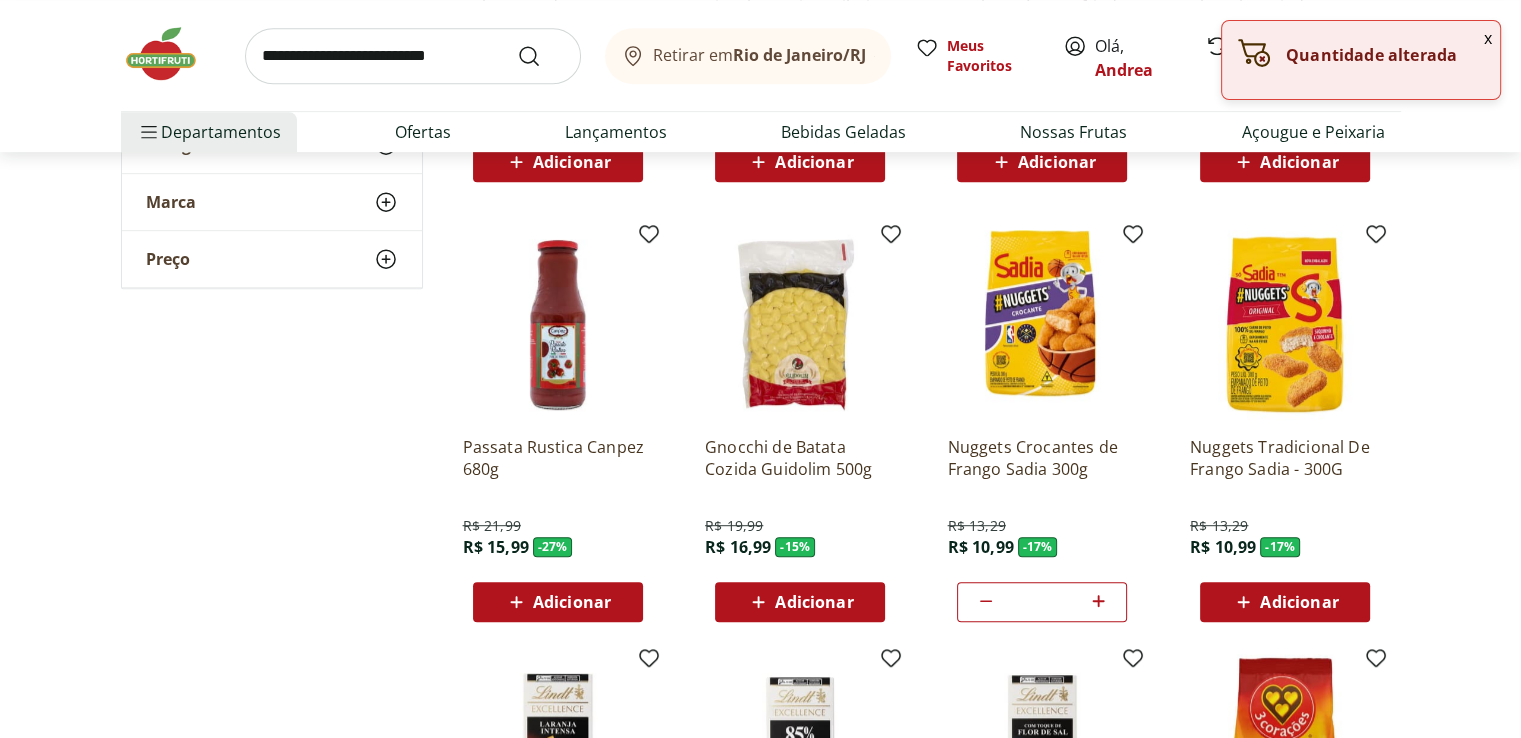 click on "**********" at bounding box center [760, 3004] 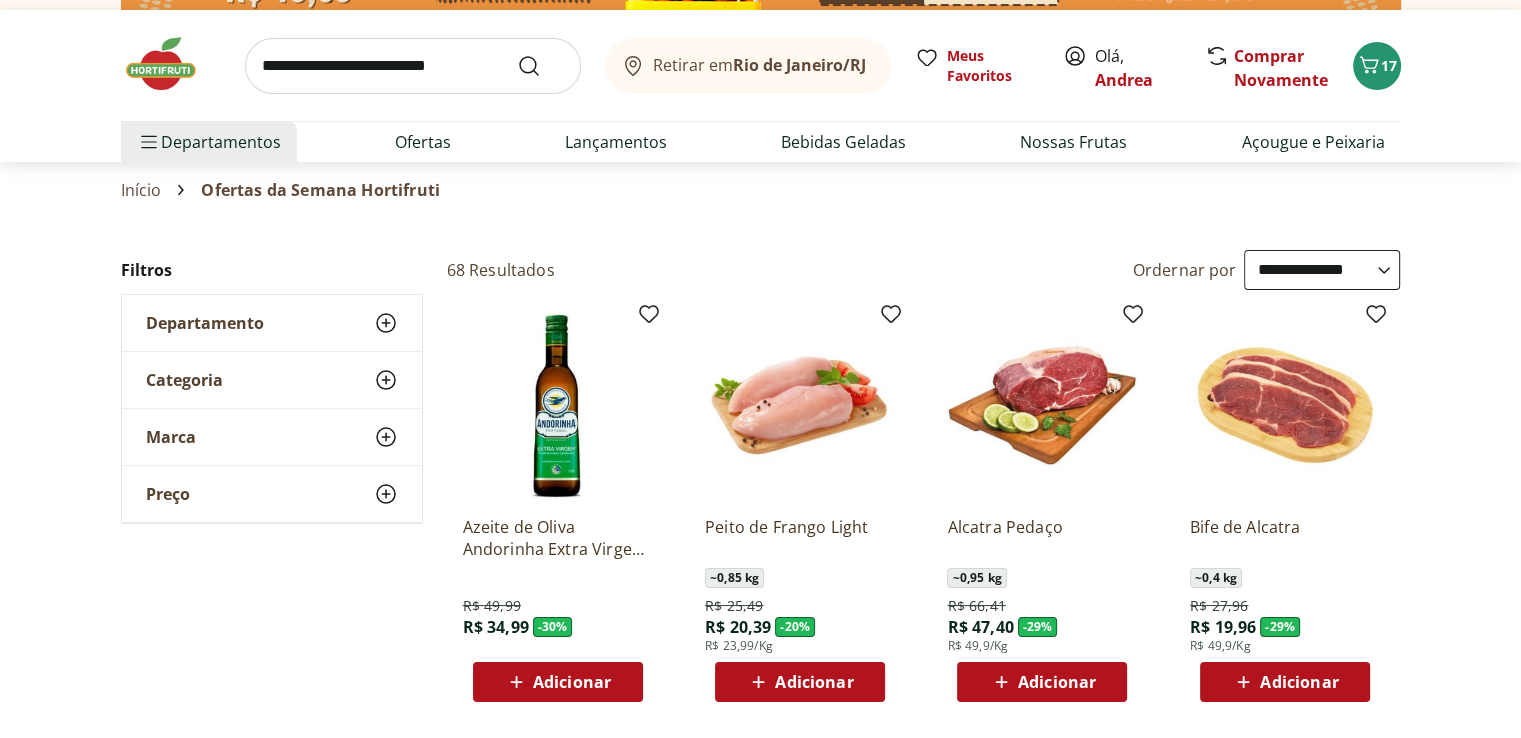 scroll, scrollTop: 0, scrollLeft: 0, axis: both 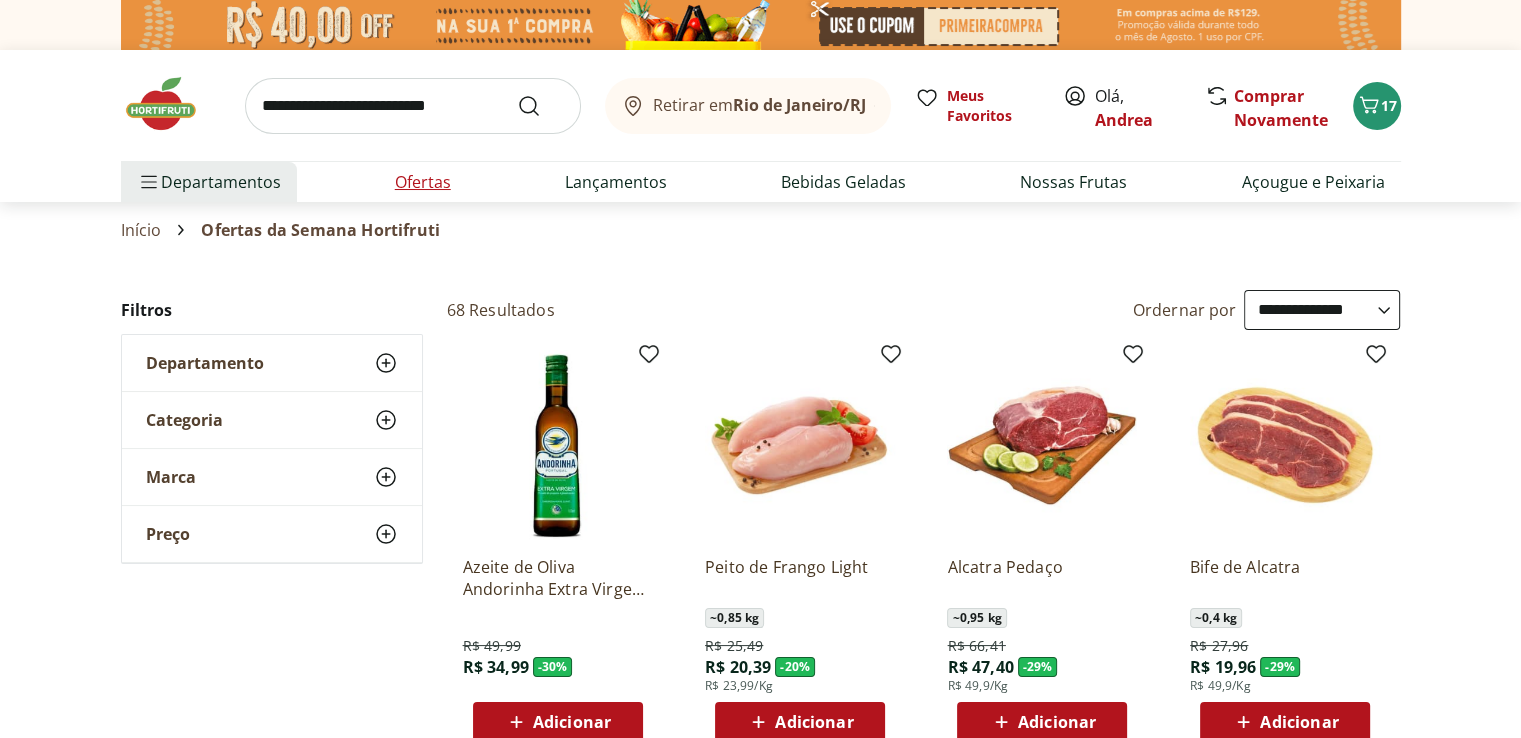 click on "Ofertas" at bounding box center [423, 182] 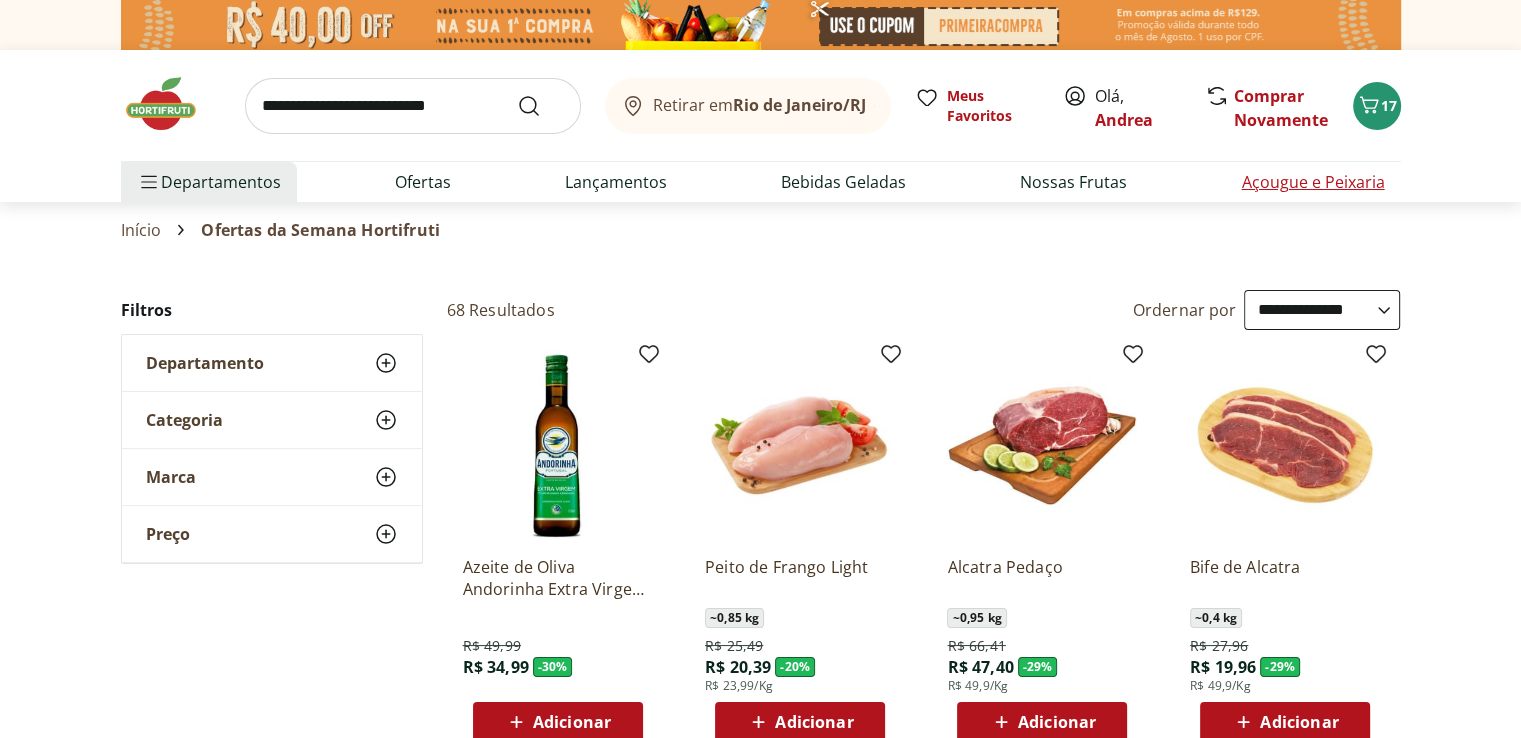 click on "Açougue e Peixaria" at bounding box center [1312, 182] 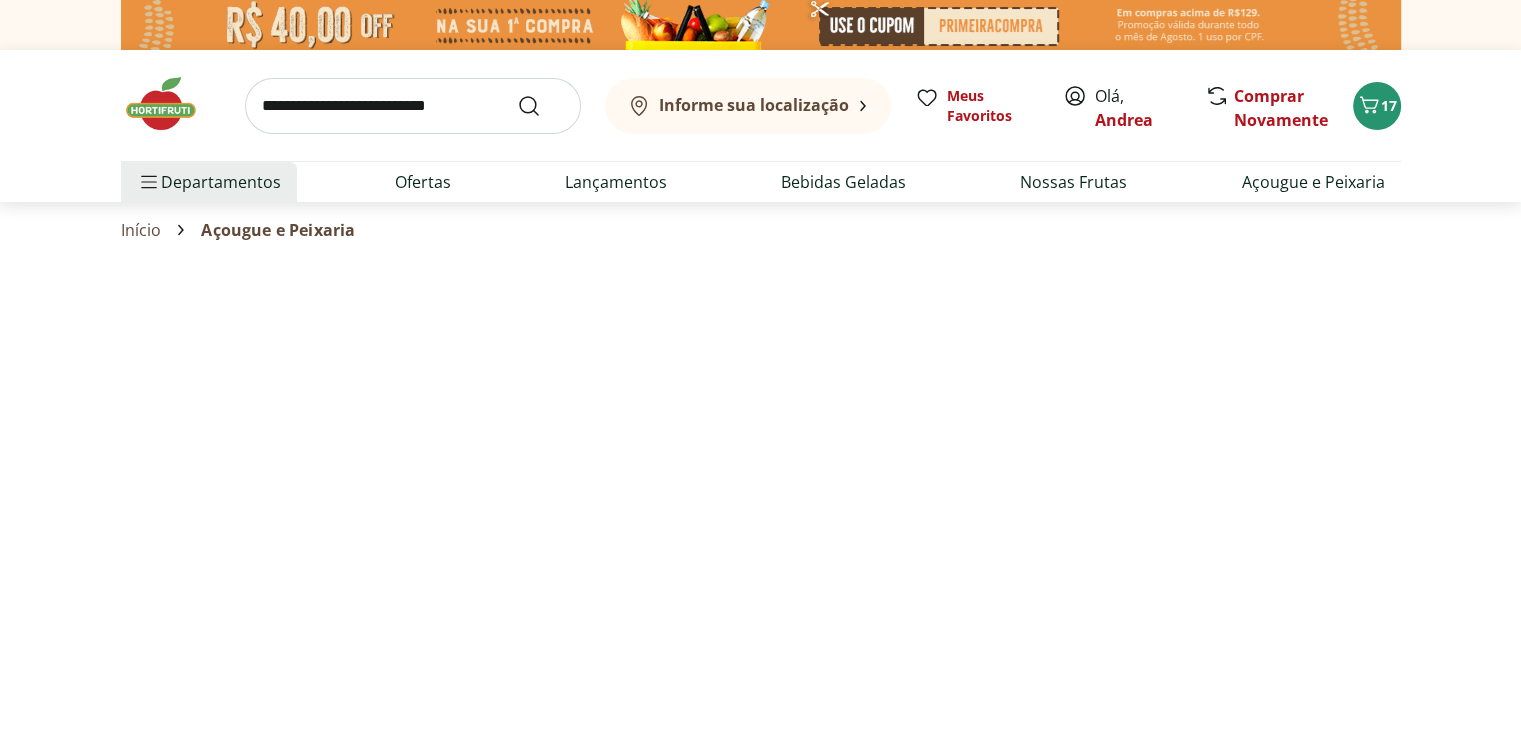 select on "**********" 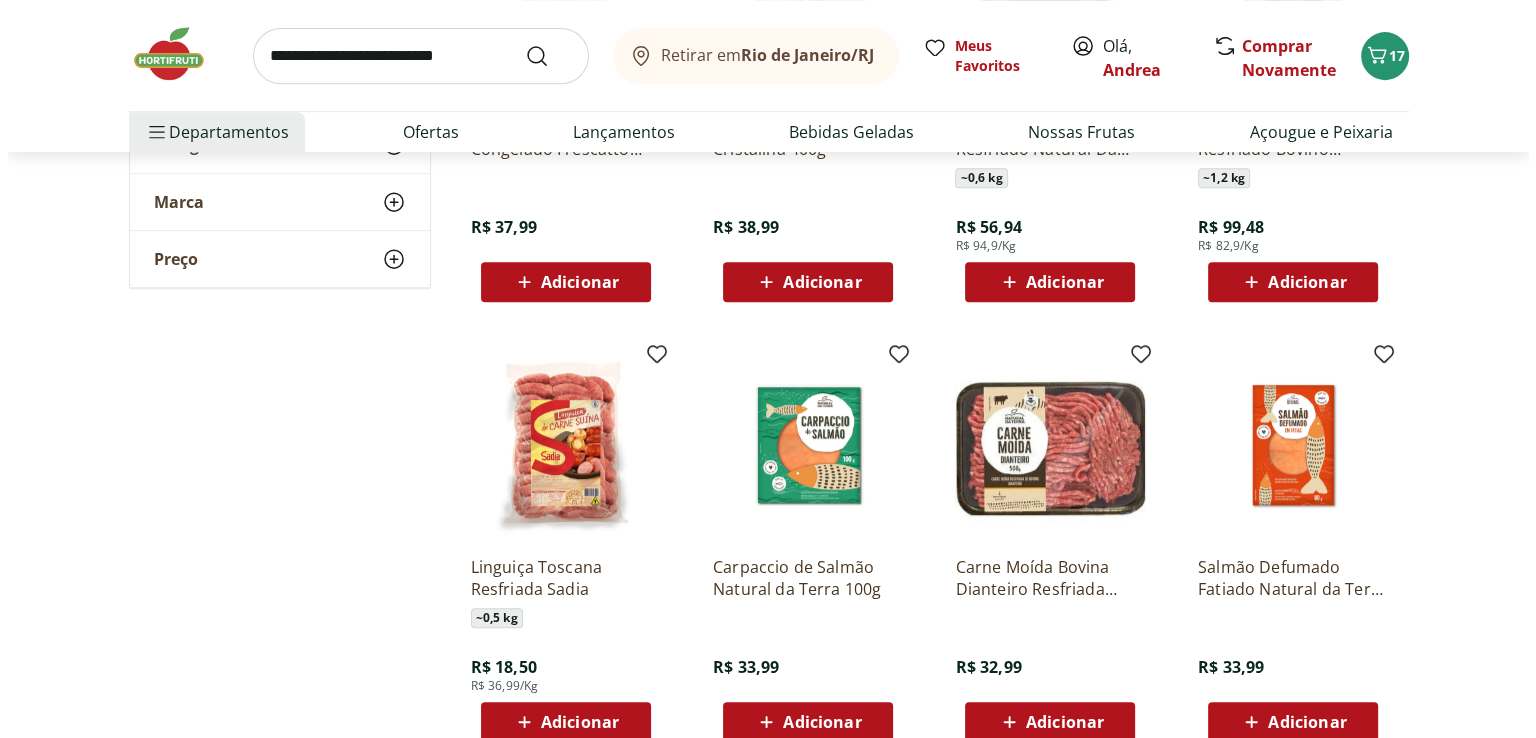 scroll, scrollTop: 920, scrollLeft: 0, axis: vertical 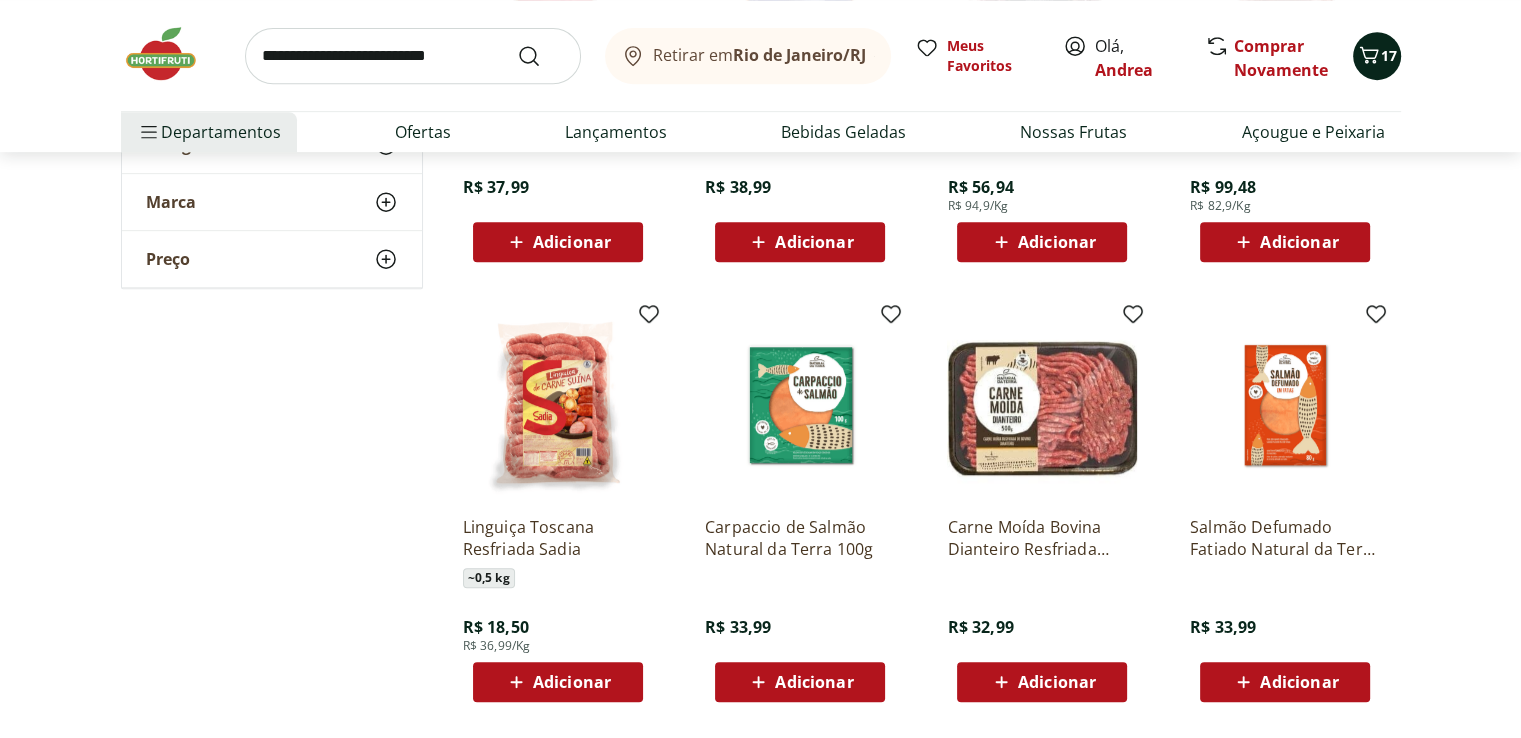 click on "17" at bounding box center [1377, 56] 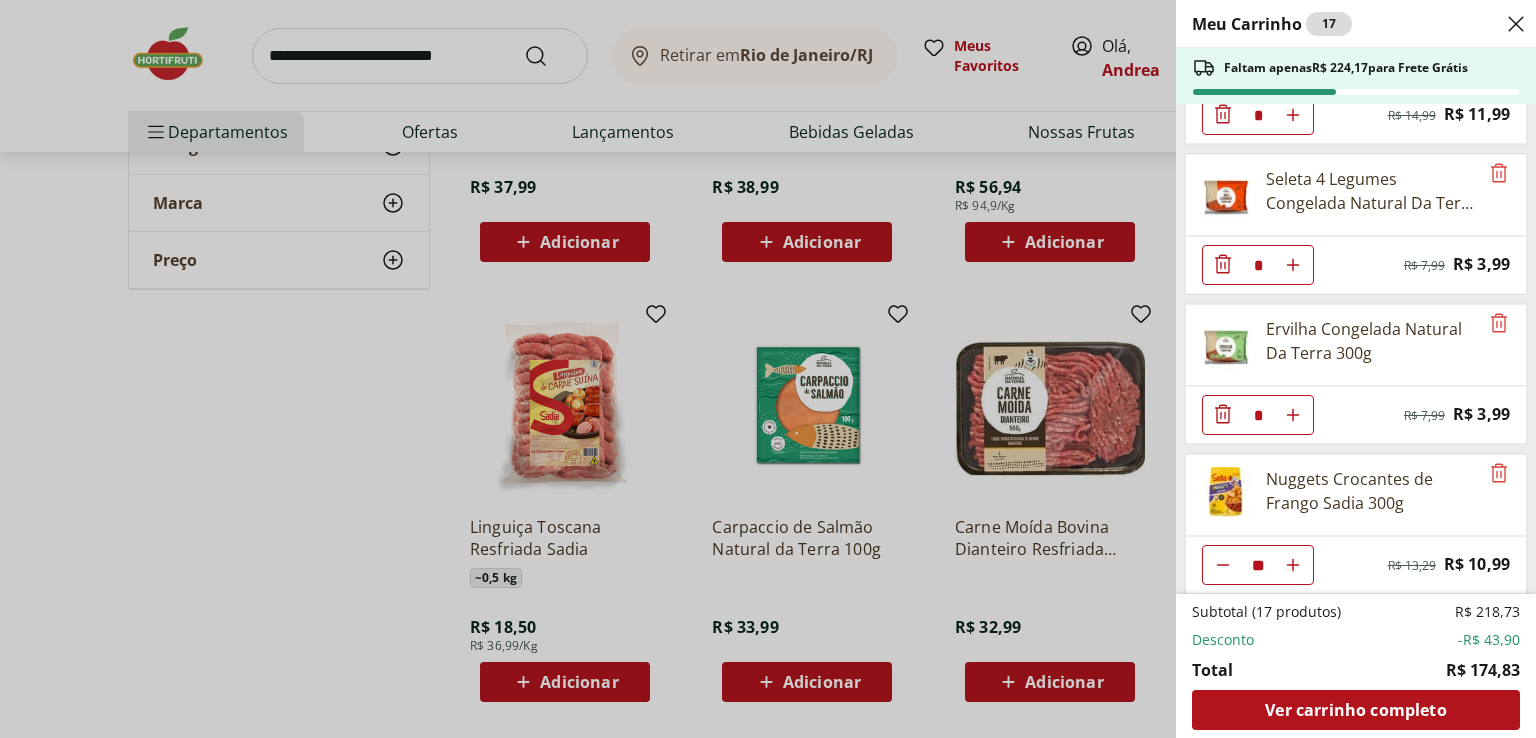 scroll, scrollTop: 262, scrollLeft: 0, axis: vertical 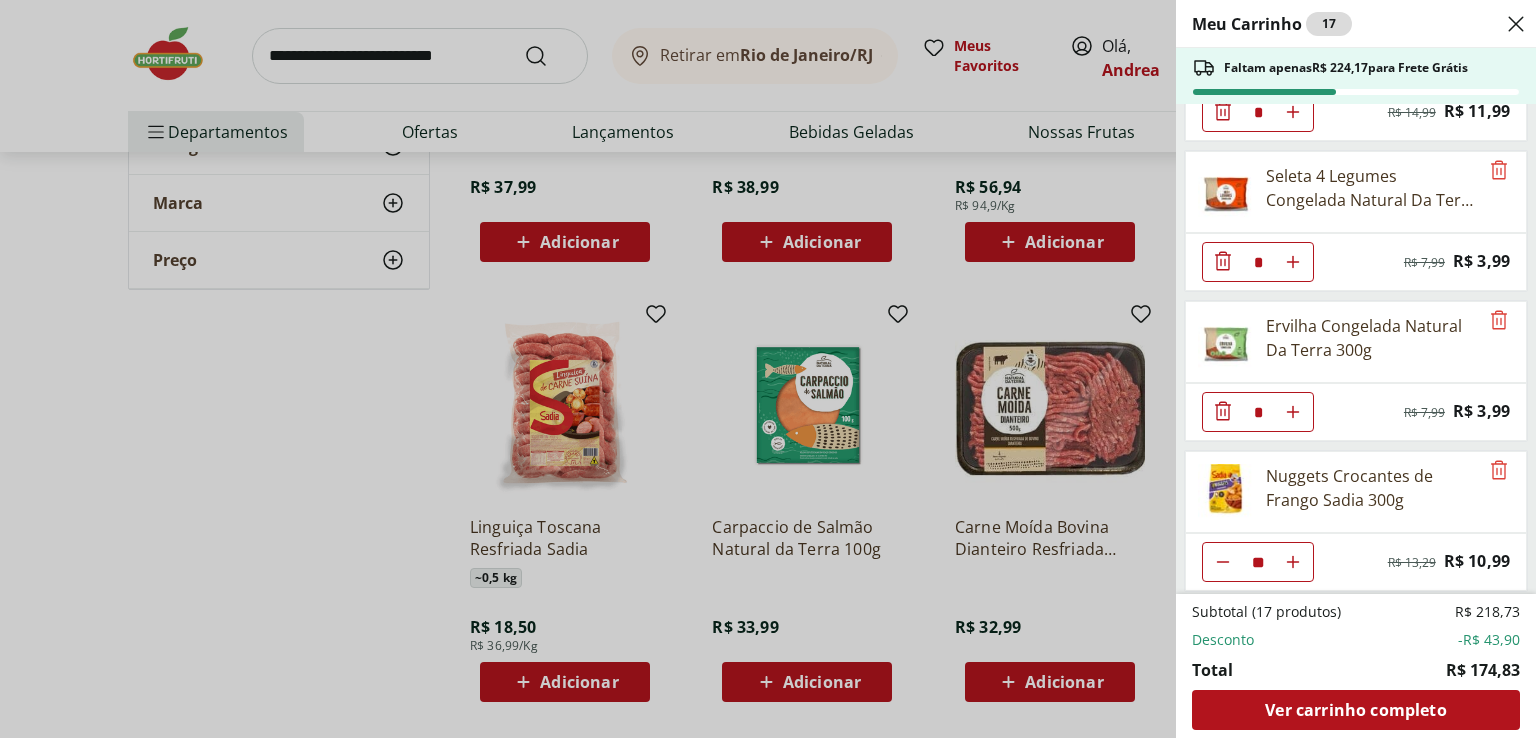 click at bounding box center (1223, -38) 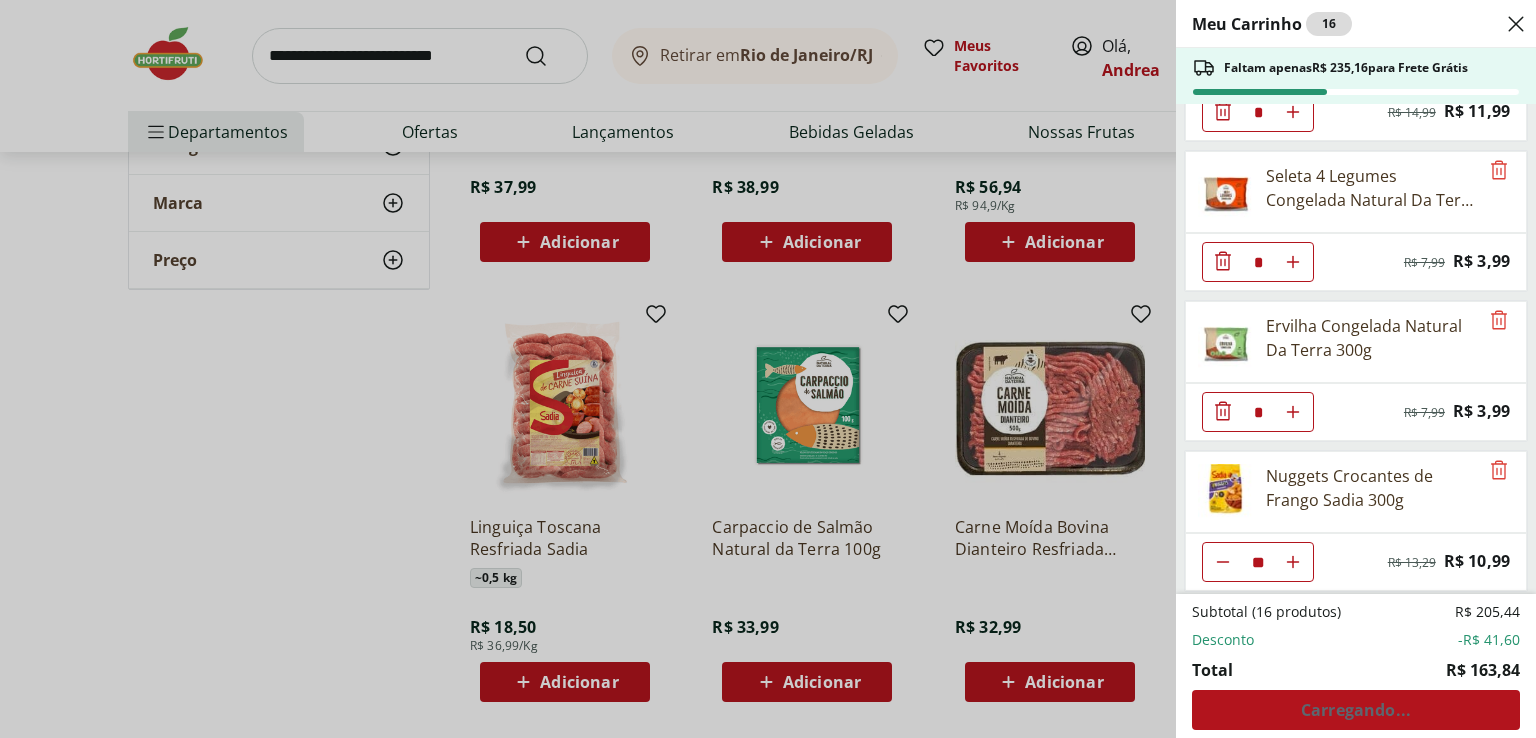 click at bounding box center [1223, -38] 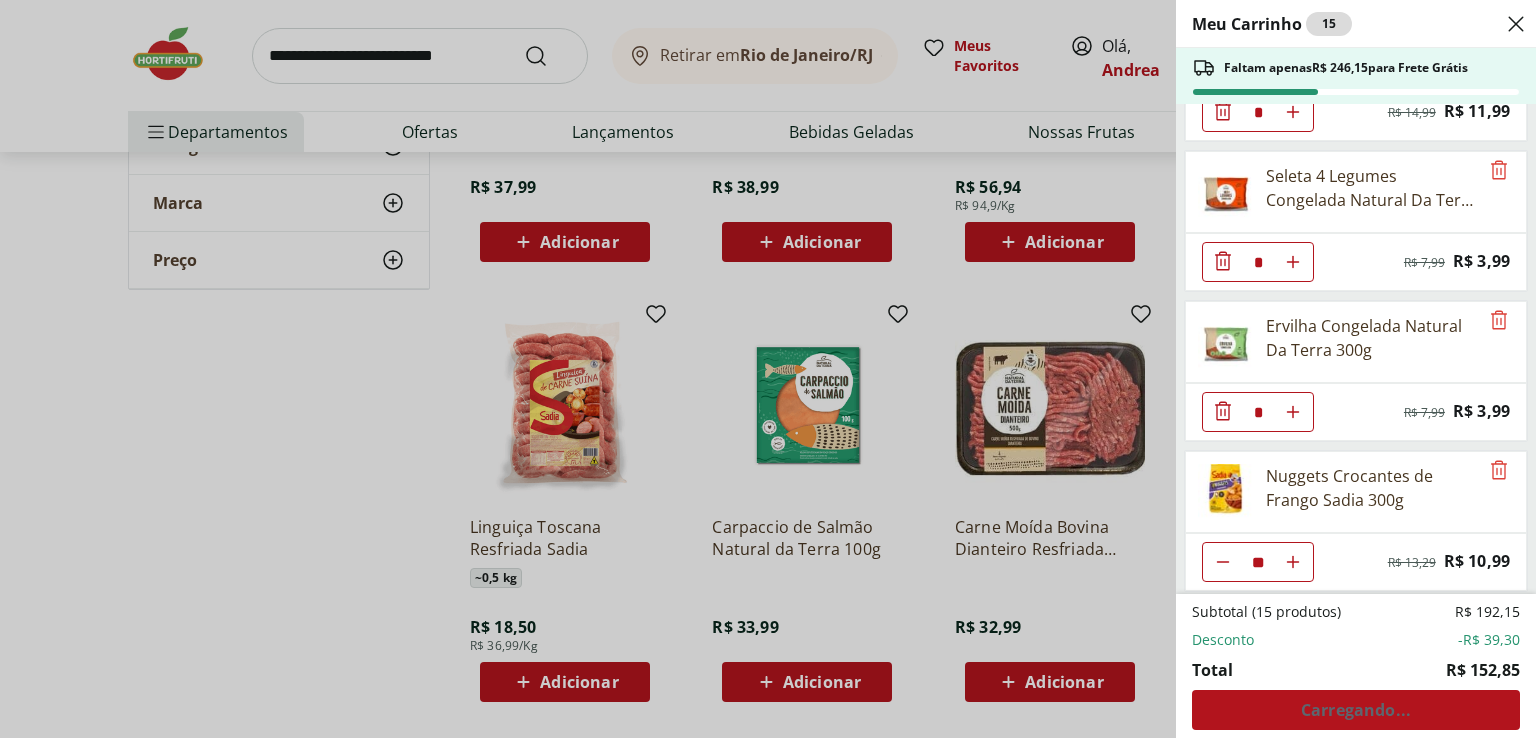 click at bounding box center [1223, -38] 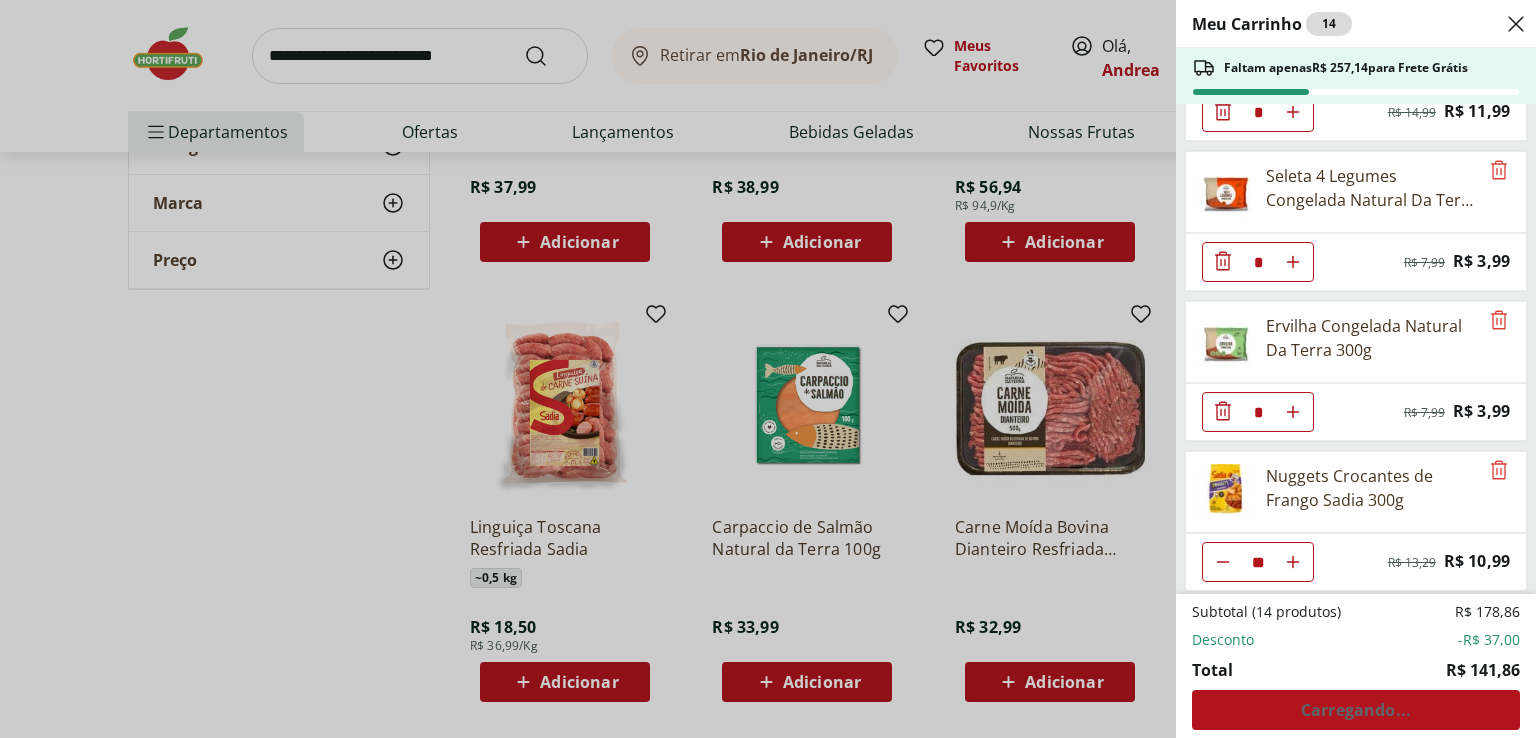 click at bounding box center (1223, -38) 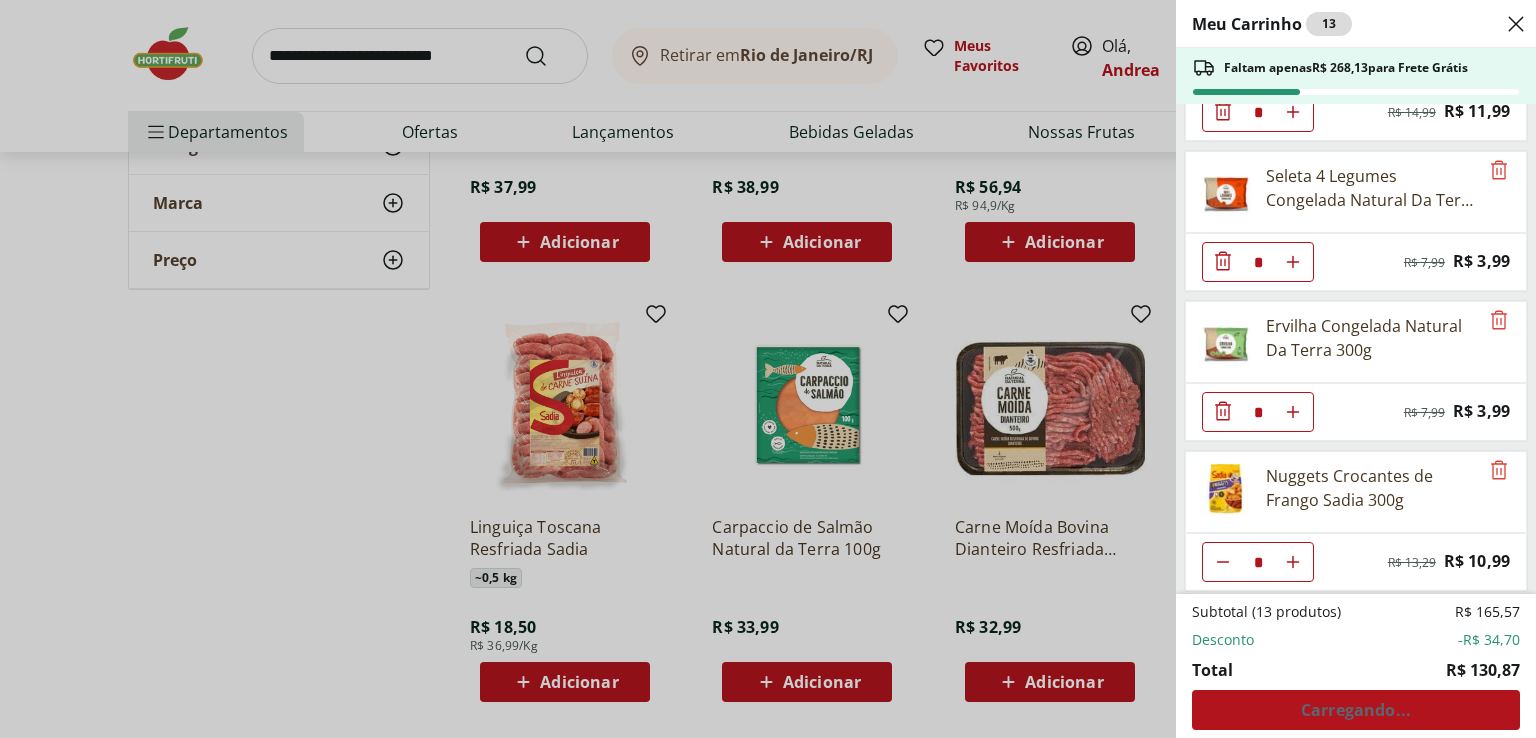 click at bounding box center [1223, -38] 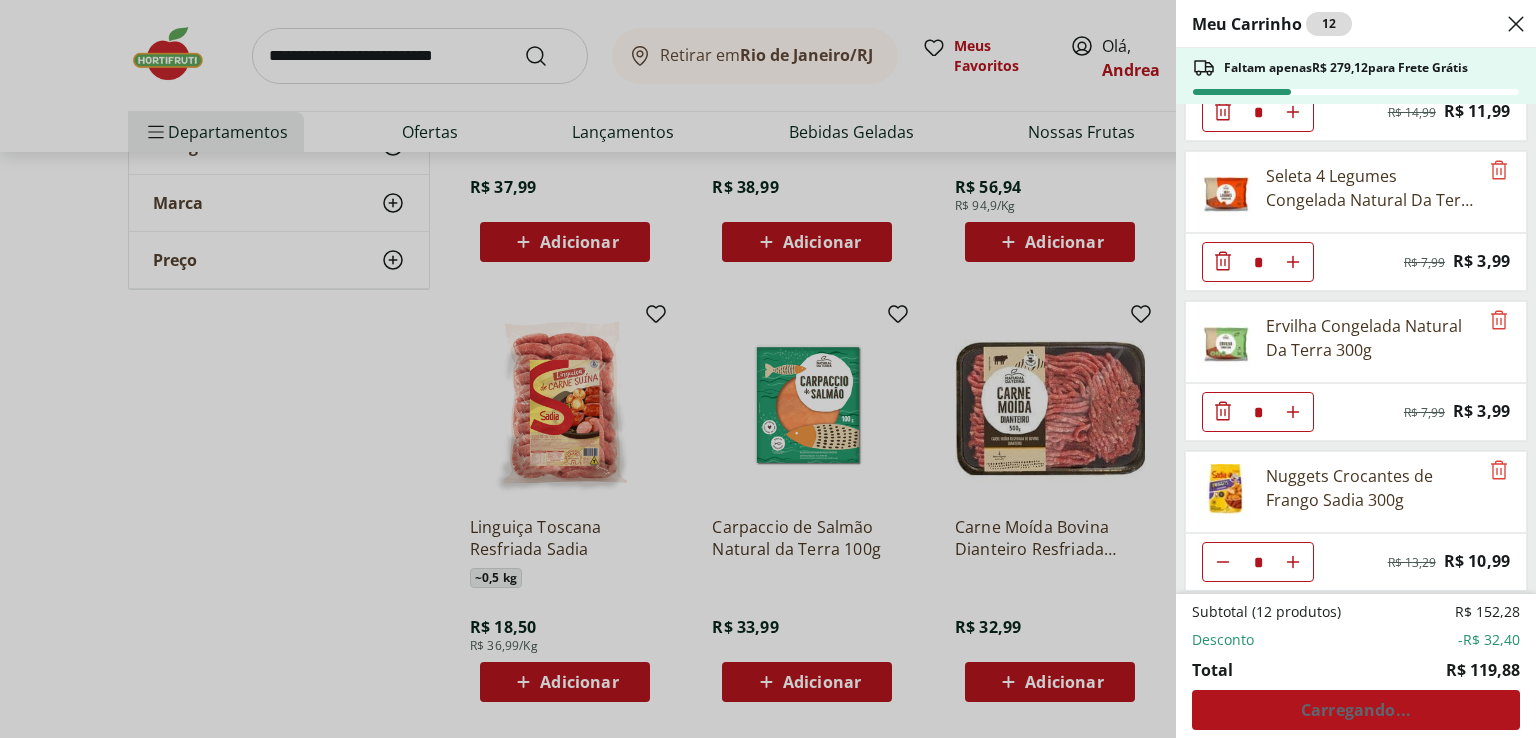 click at bounding box center (1223, -38) 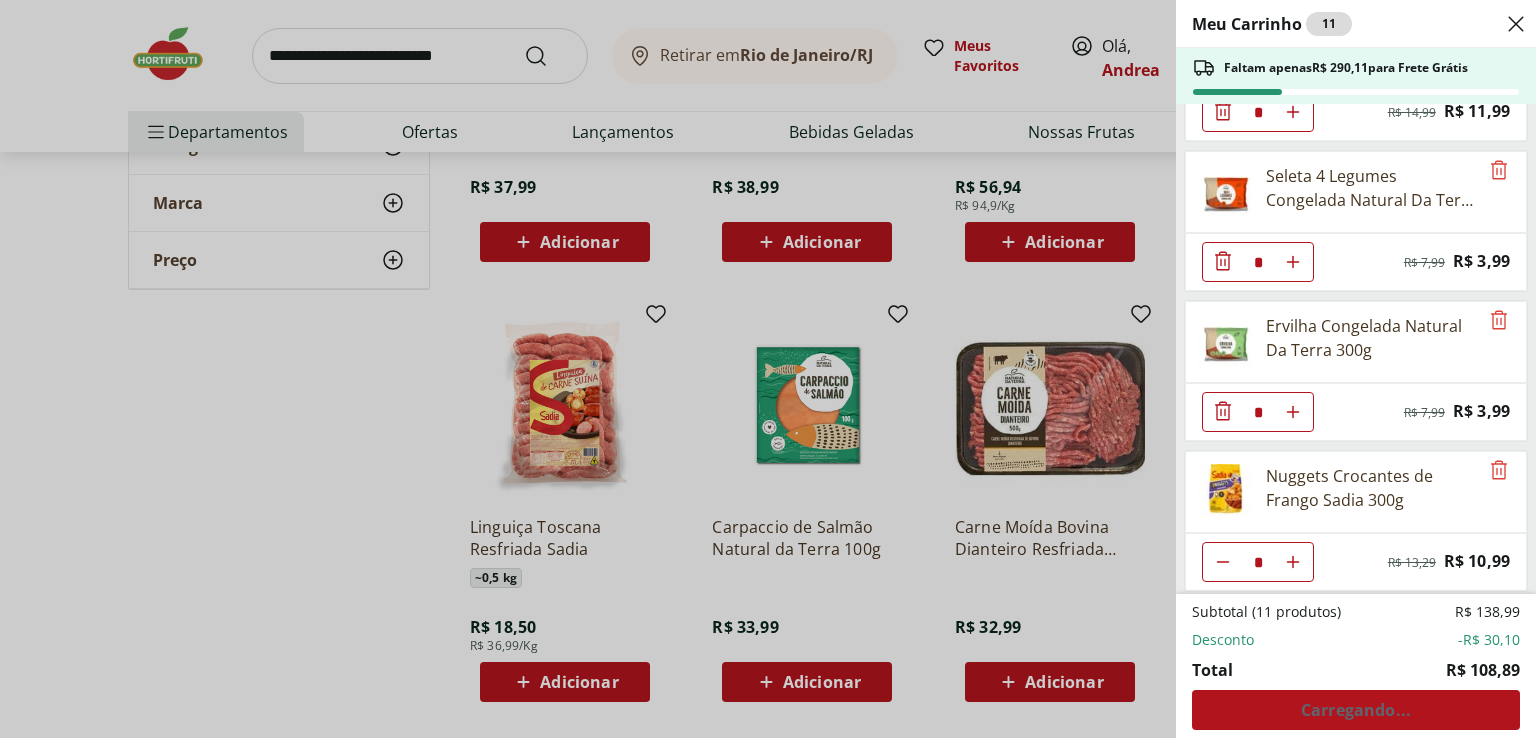 click at bounding box center [1223, -38] 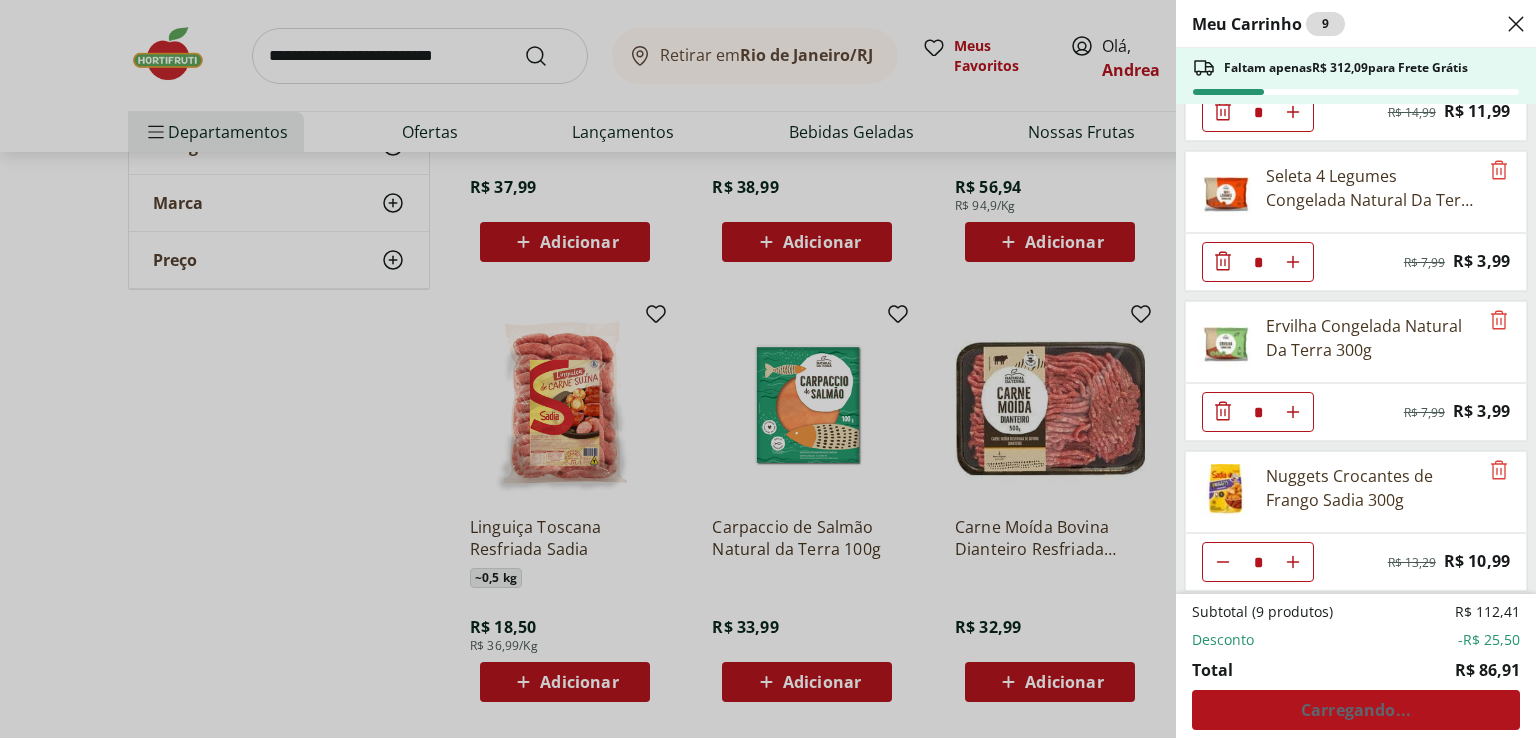 click at bounding box center [1223, -38] 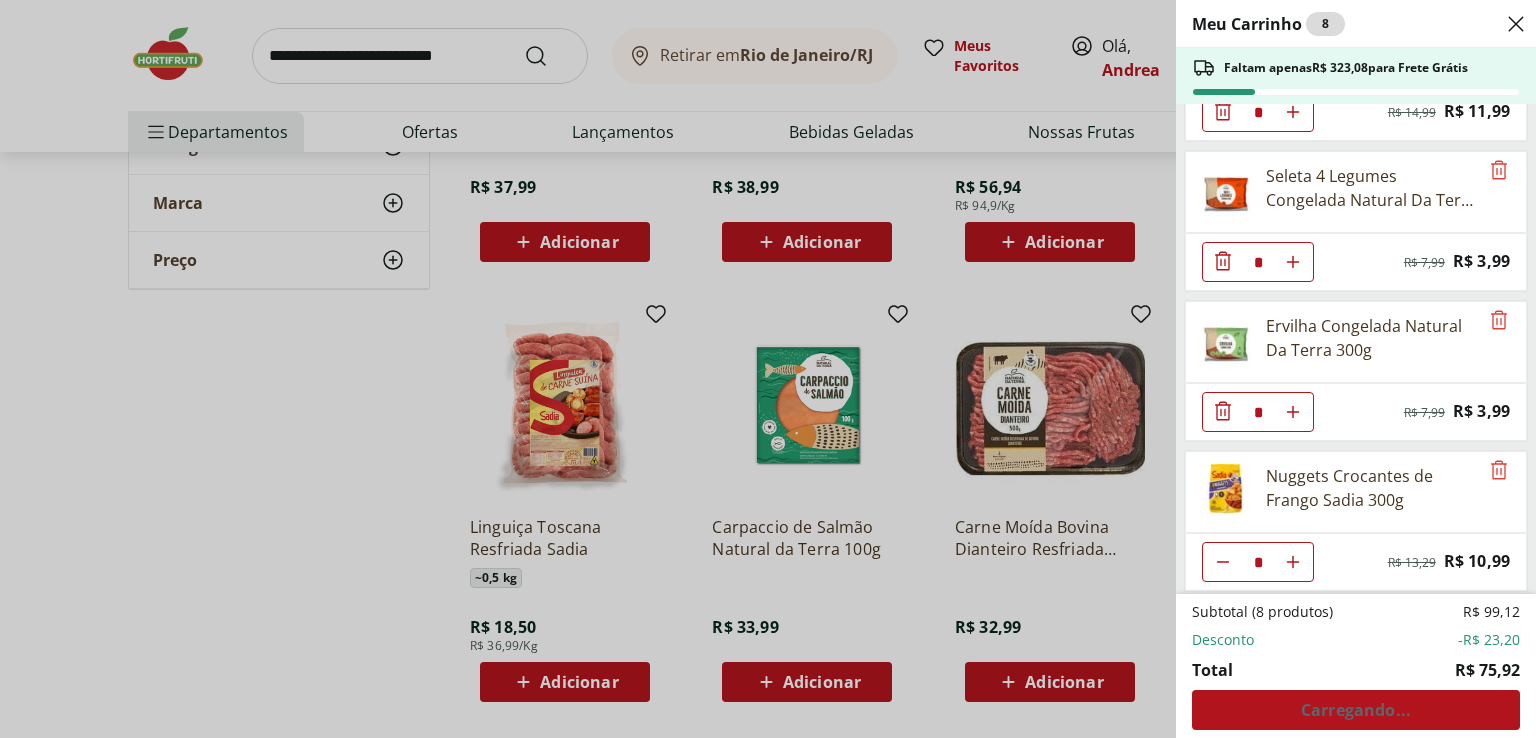 click at bounding box center (1223, -38) 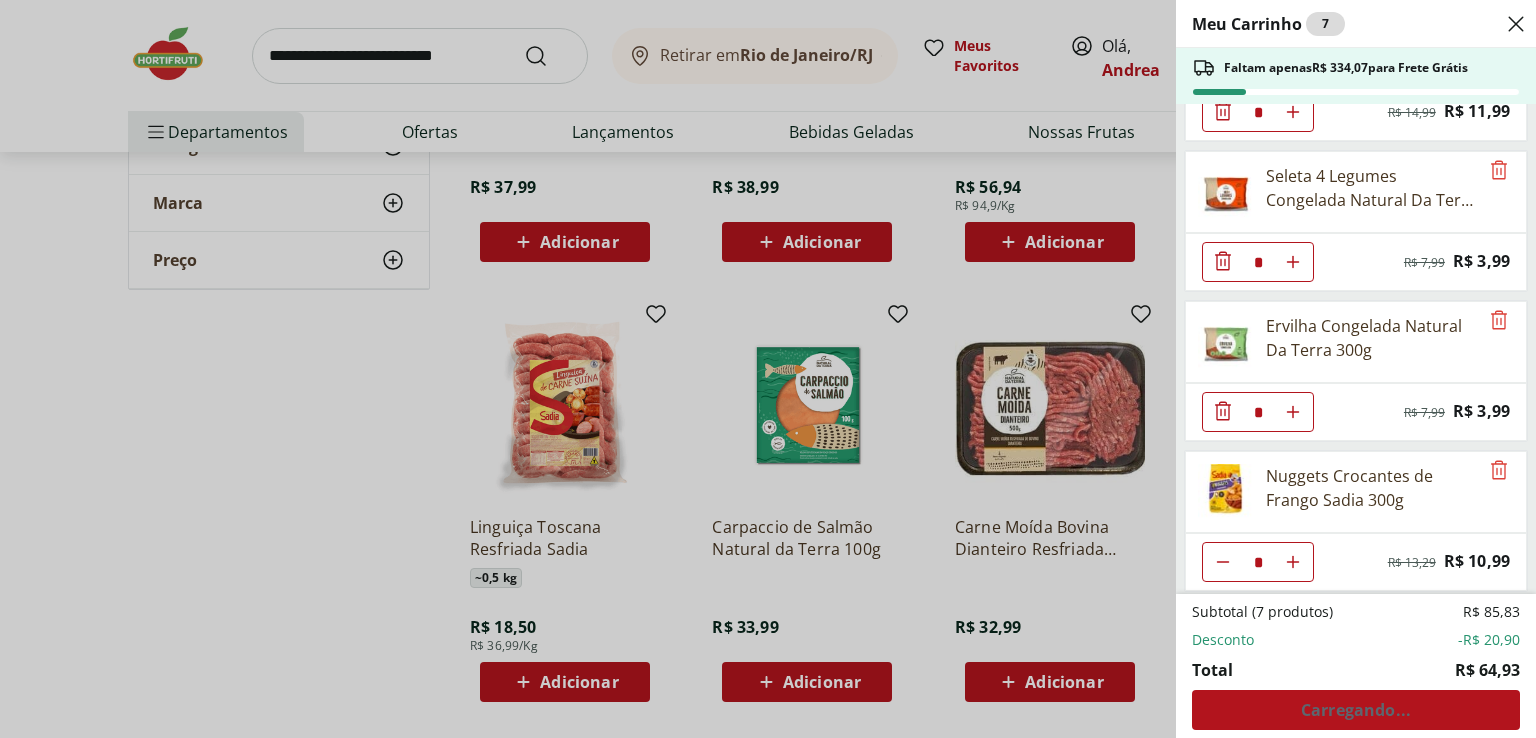 click at bounding box center [1223, -38] 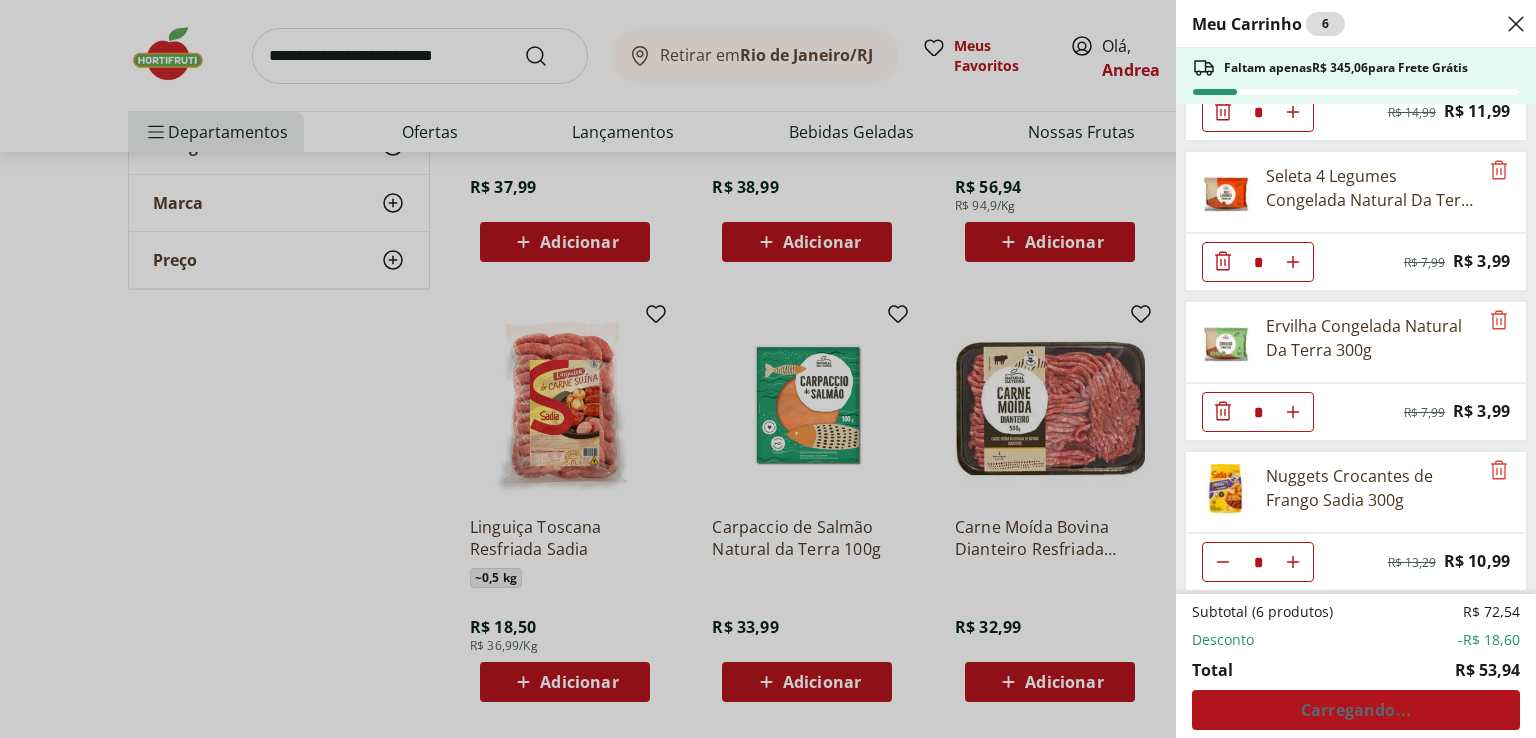 click at bounding box center (1223, -38) 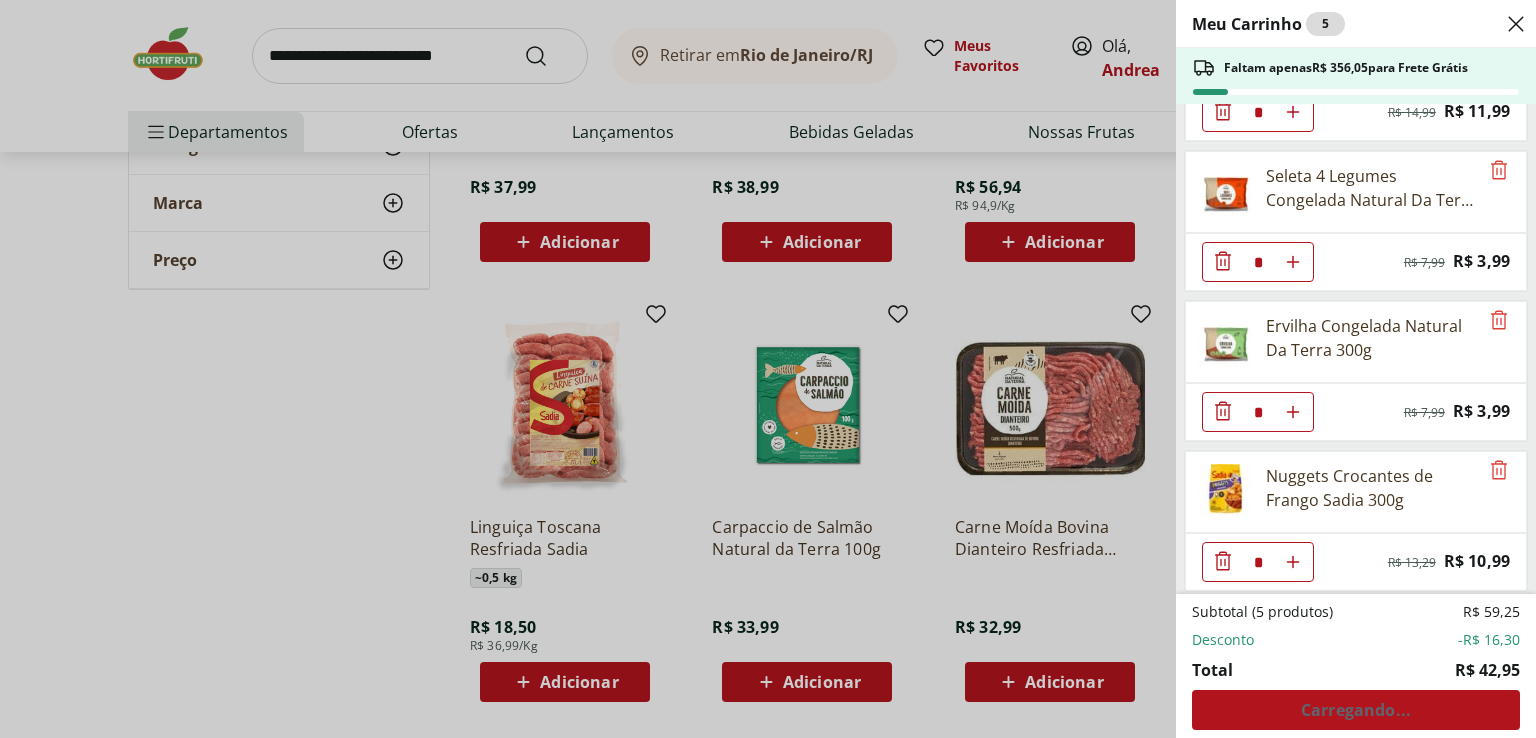 click 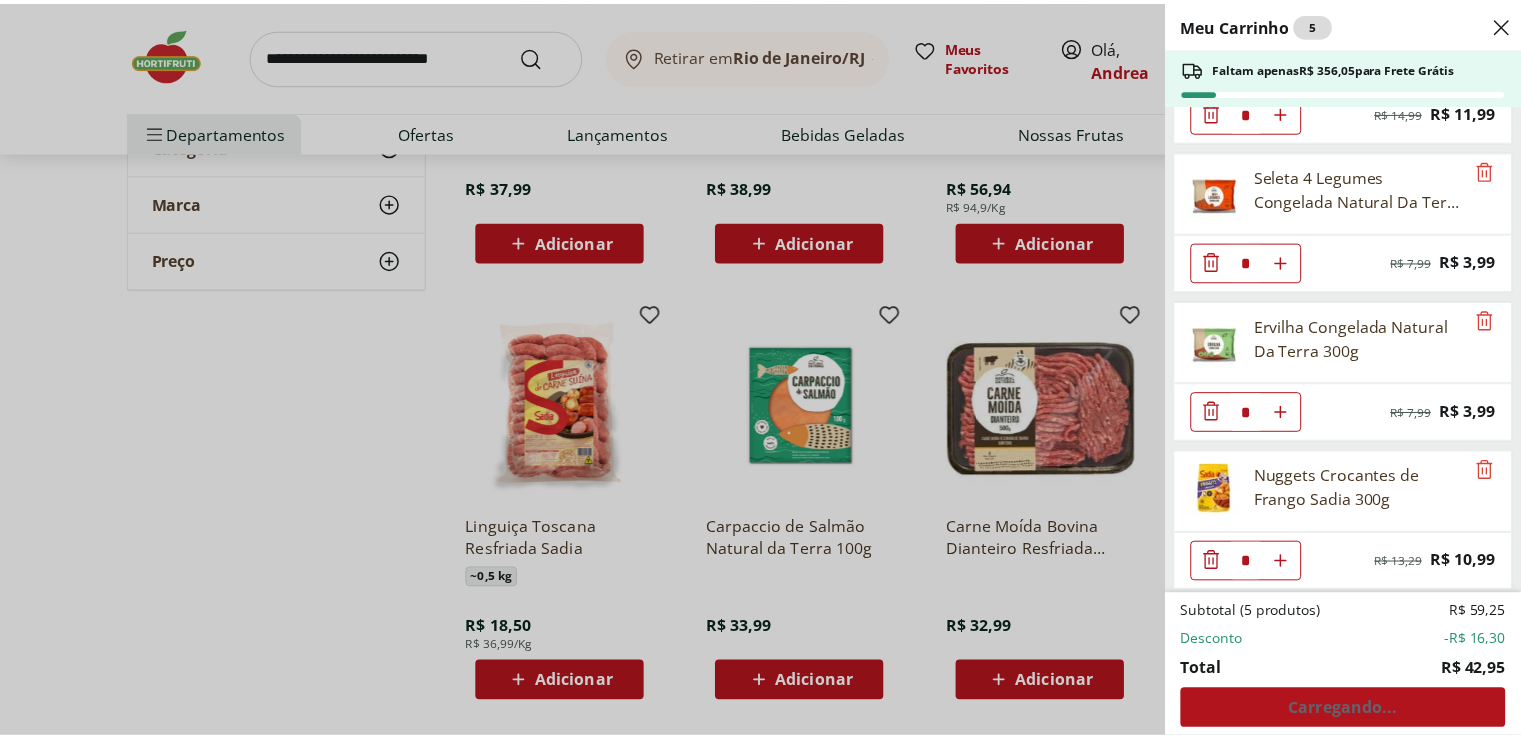 scroll, scrollTop: 113, scrollLeft: 0, axis: vertical 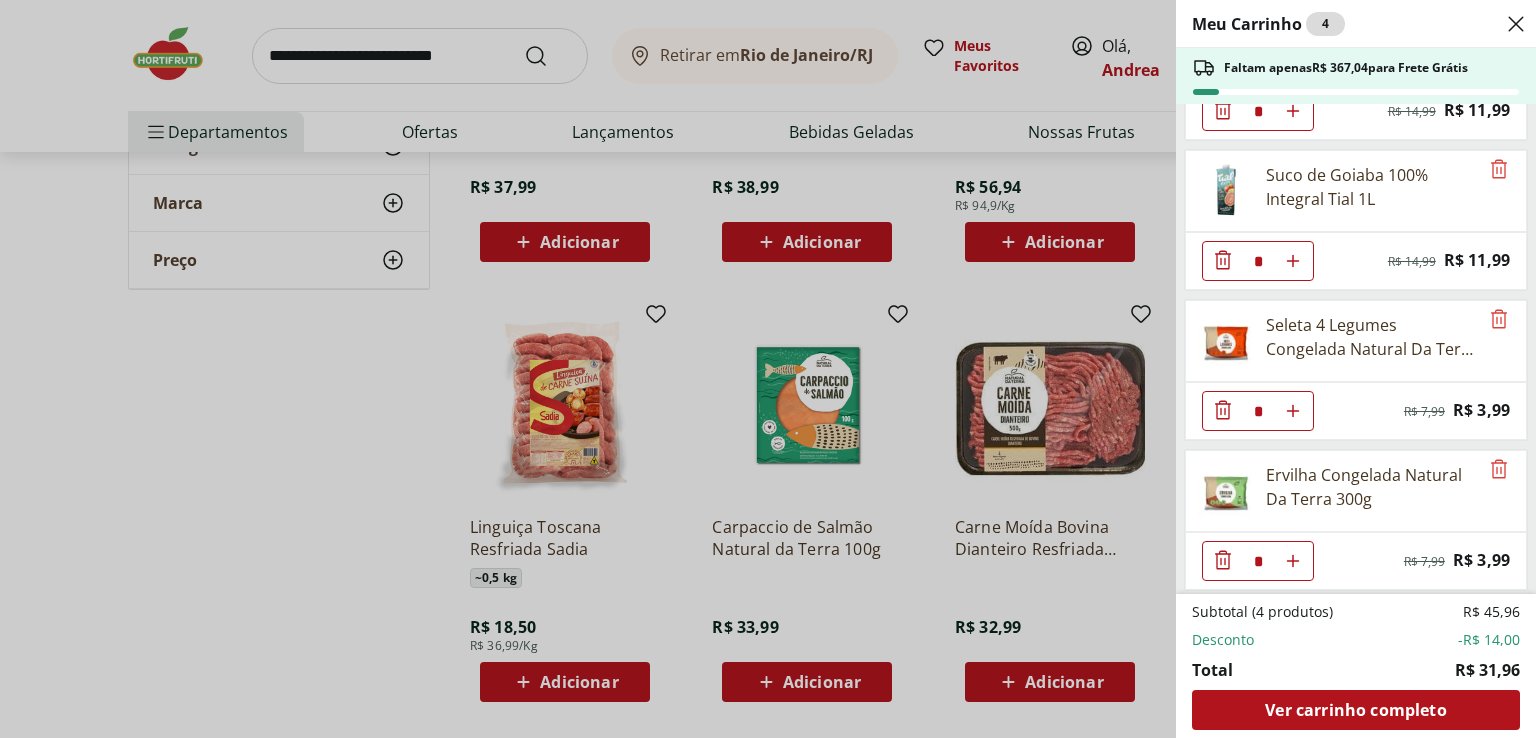 click on "Meu Carrinho 4 Faltam apenas  R$ 367,04  para Frete Grátis Suco de Manga 100% Integral Tial 1L * Original price: R$ 14,99 Price: R$ 11,99 Suco de Goiaba 100% Integral Tial 1L * Original price: R$ 14,99 Price: R$ 11,99 Seleta 4 Legumes Congelada Natural Da Terra 300g * Original price: R$ 7,99 Price: R$ 3,99 Ervilha Congelada Natural Da Terra 300g * Original price: R$ 7,99 Price: R$ 3,99 Subtotal (4 produtos) R$ 45,96 Desconto -R$ 14,00 Total R$ 31,96 Ver carrinho completo" at bounding box center (768, 369) 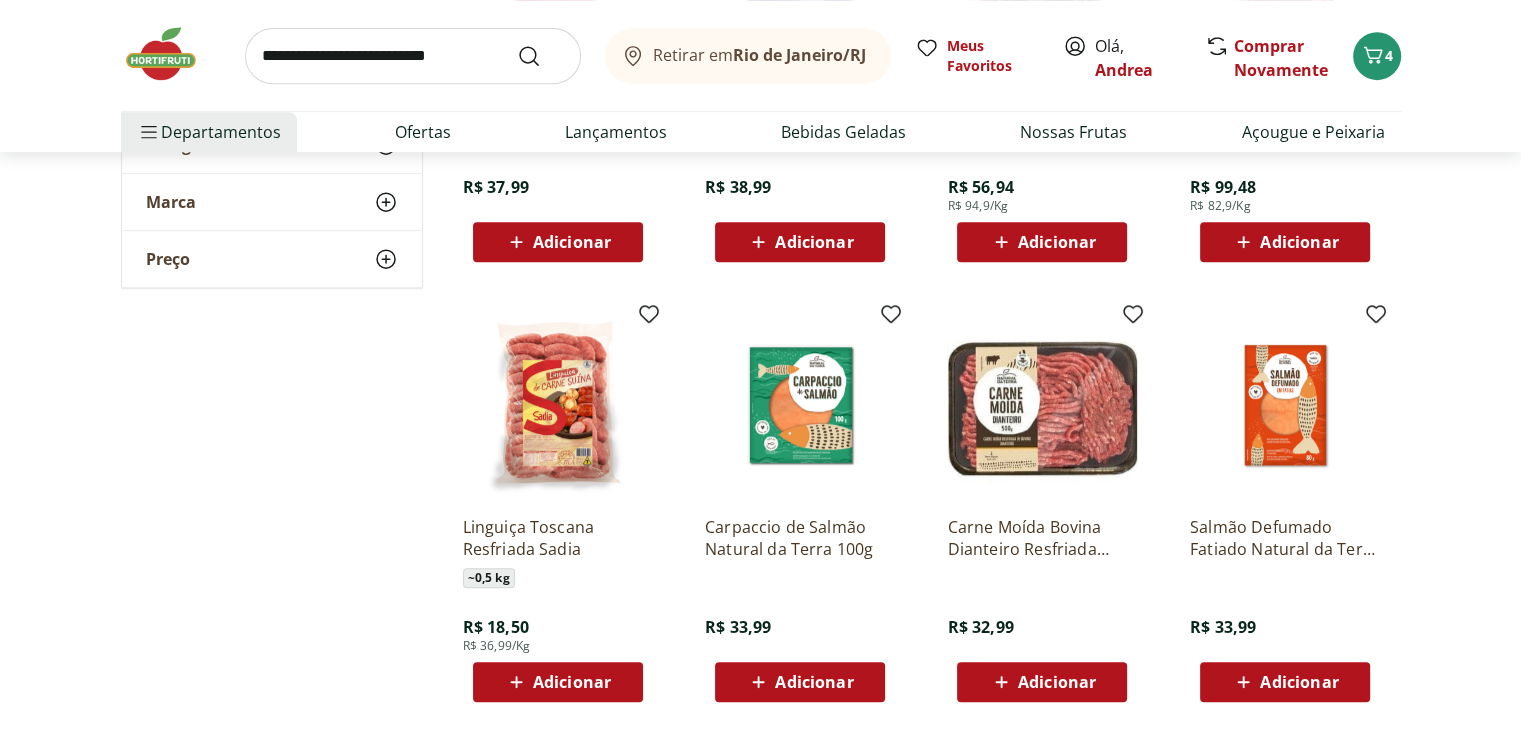 type 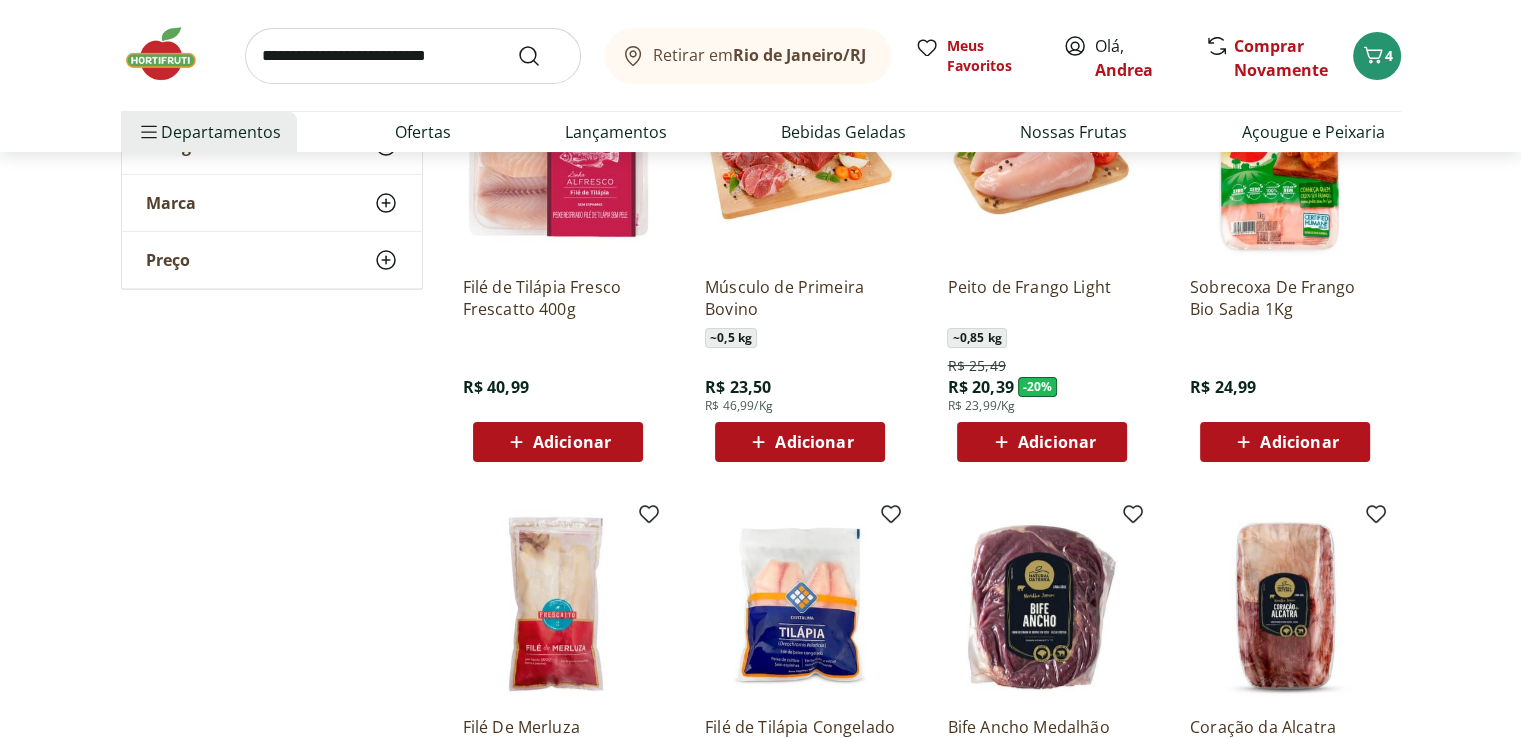scroll, scrollTop: 240, scrollLeft: 0, axis: vertical 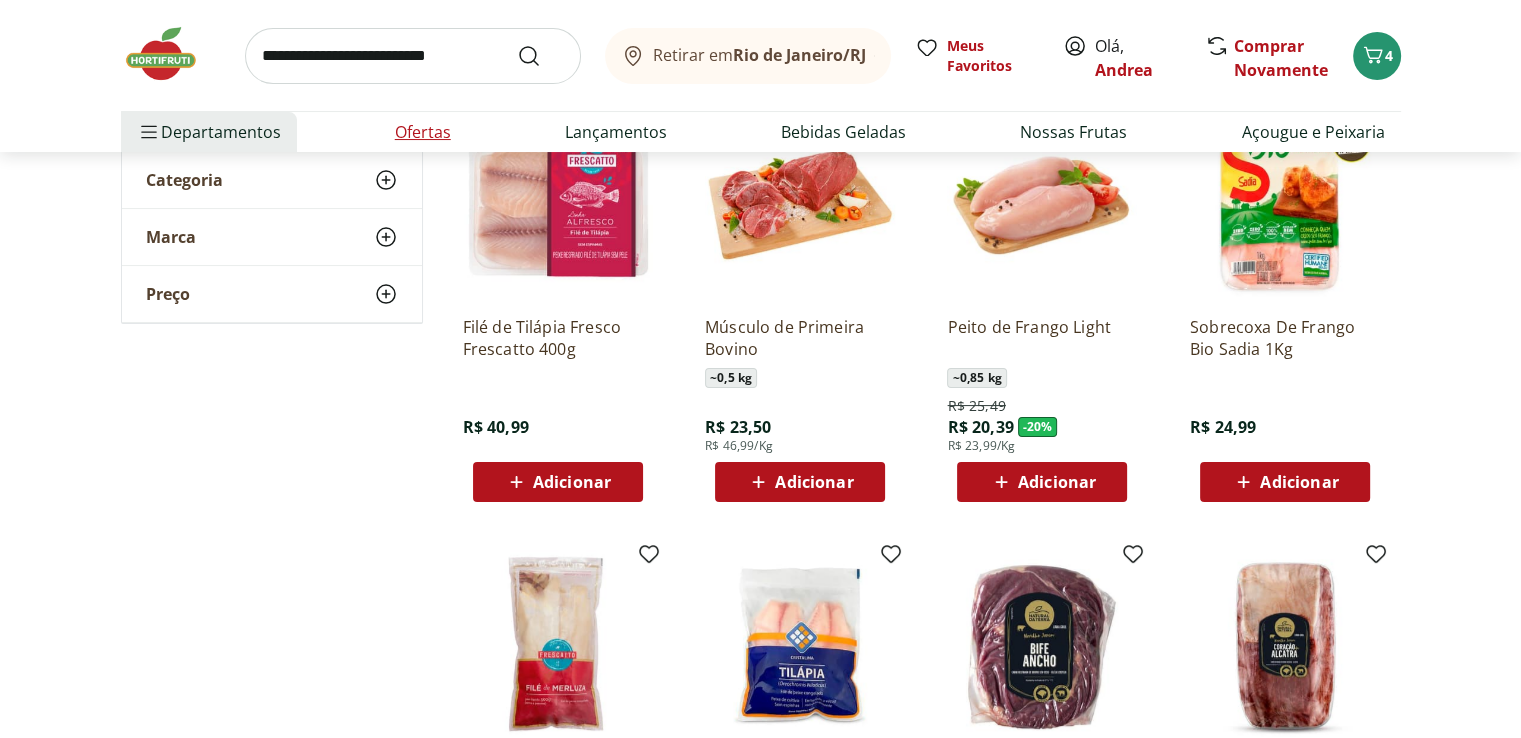click on "Ofertas" at bounding box center (423, 132) 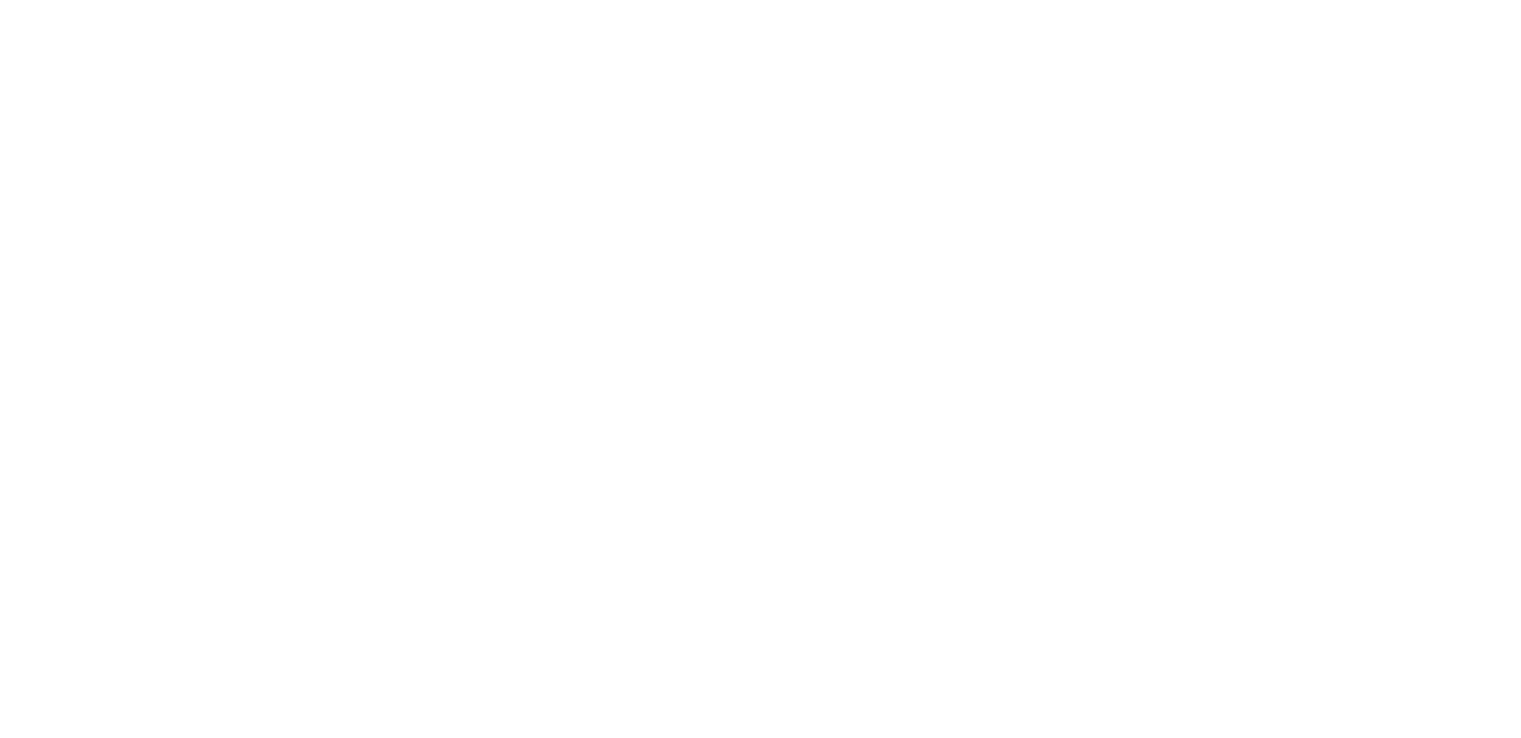 scroll, scrollTop: 0, scrollLeft: 0, axis: both 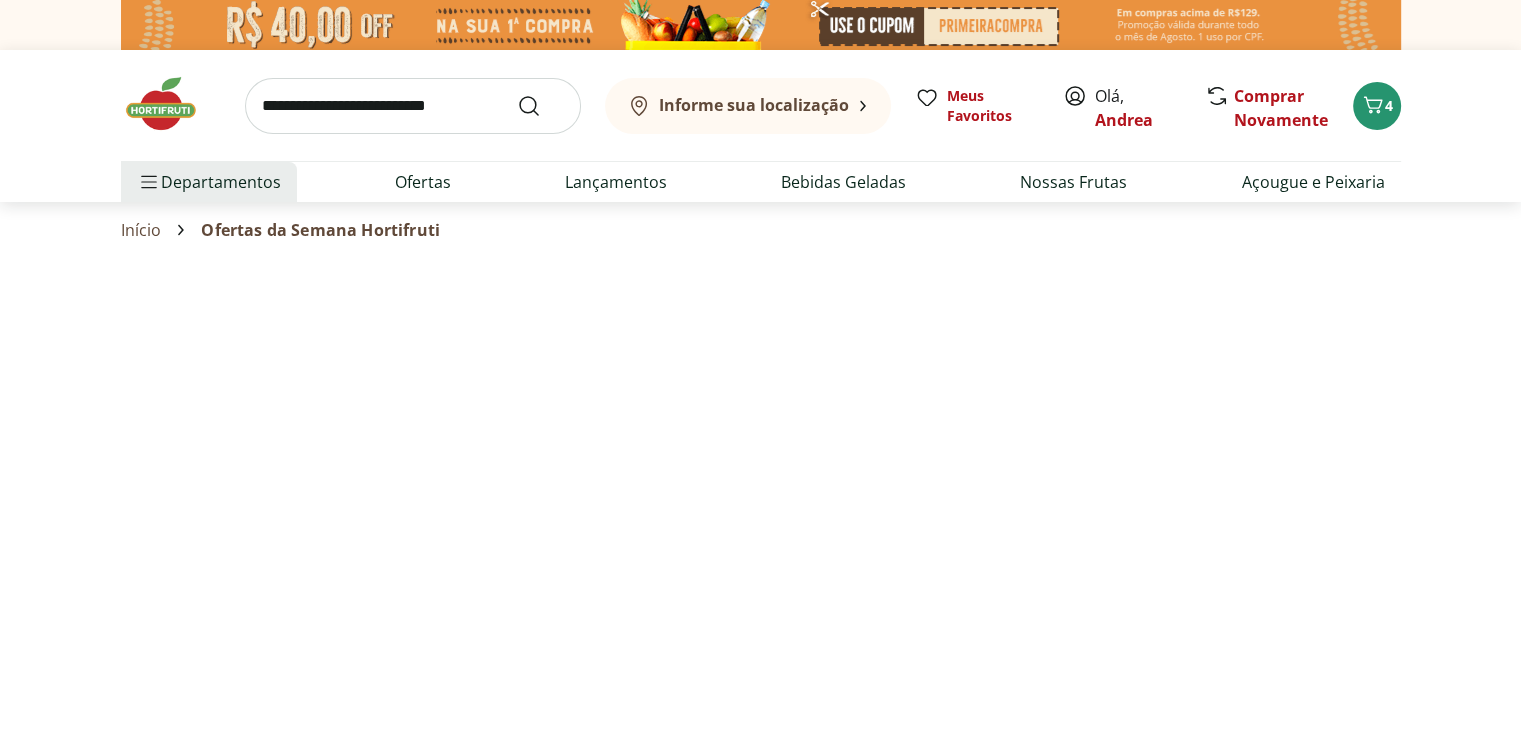 select on "**********" 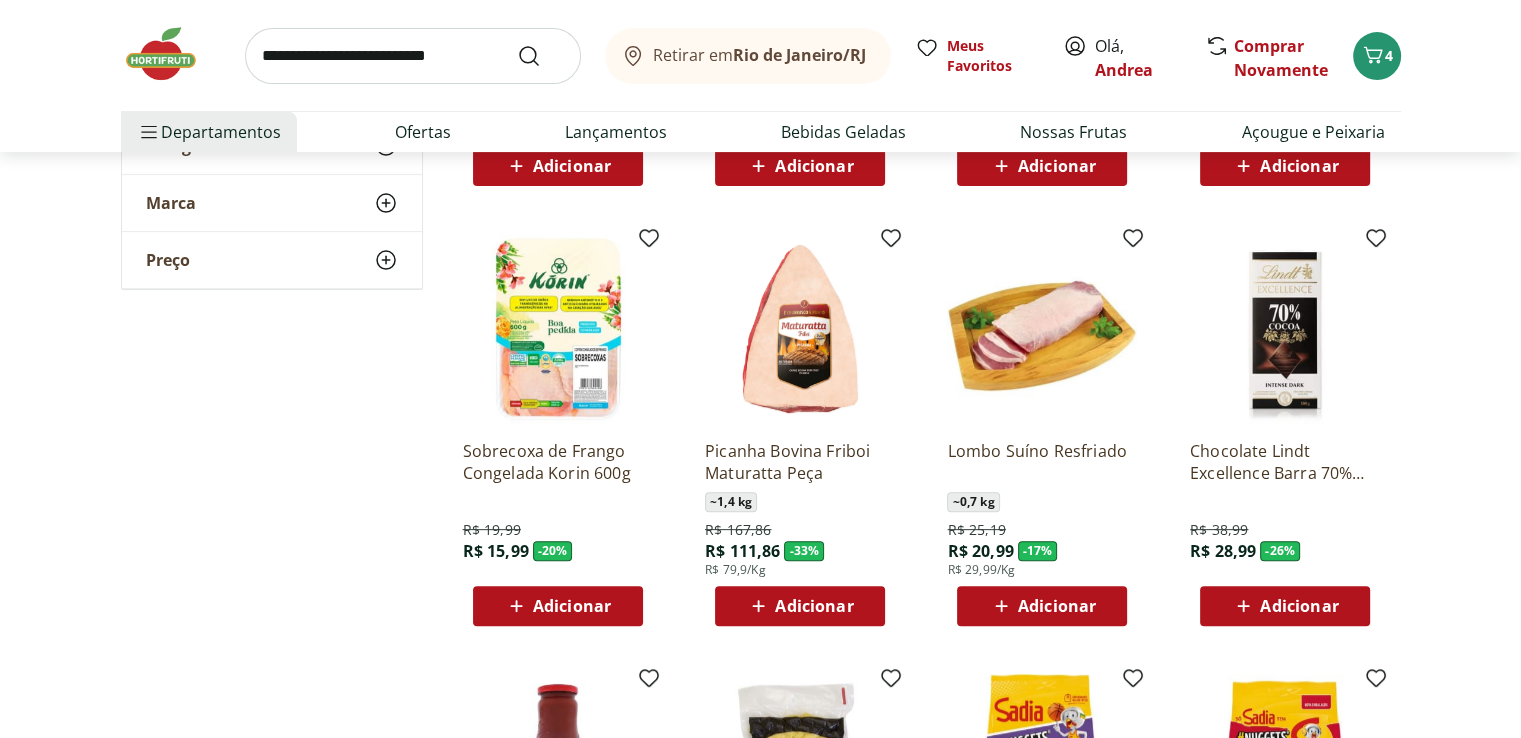 scroll, scrollTop: 560, scrollLeft: 0, axis: vertical 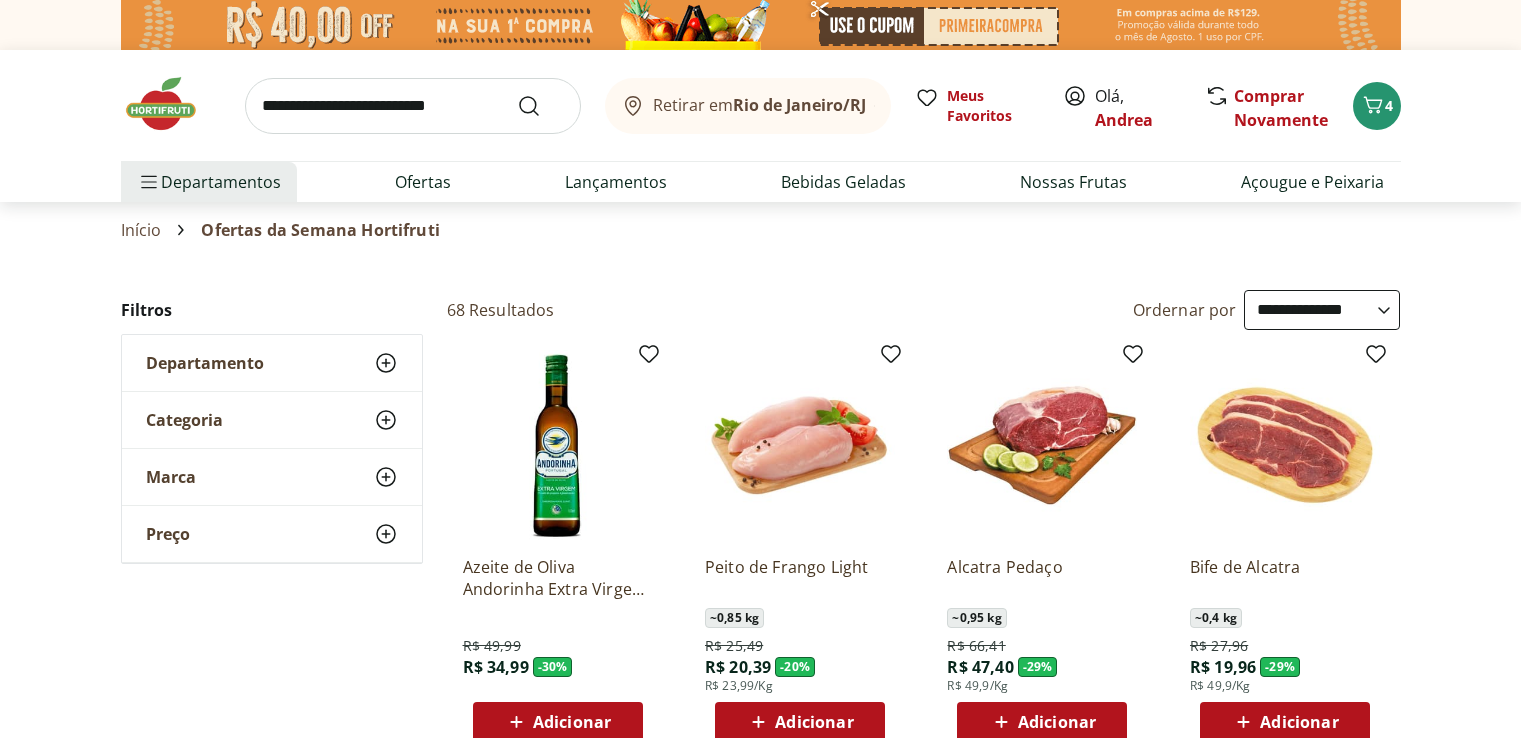 select on "**********" 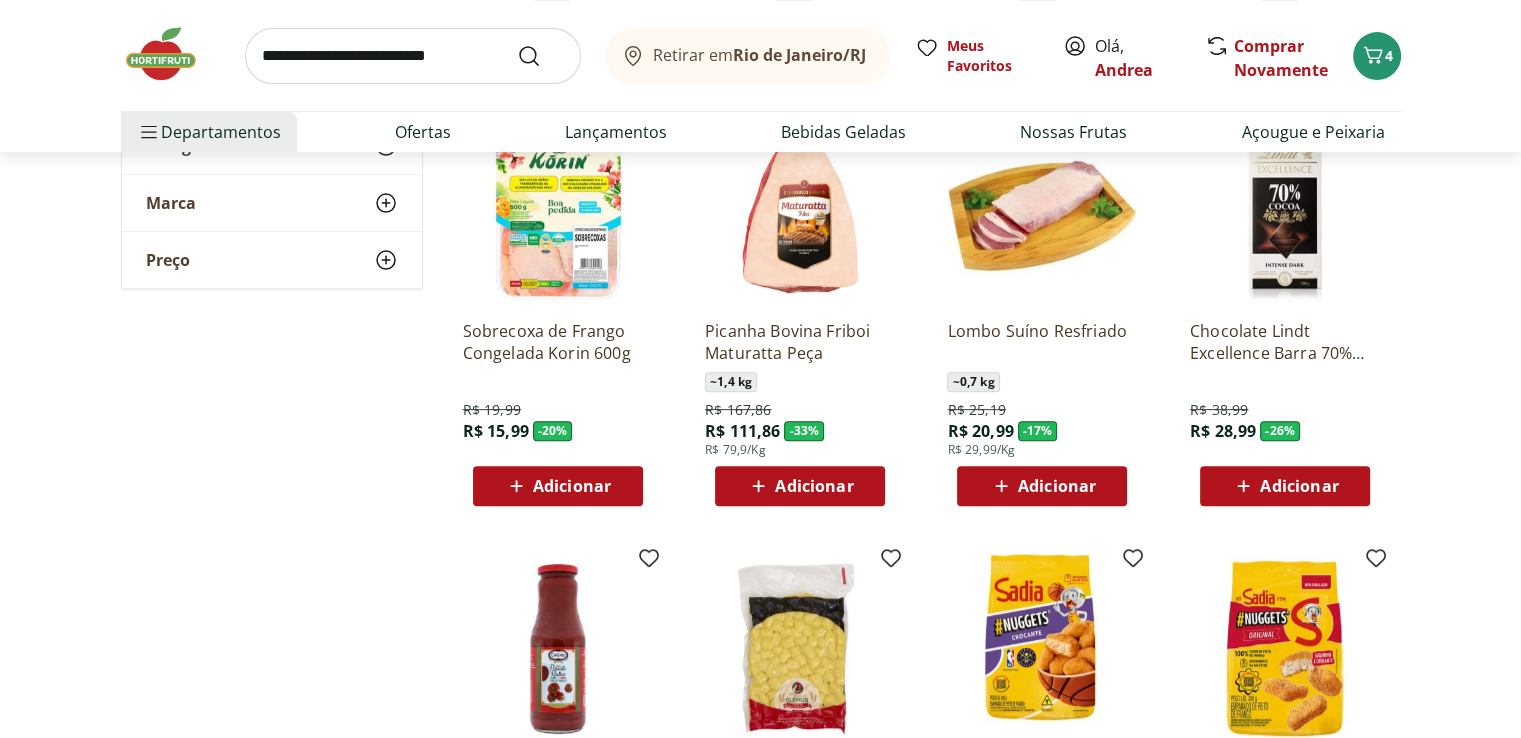 scroll, scrollTop: 0, scrollLeft: 0, axis: both 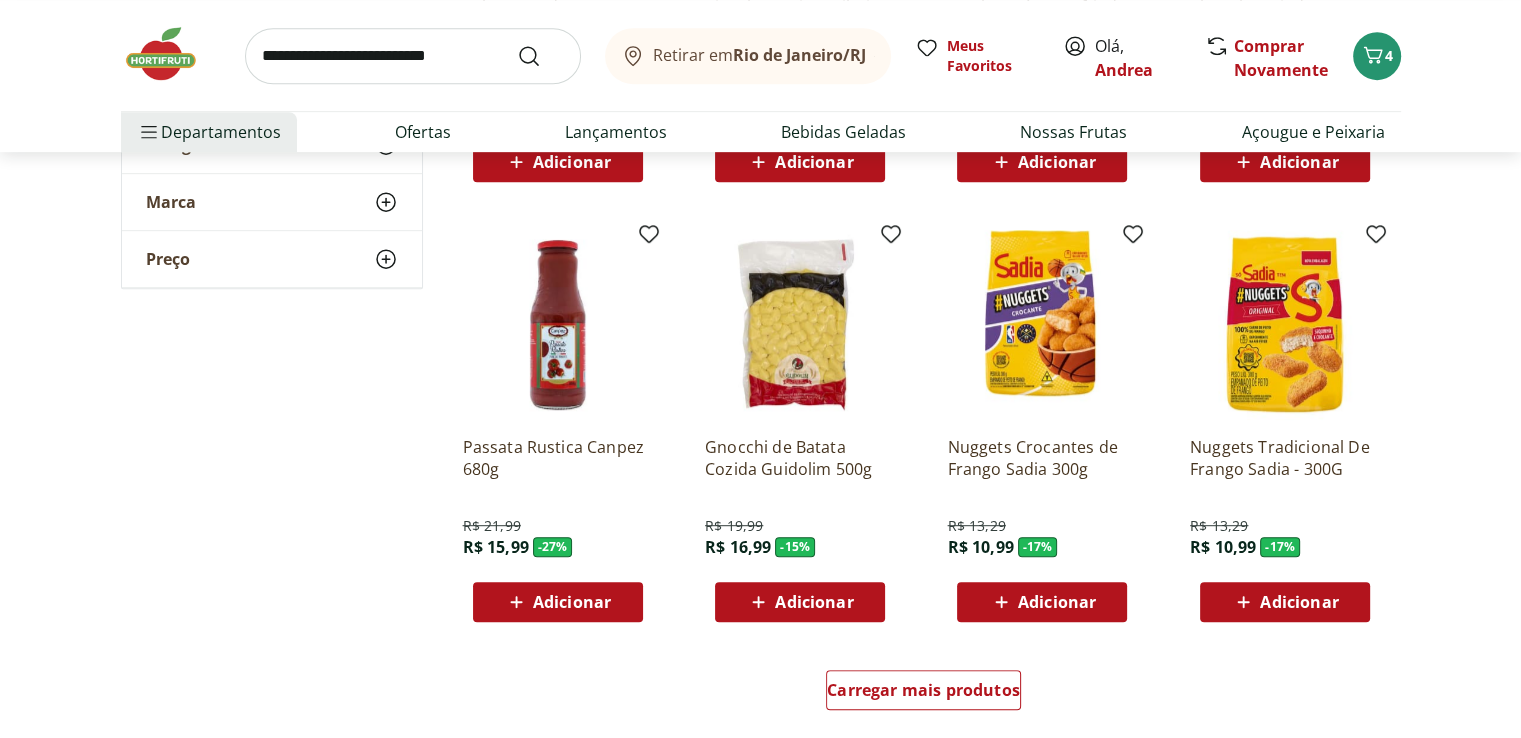 click on "Adicionar" at bounding box center [1042, 602] 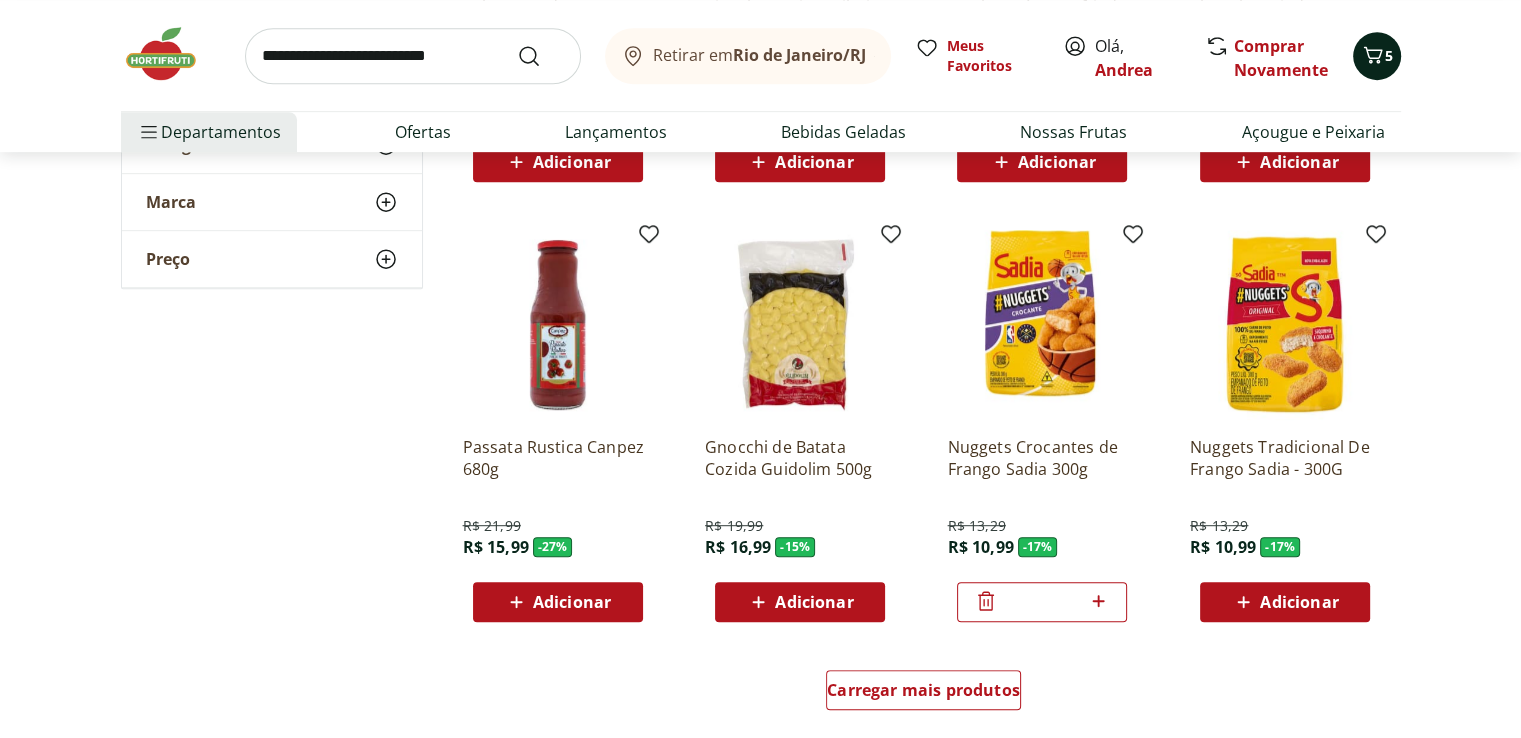 click 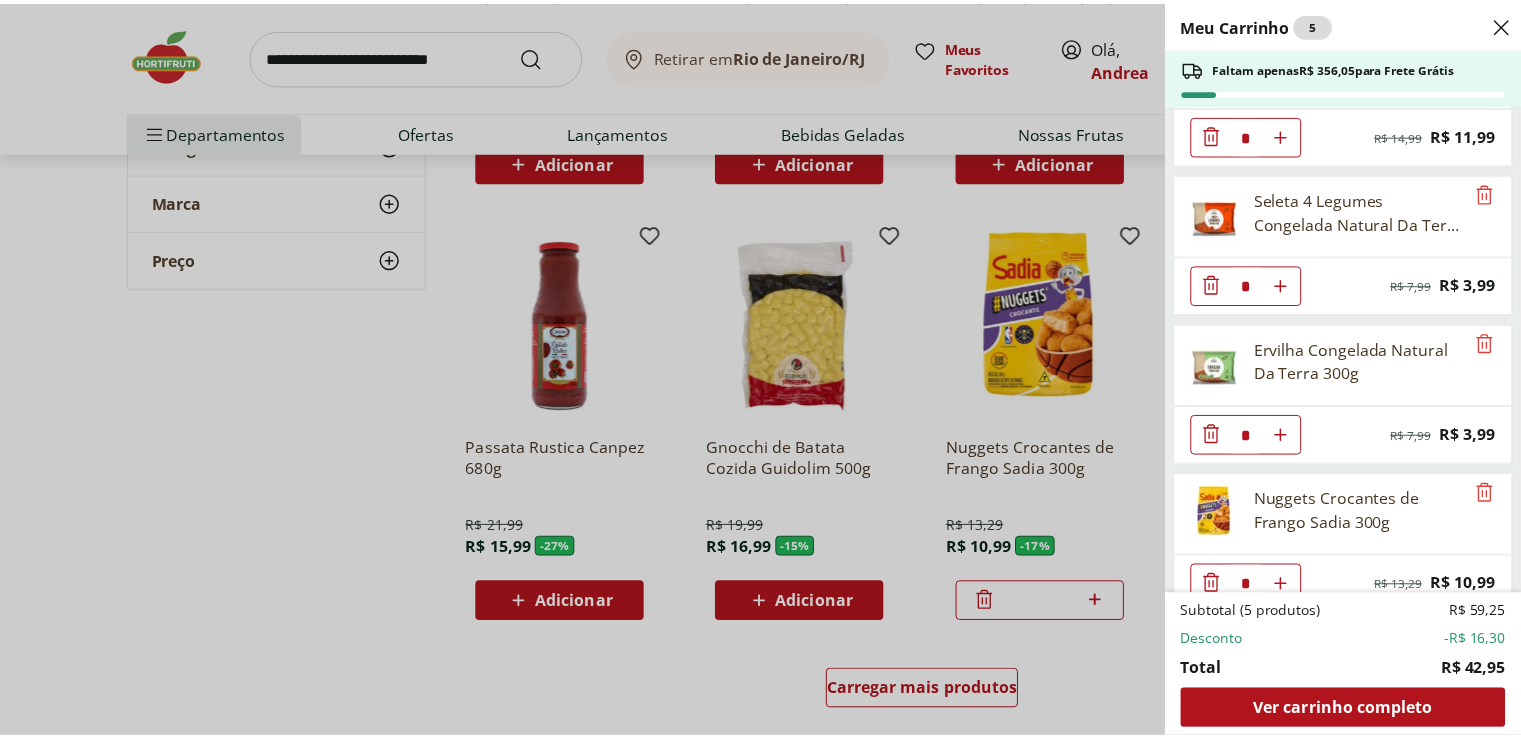 scroll, scrollTop: 262, scrollLeft: 0, axis: vertical 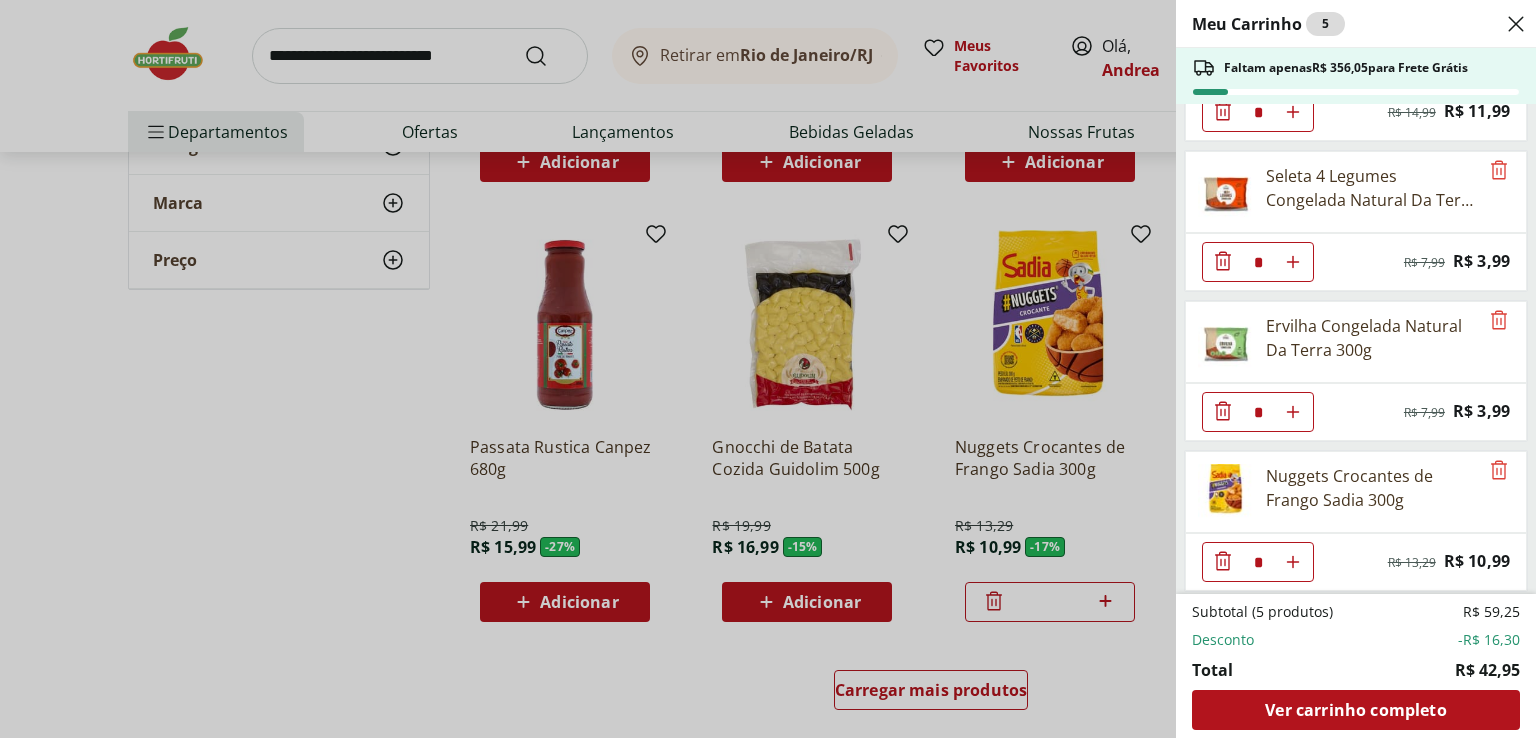 click on "Meu Carrinho 5 Faltam apenas  R$ 356,05  para Frete Grátis Suco de Manga 100% Integral Tial 1L * Original price: R$ 14,99 Price: R$ 11,99 Suco de Goiaba 100% Integral Tial 1L * Original price: R$ 14,99 Price: R$ 11,99 Seleta 4 Legumes Congelada Natural Da Terra 300g * Original price: R$ 7,99 Price: R$ 3,99 Ervilha Congelada Natural Da Terra 300g * Original price: R$ 7,99 Price: R$ 3,99 Nuggets Crocantes de Frango Sadia 300g * Original price: R$ 13,29 Price: R$ 10,99 Subtotal (5 produtos) R$ 59,25 Desconto -R$ 16,30 Total R$ 42,95 Ver carrinho completo" at bounding box center (768, 369) 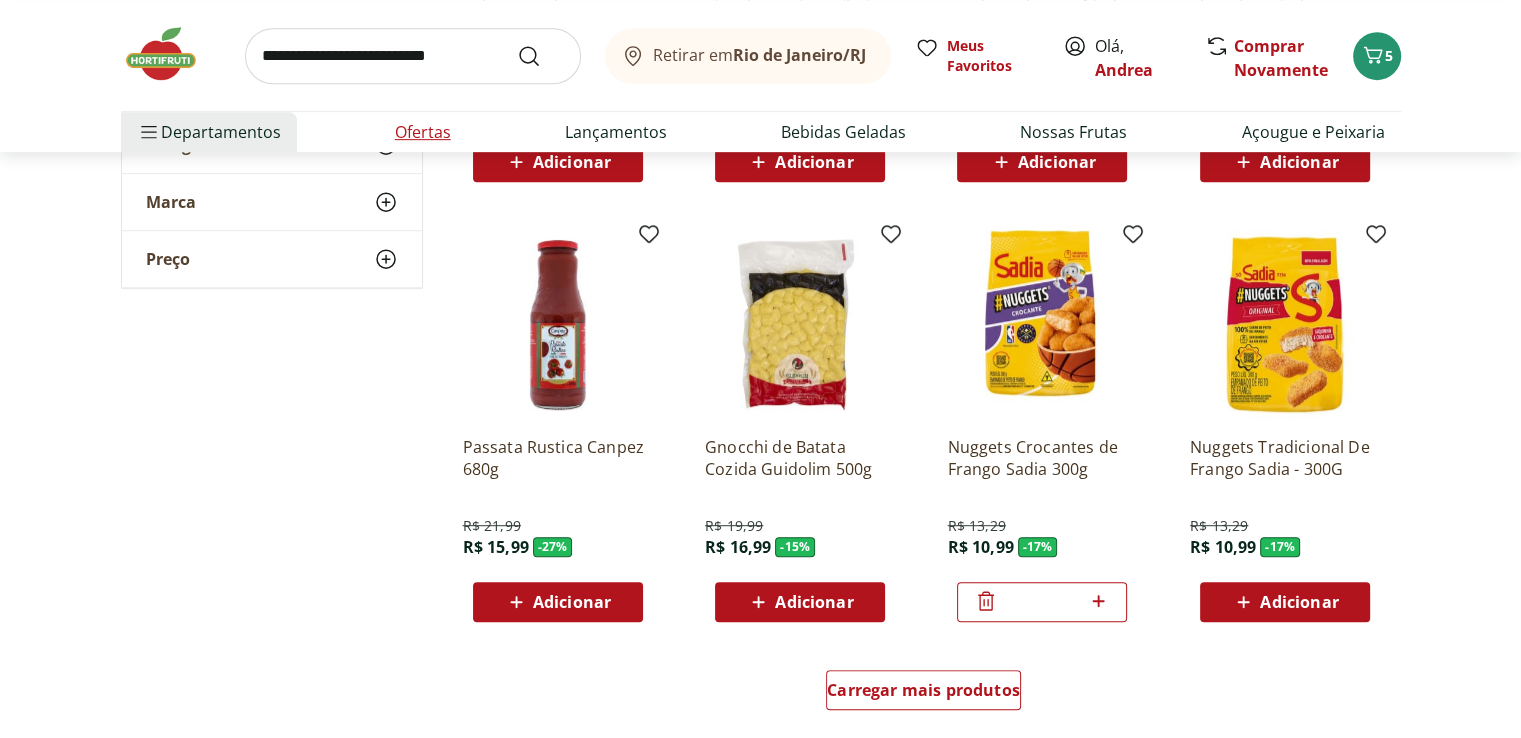 click on "Ofertas" at bounding box center [423, 132] 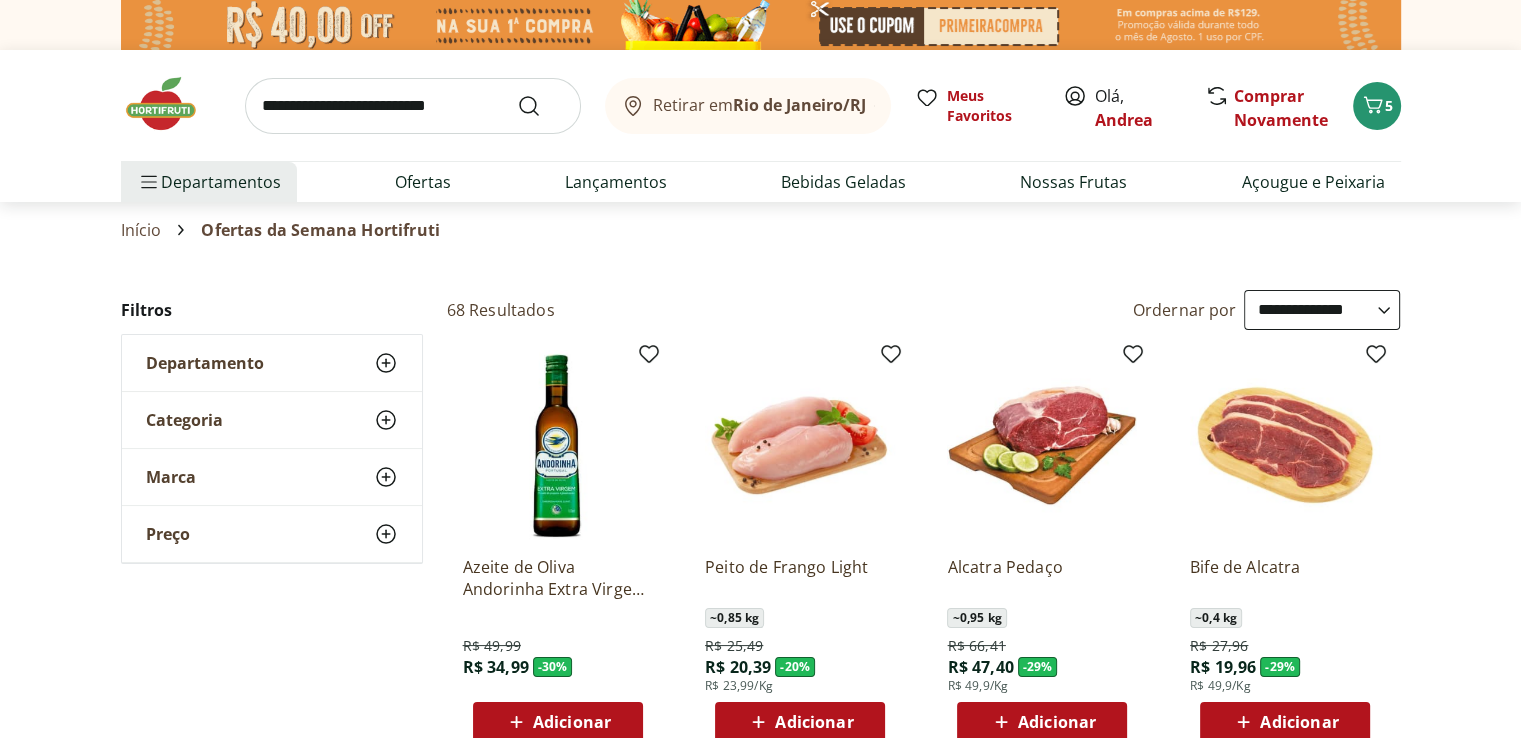 click on "**********" at bounding box center (761, 1016) 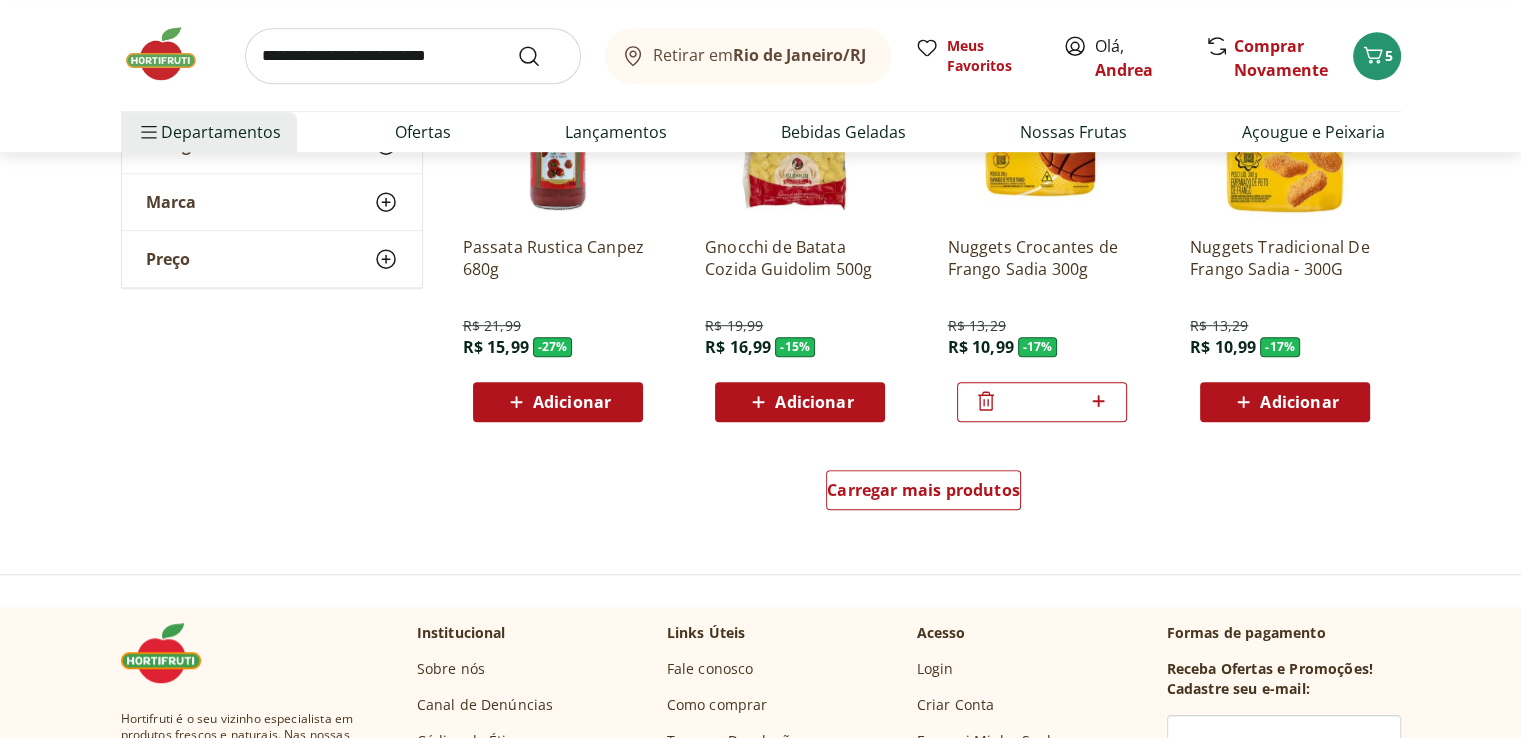 scroll, scrollTop: 1160, scrollLeft: 0, axis: vertical 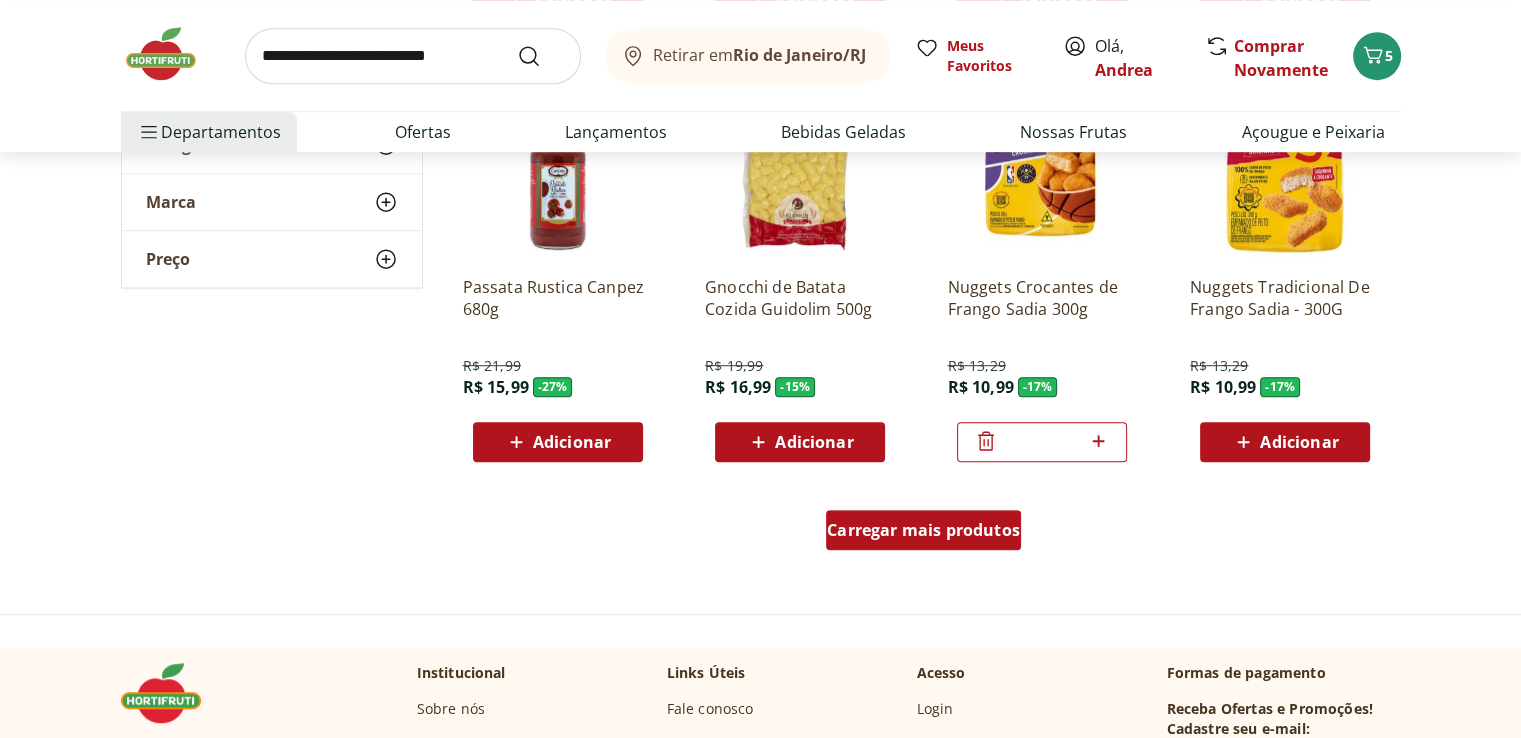 click on "Carregar mais produtos" at bounding box center (923, 530) 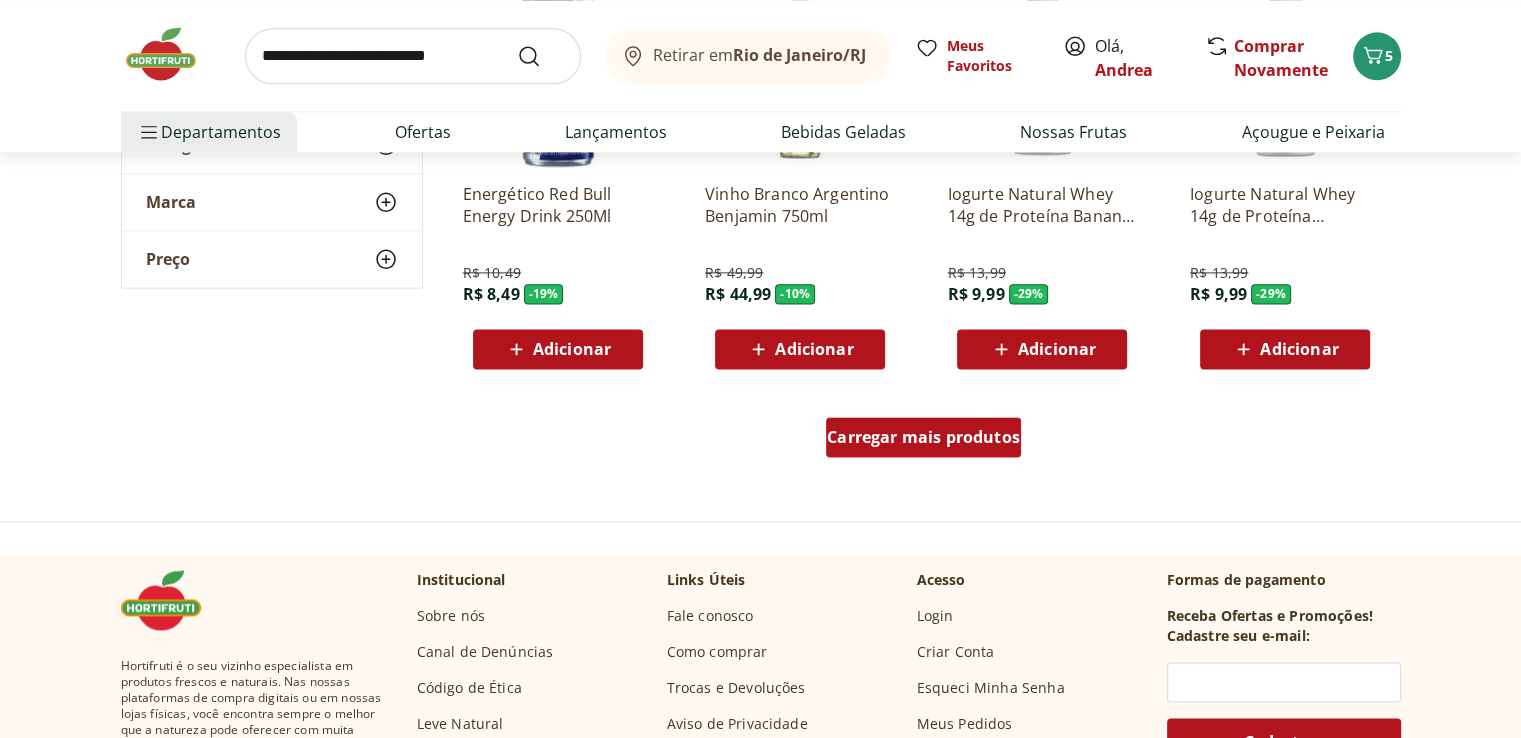 scroll, scrollTop: 2560, scrollLeft: 0, axis: vertical 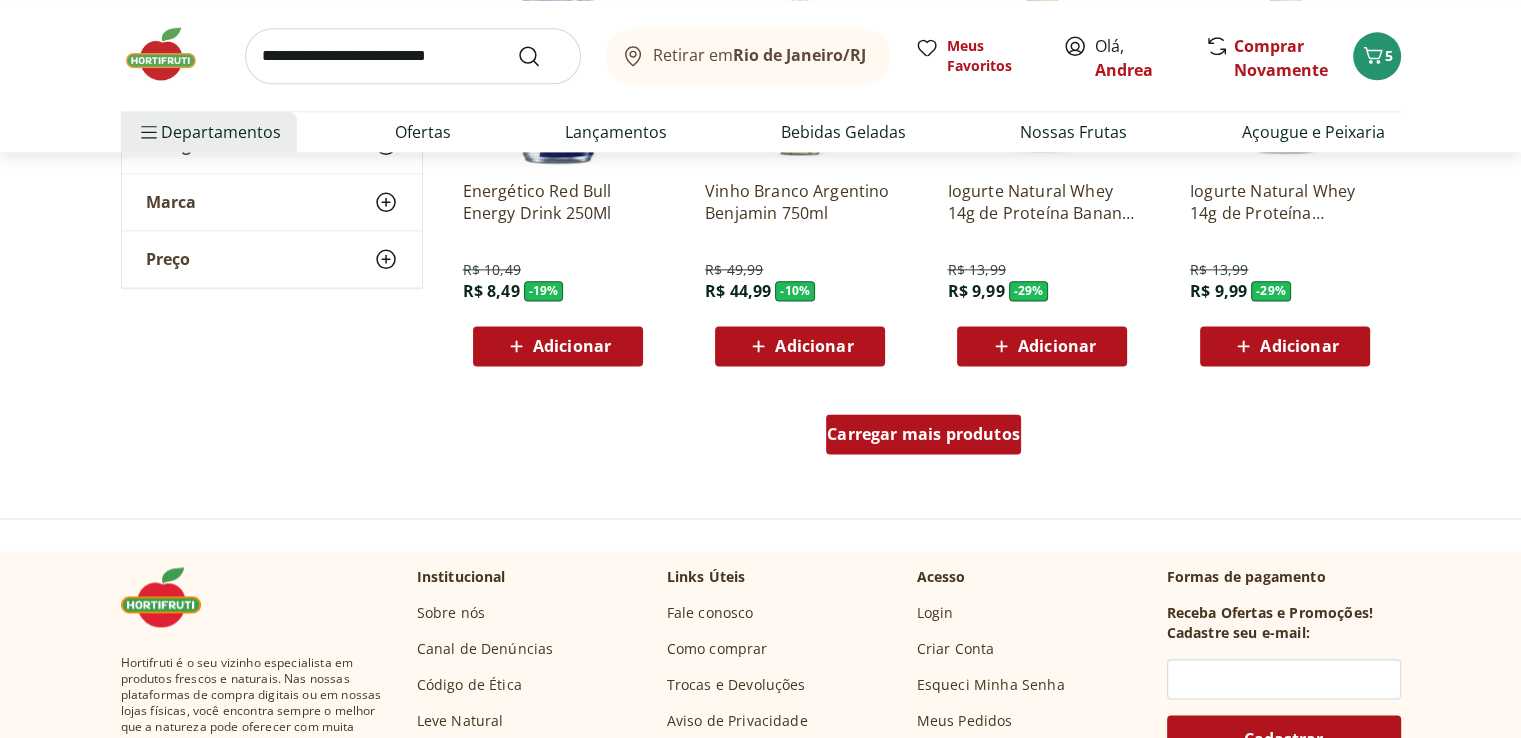 click on "Carregar mais produtos" at bounding box center [923, 434] 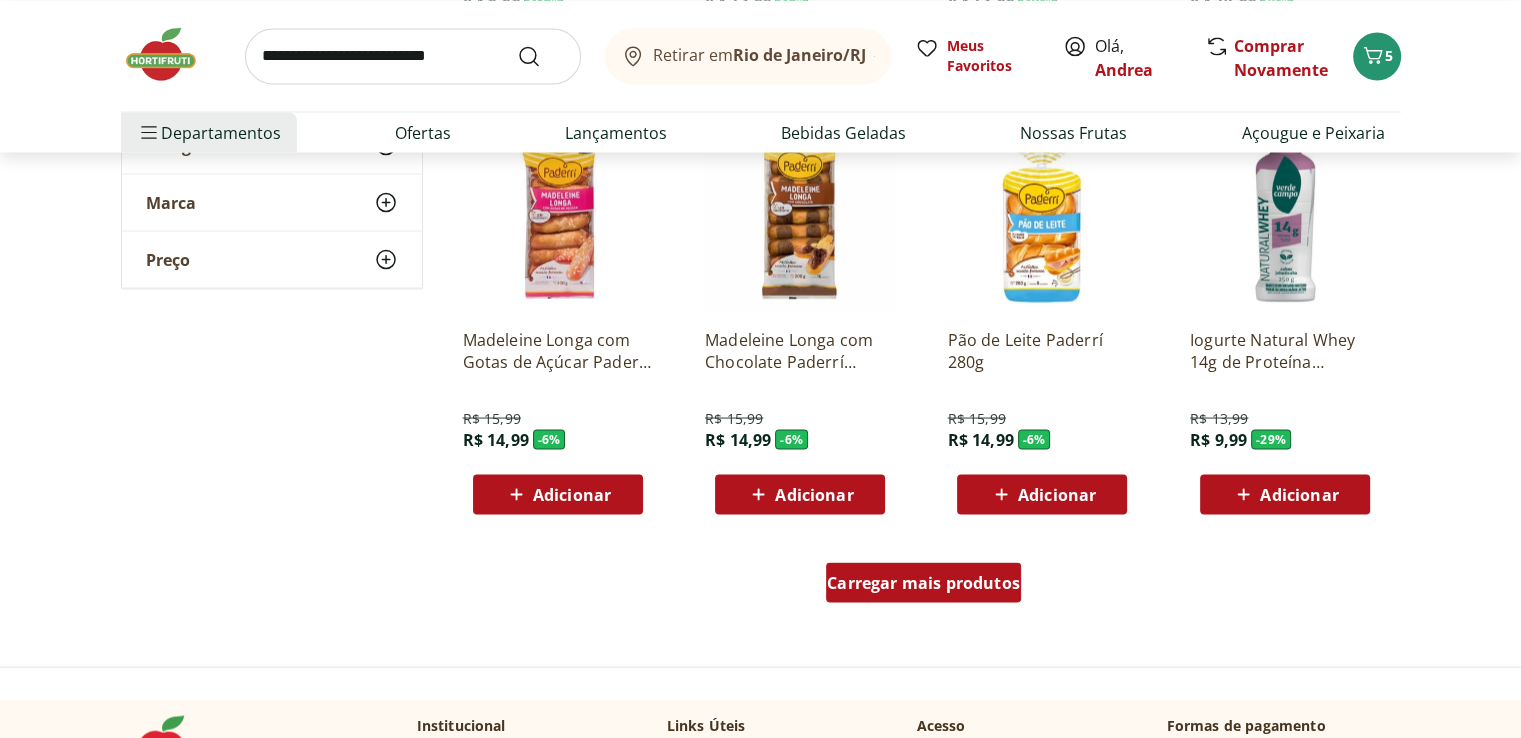 scroll, scrollTop: 3720, scrollLeft: 0, axis: vertical 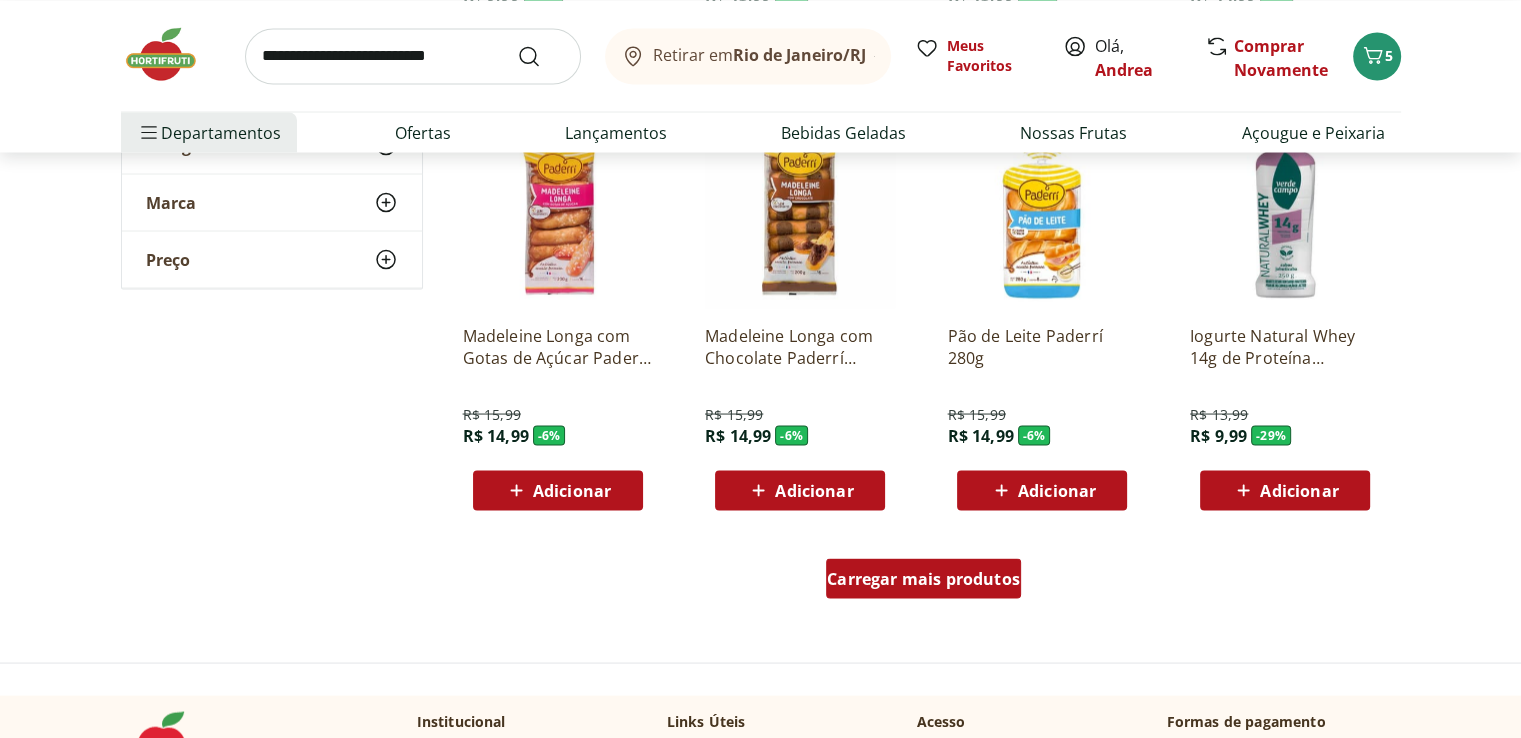 click on "Carregar mais produtos" at bounding box center [923, 578] 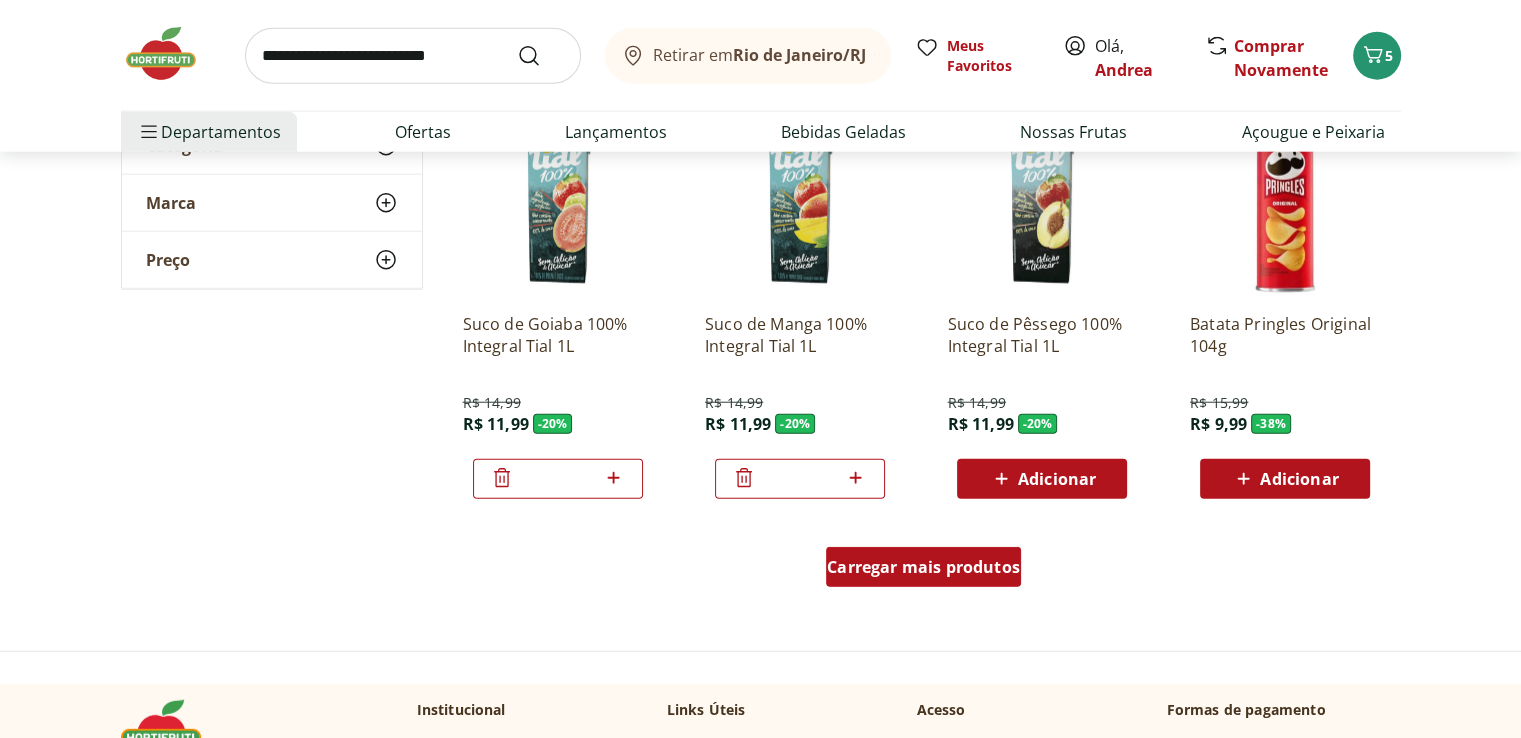scroll, scrollTop: 5040, scrollLeft: 0, axis: vertical 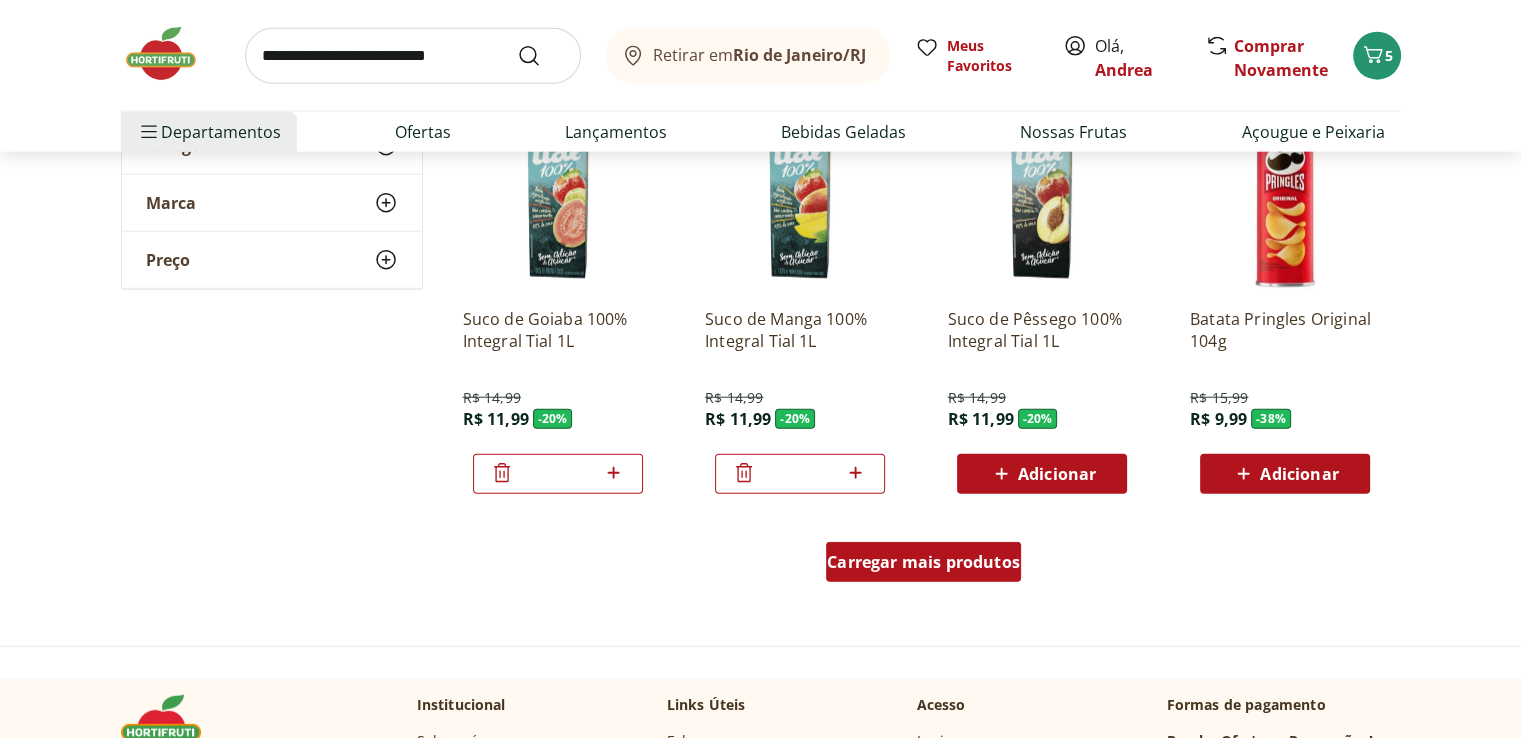 click on "Carregar mais produtos" at bounding box center (923, 562) 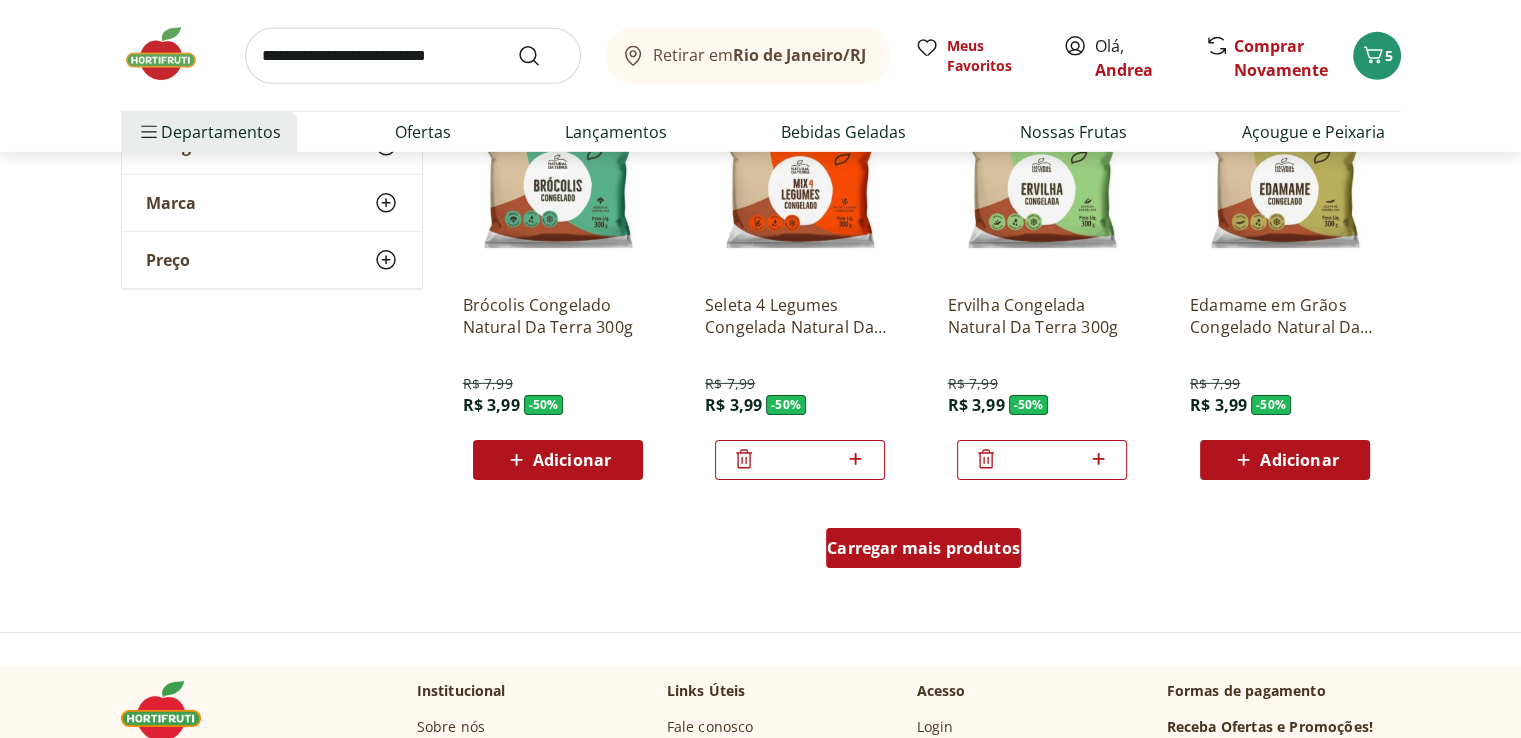 scroll, scrollTop: 6360, scrollLeft: 0, axis: vertical 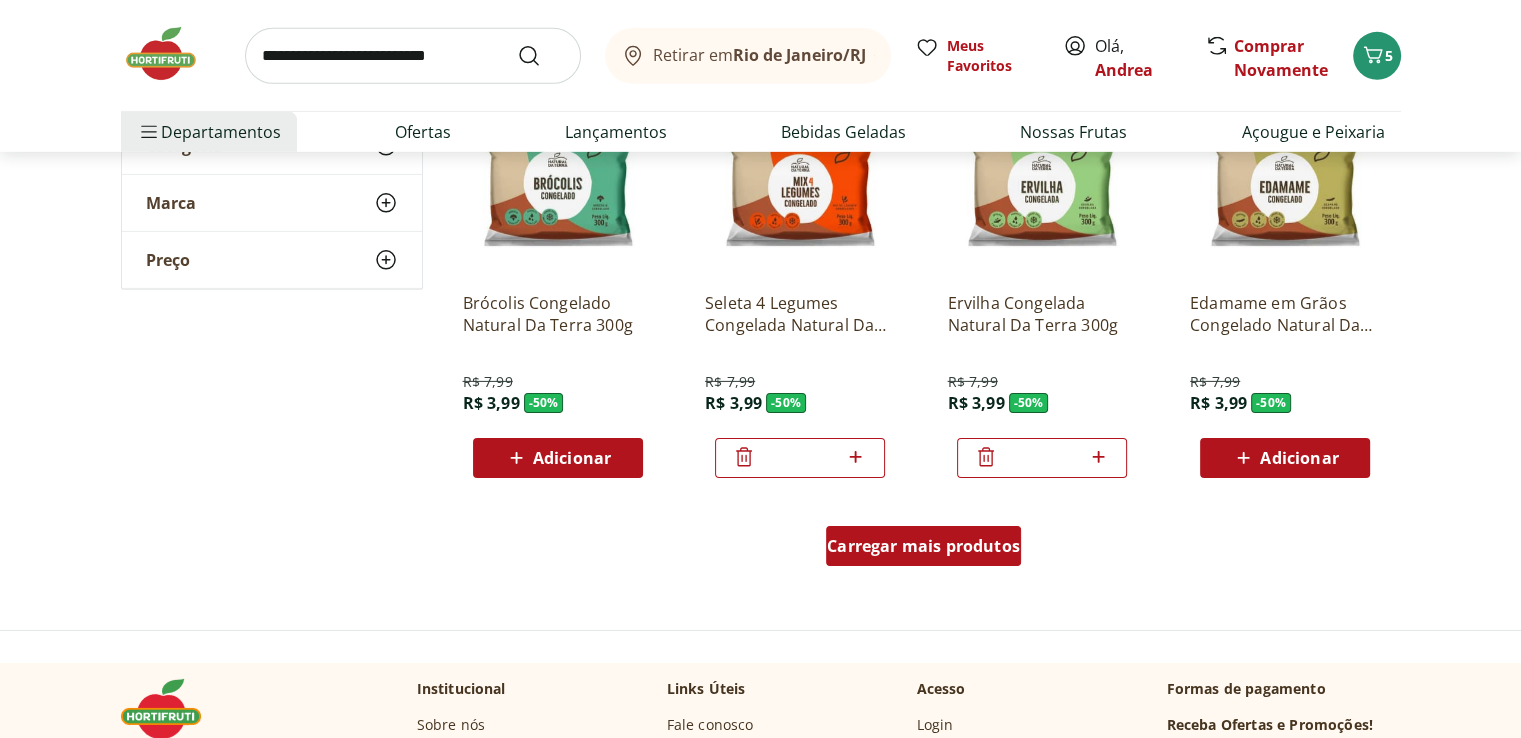 click on "Carregar mais produtos" at bounding box center (923, 546) 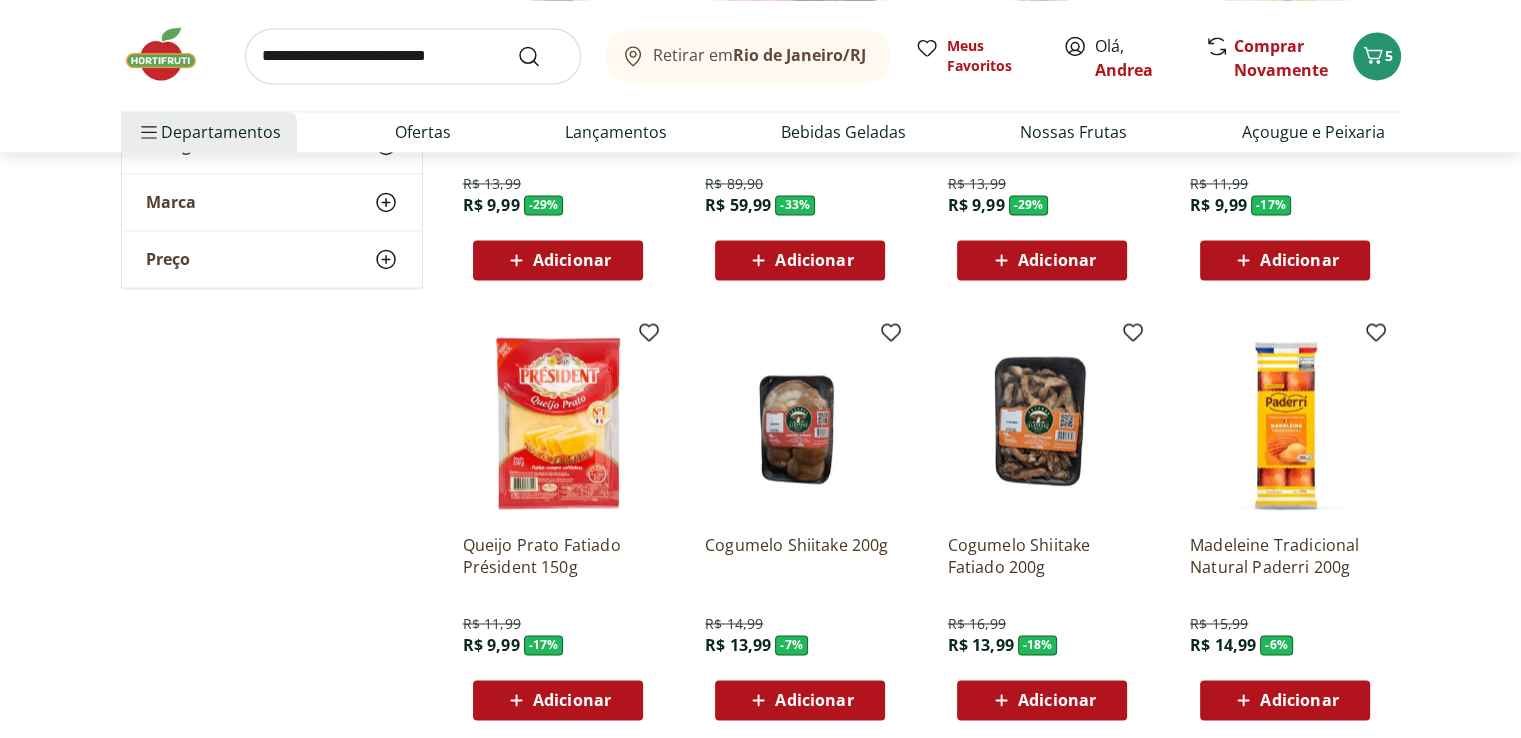scroll, scrollTop: 3040, scrollLeft: 0, axis: vertical 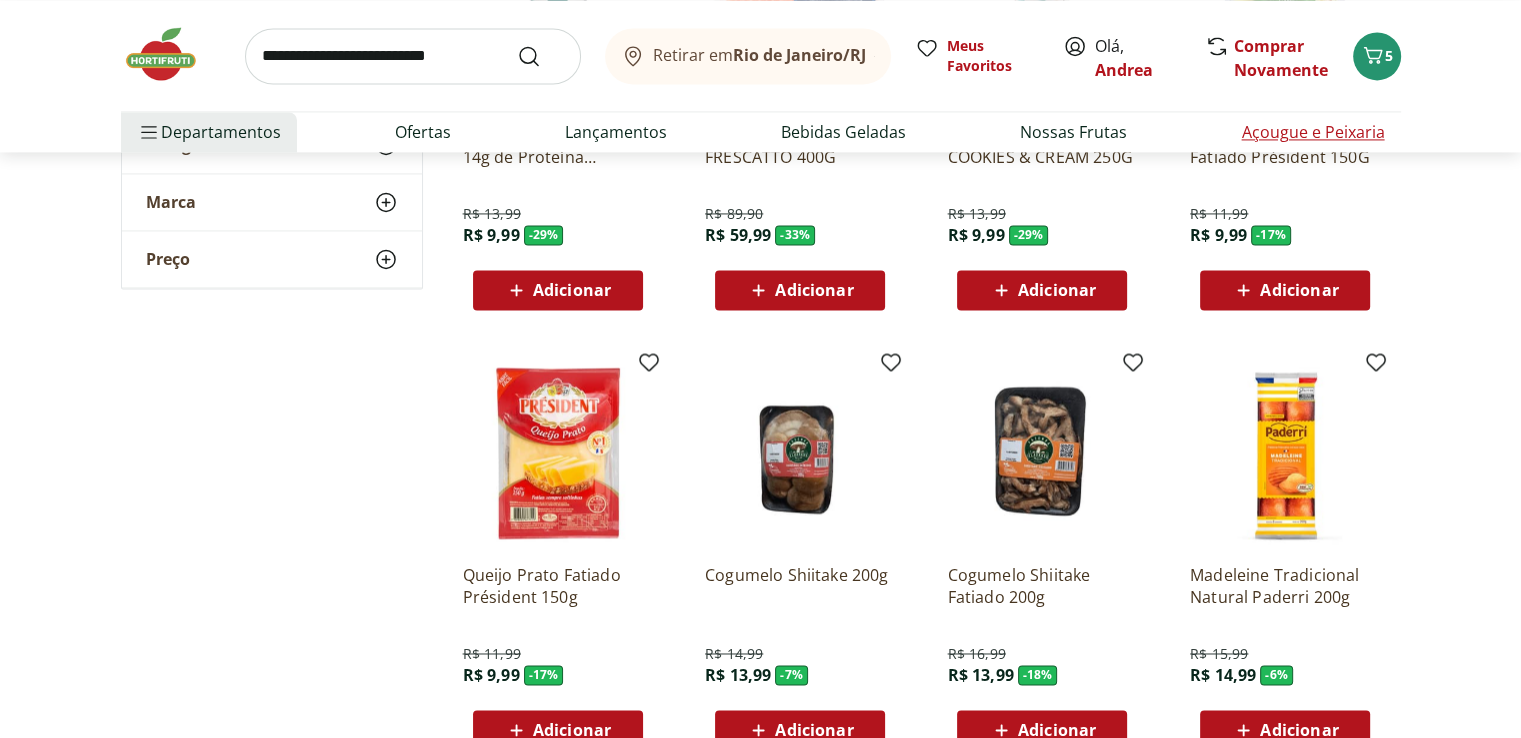 click on "Açougue e Peixaria" at bounding box center (1312, 132) 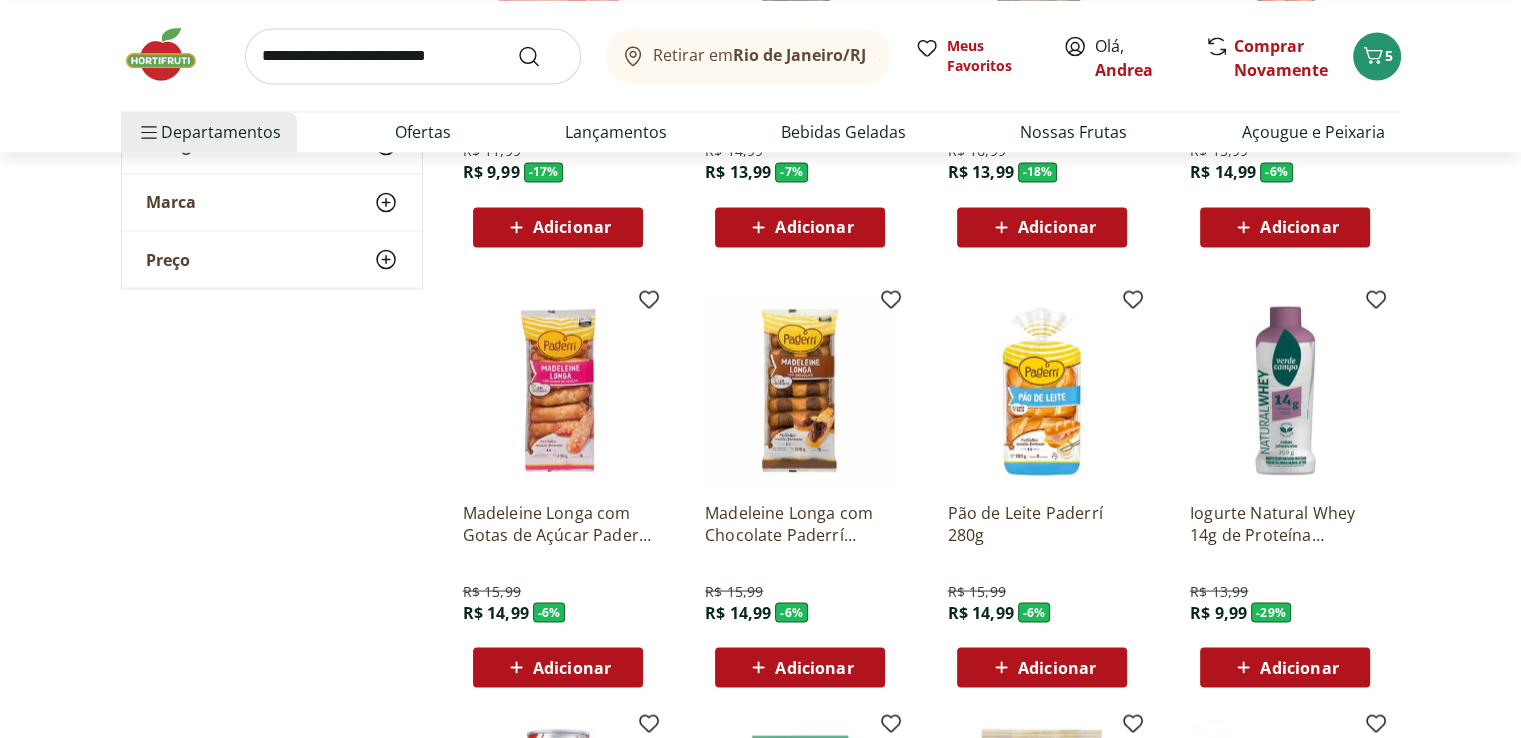 scroll, scrollTop: 3560, scrollLeft: 0, axis: vertical 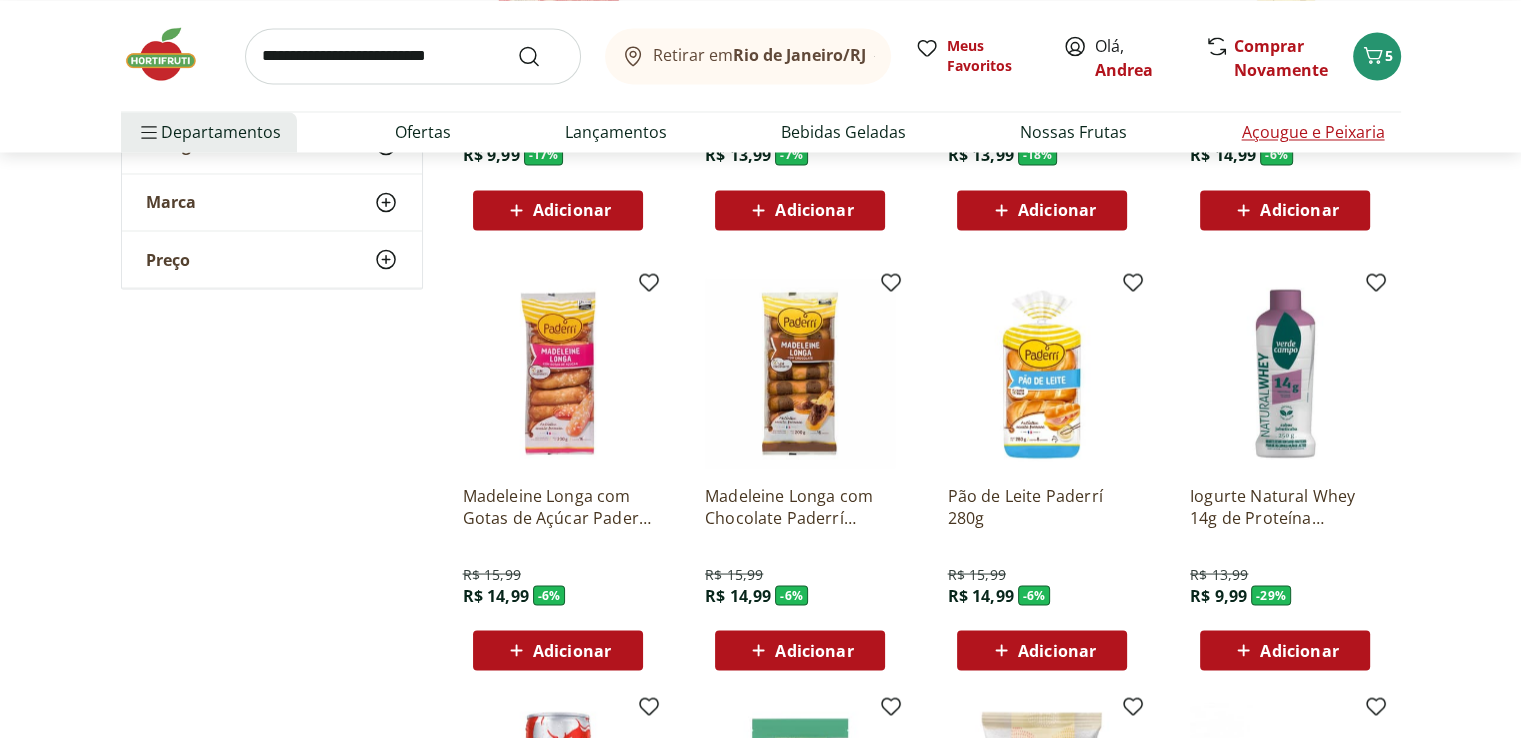 click on "Açougue e Peixaria" at bounding box center [1312, 132] 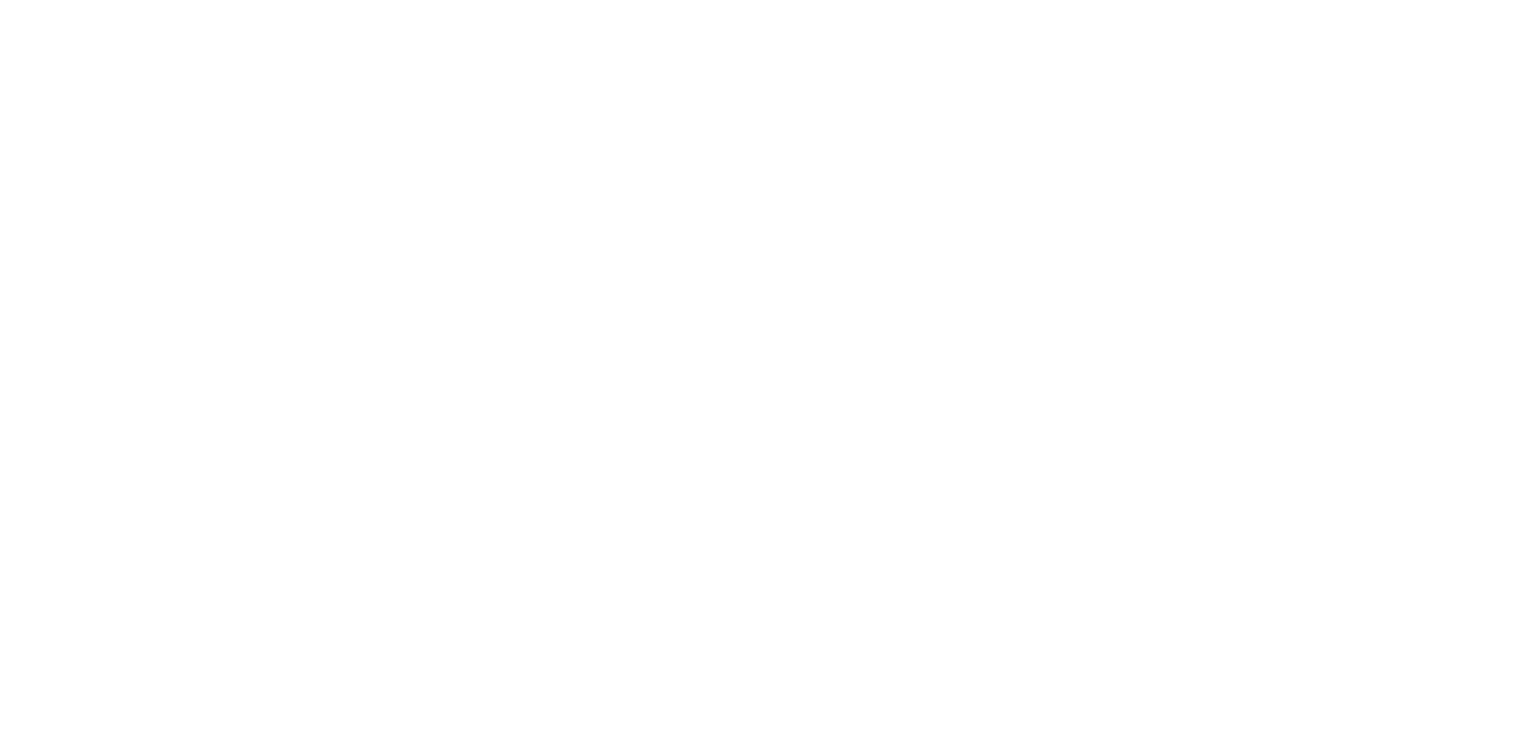 scroll, scrollTop: 0, scrollLeft: 0, axis: both 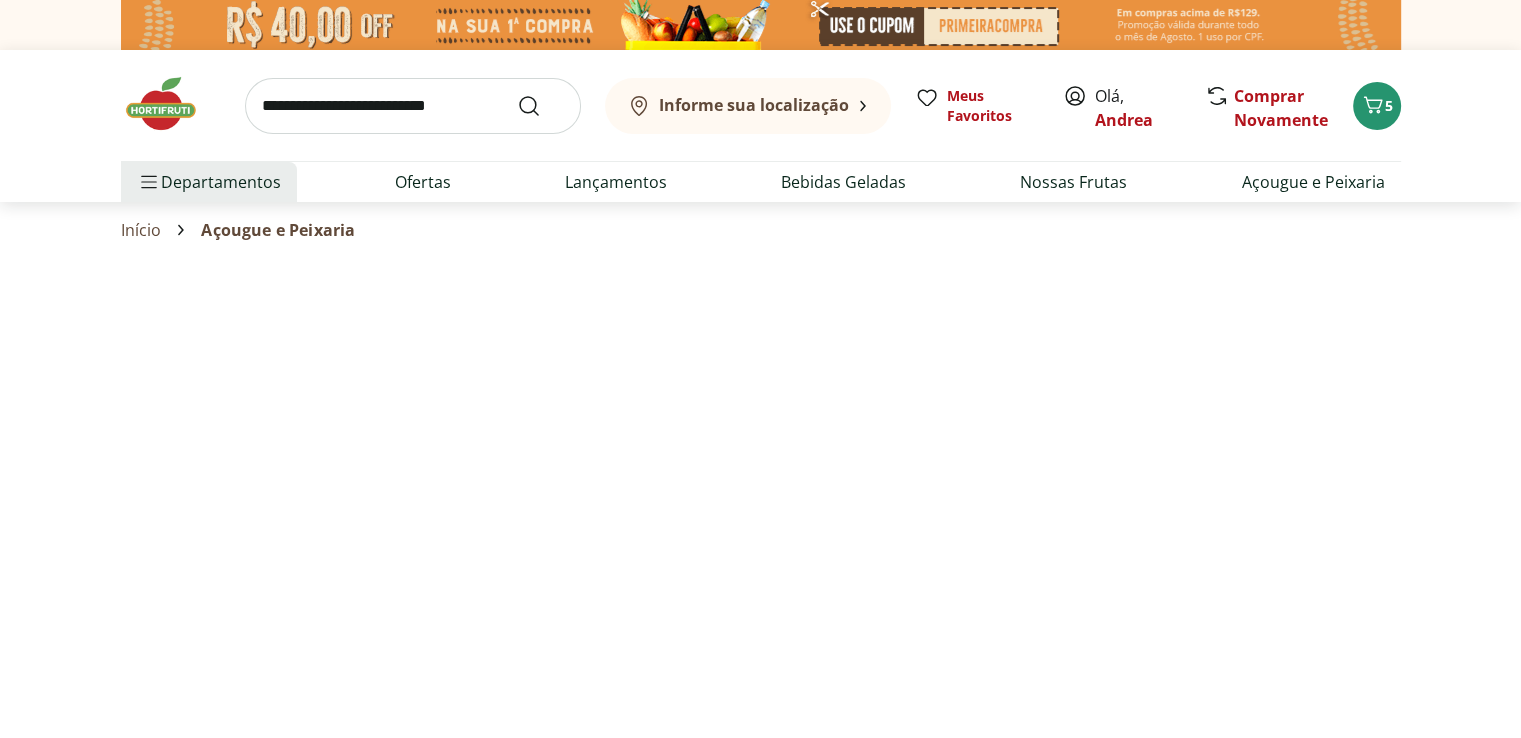 select on "**********" 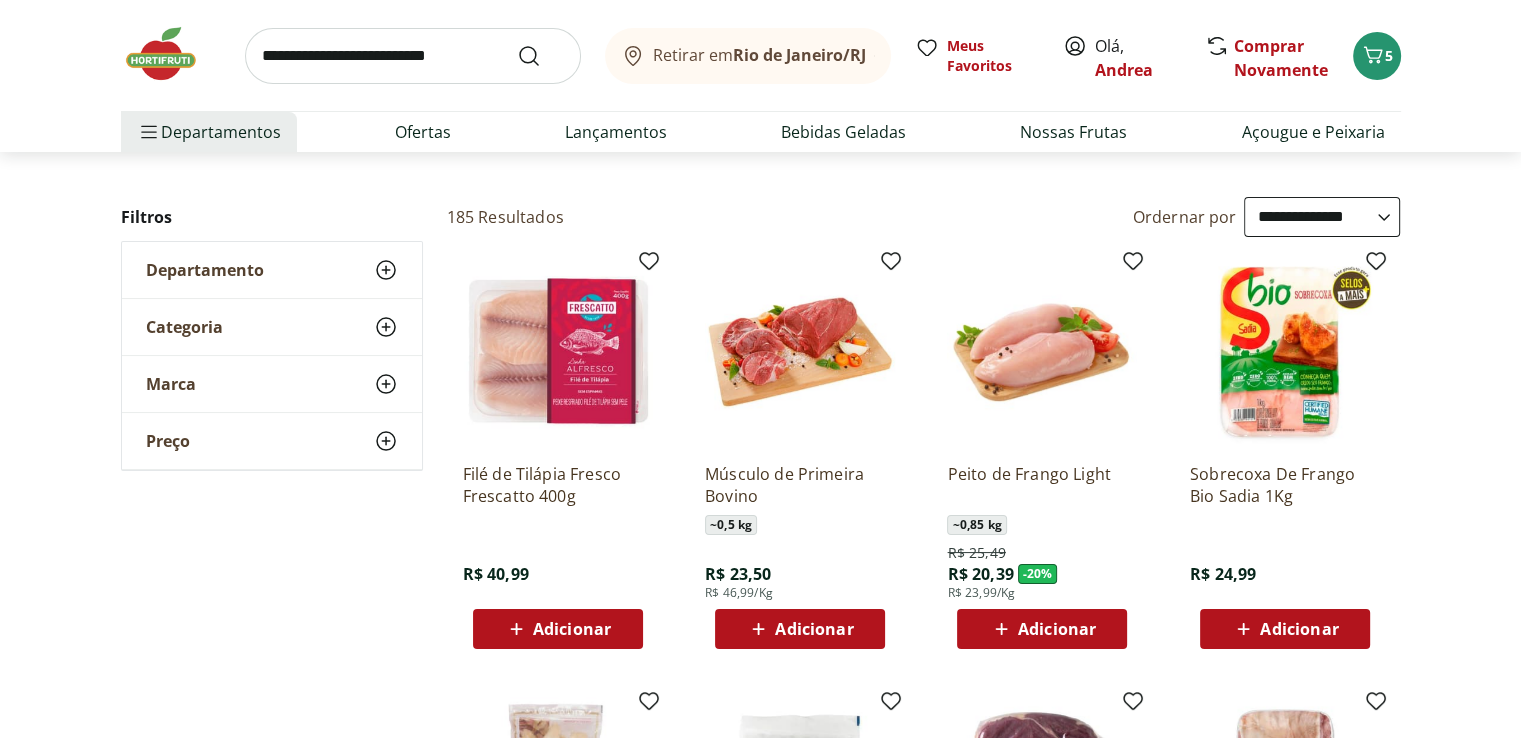 scroll, scrollTop: 160, scrollLeft: 0, axis: vertical 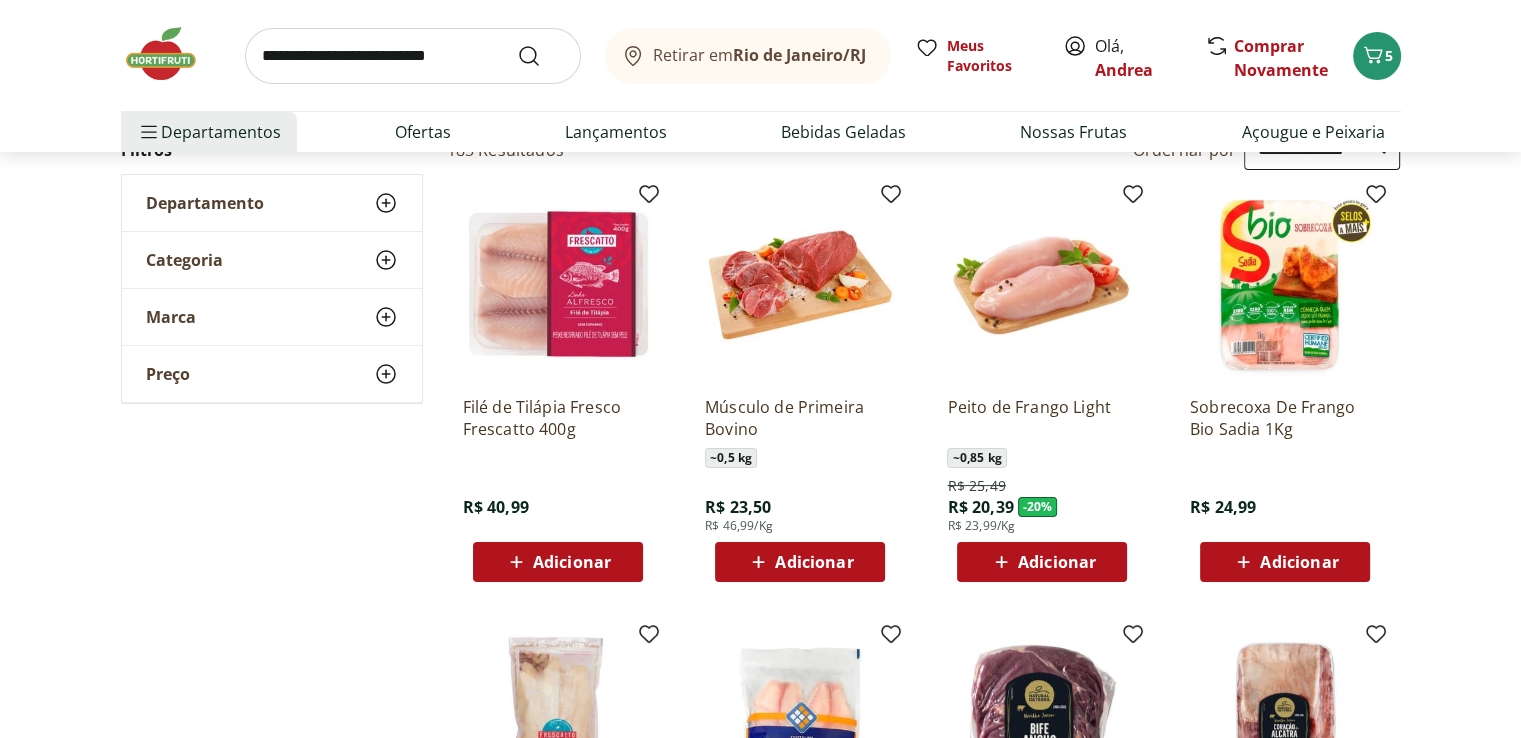 click on "**********" at bounding box center (760, 856) 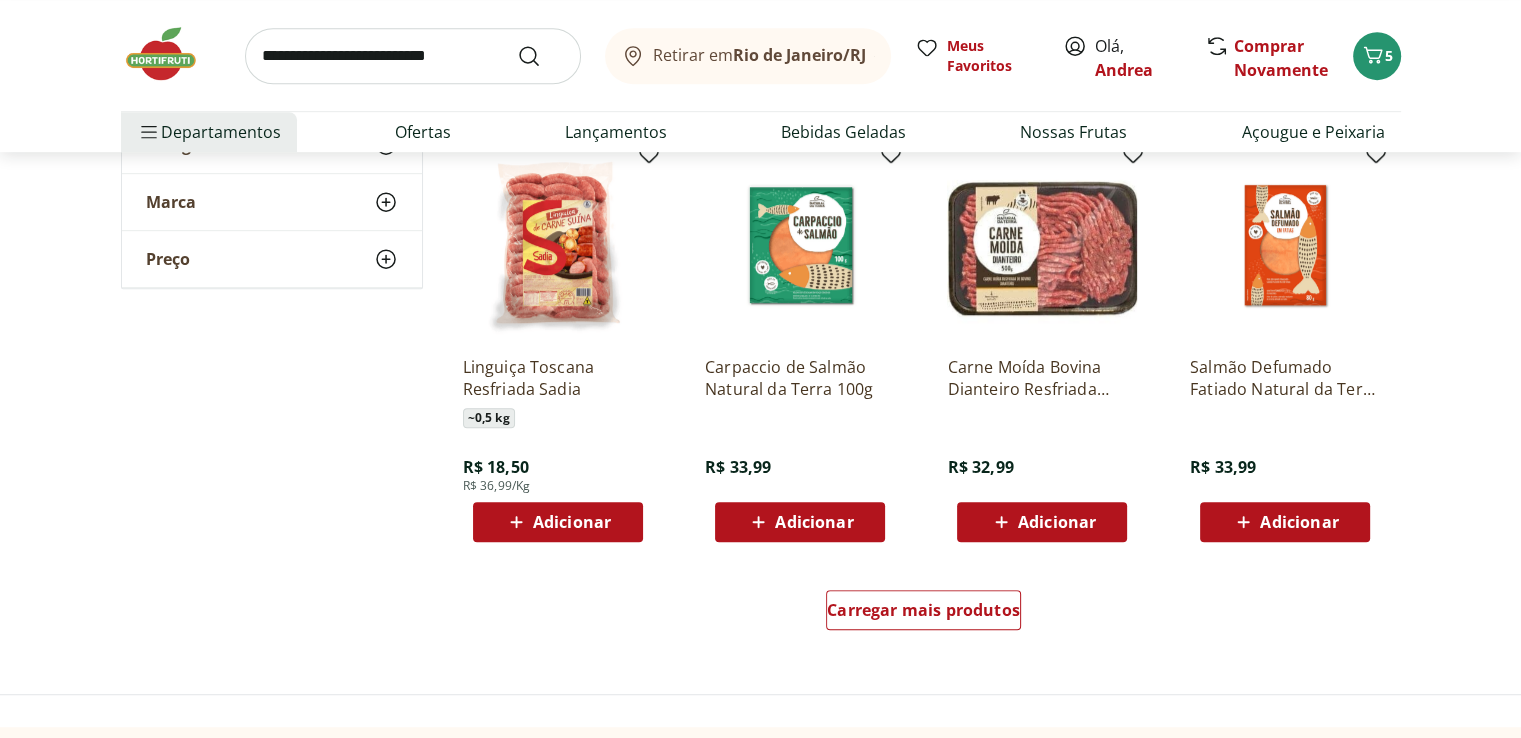 scroll, scrollTop: 1120, scrollLeft: 0, axis: vertical 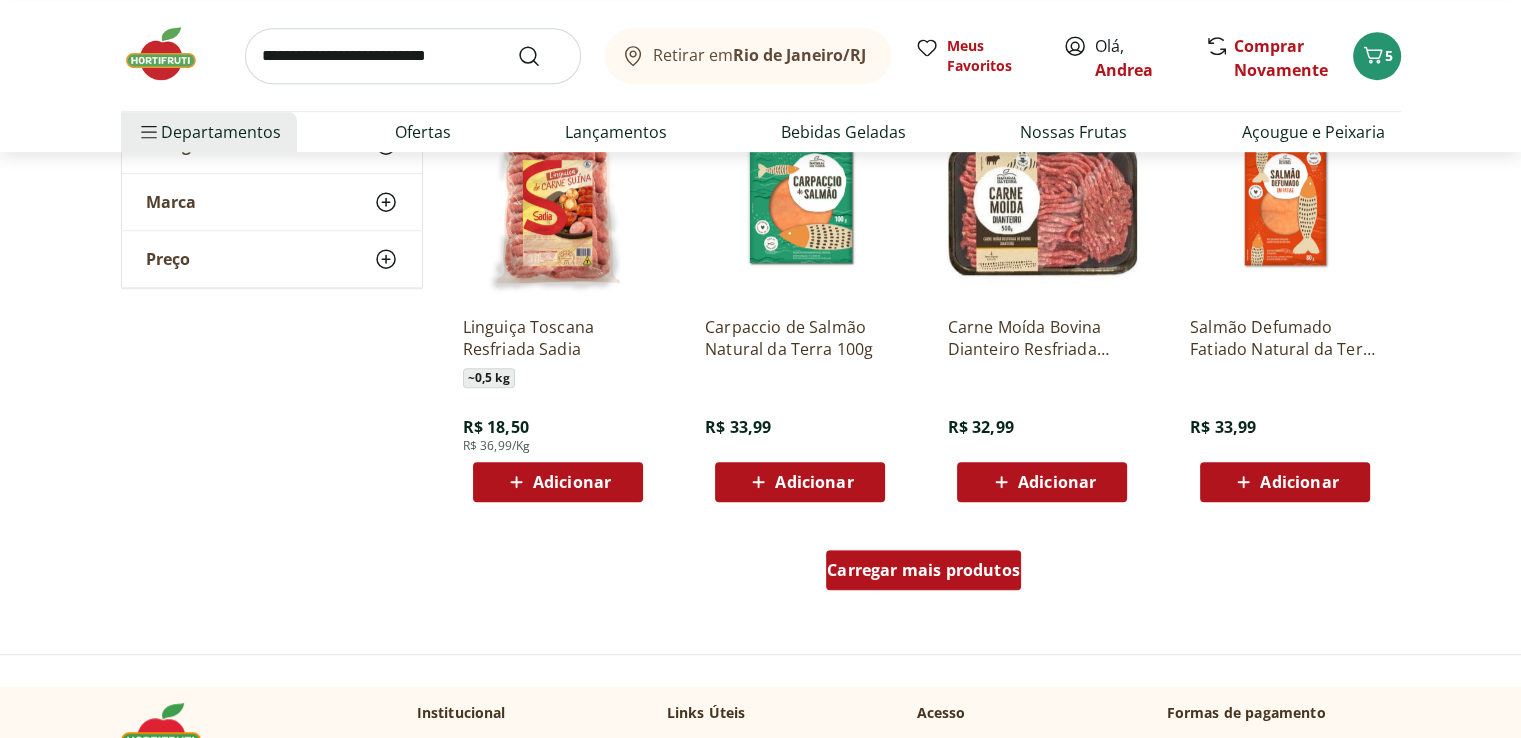 click on "Carregar mais produtos" at bounding box center [923, 570] 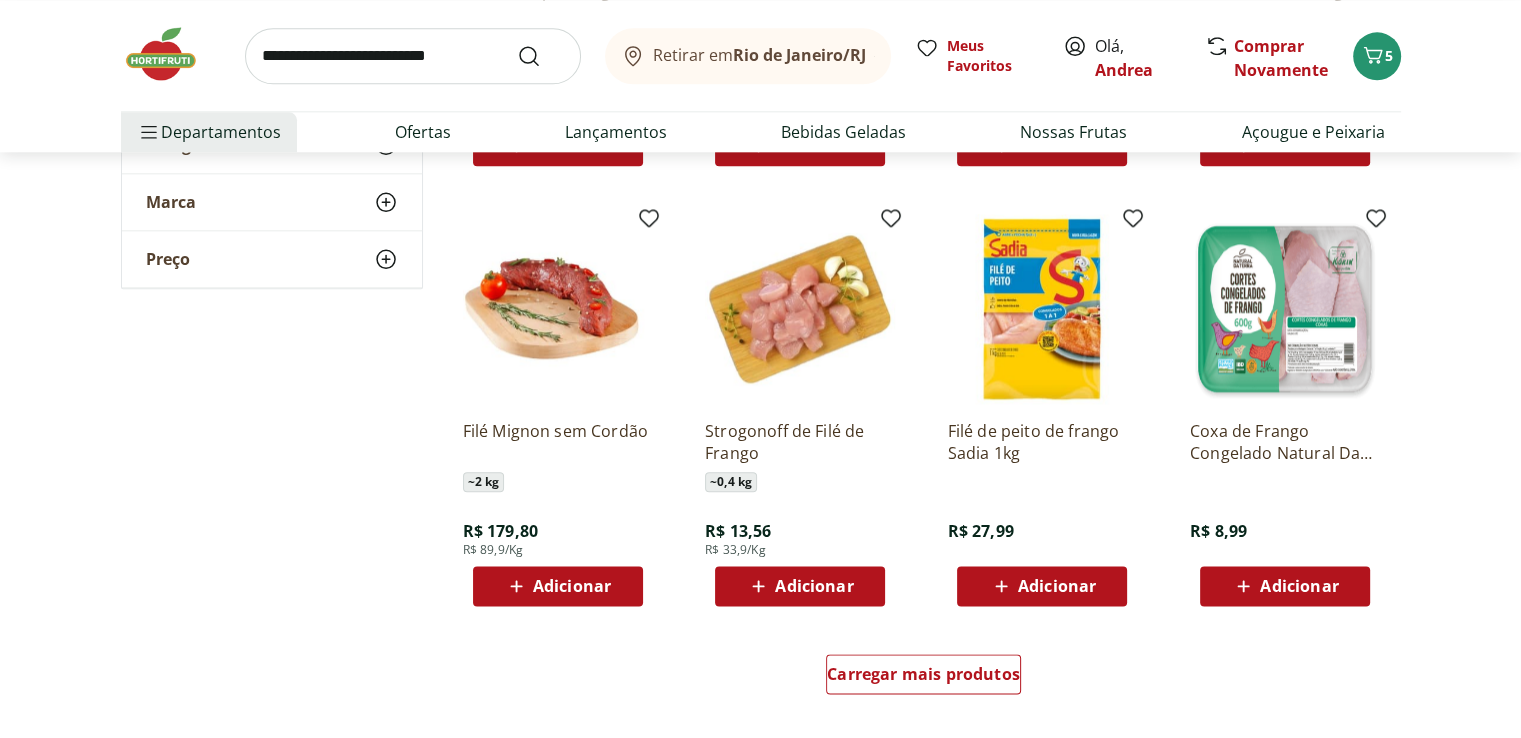scroll, scrollTop: 2360, scrollLeft: 0, axis: vertical 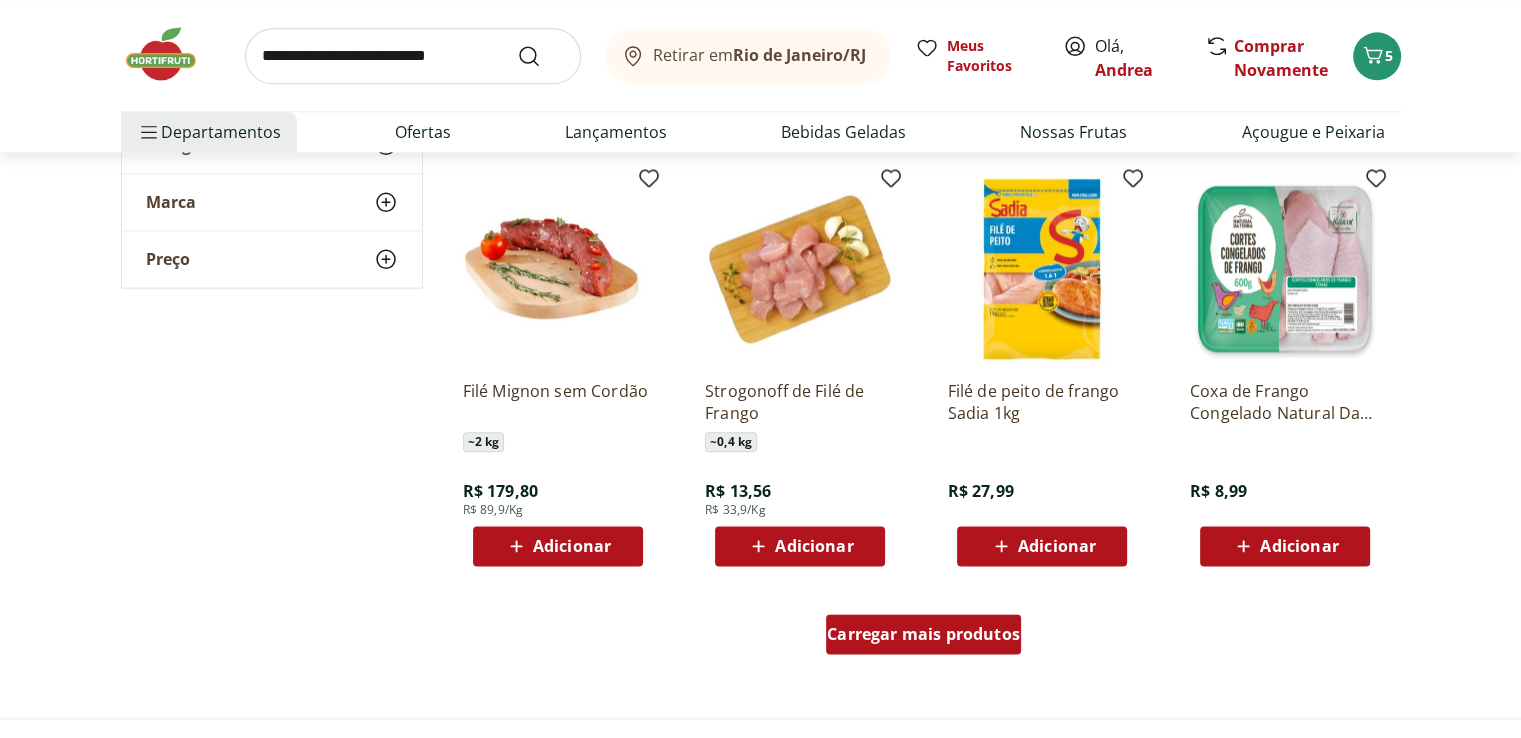 click on "Carregar mais produtos" at bounding box center [923, 634] 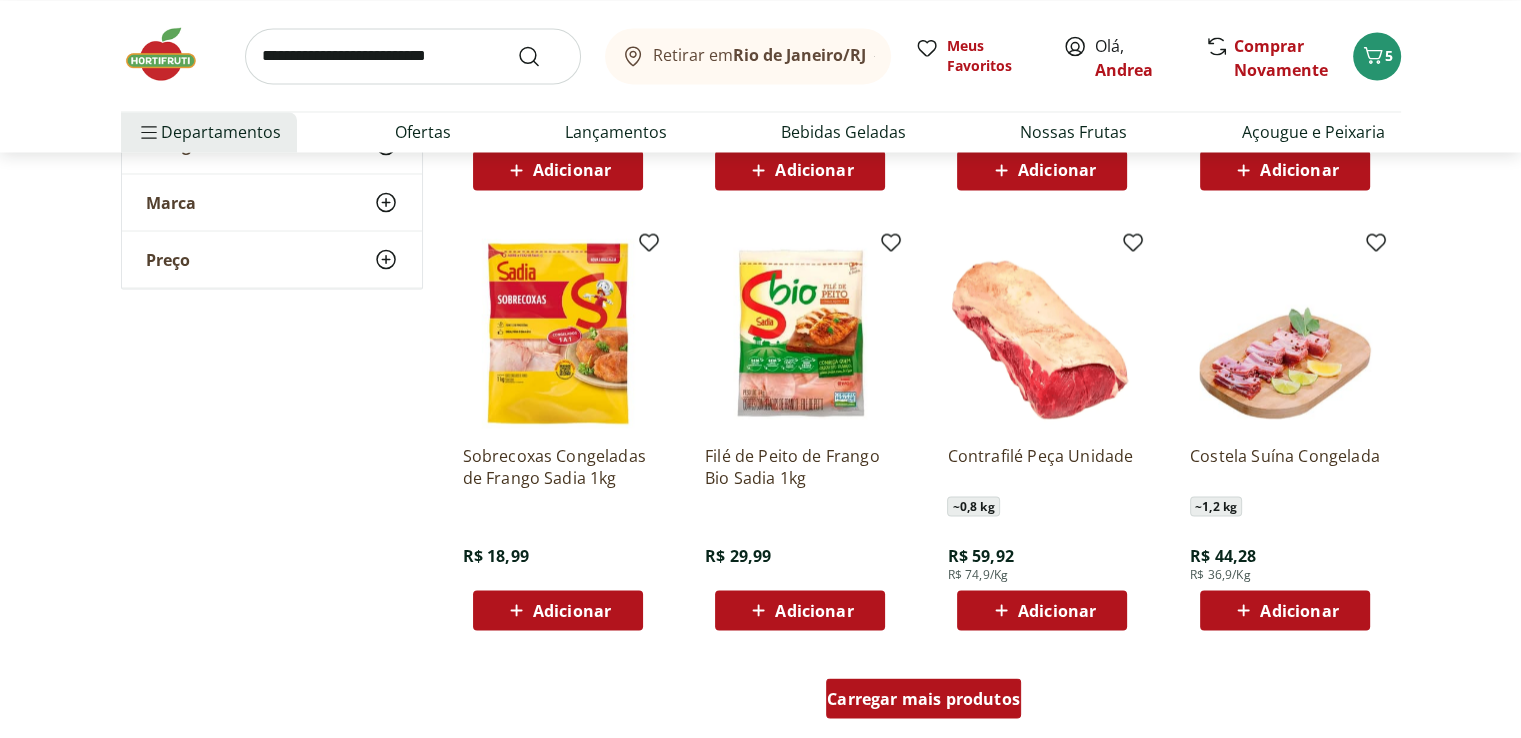 scroll, scrollTop: 3760, scrollLeft: 0, axis: vertical 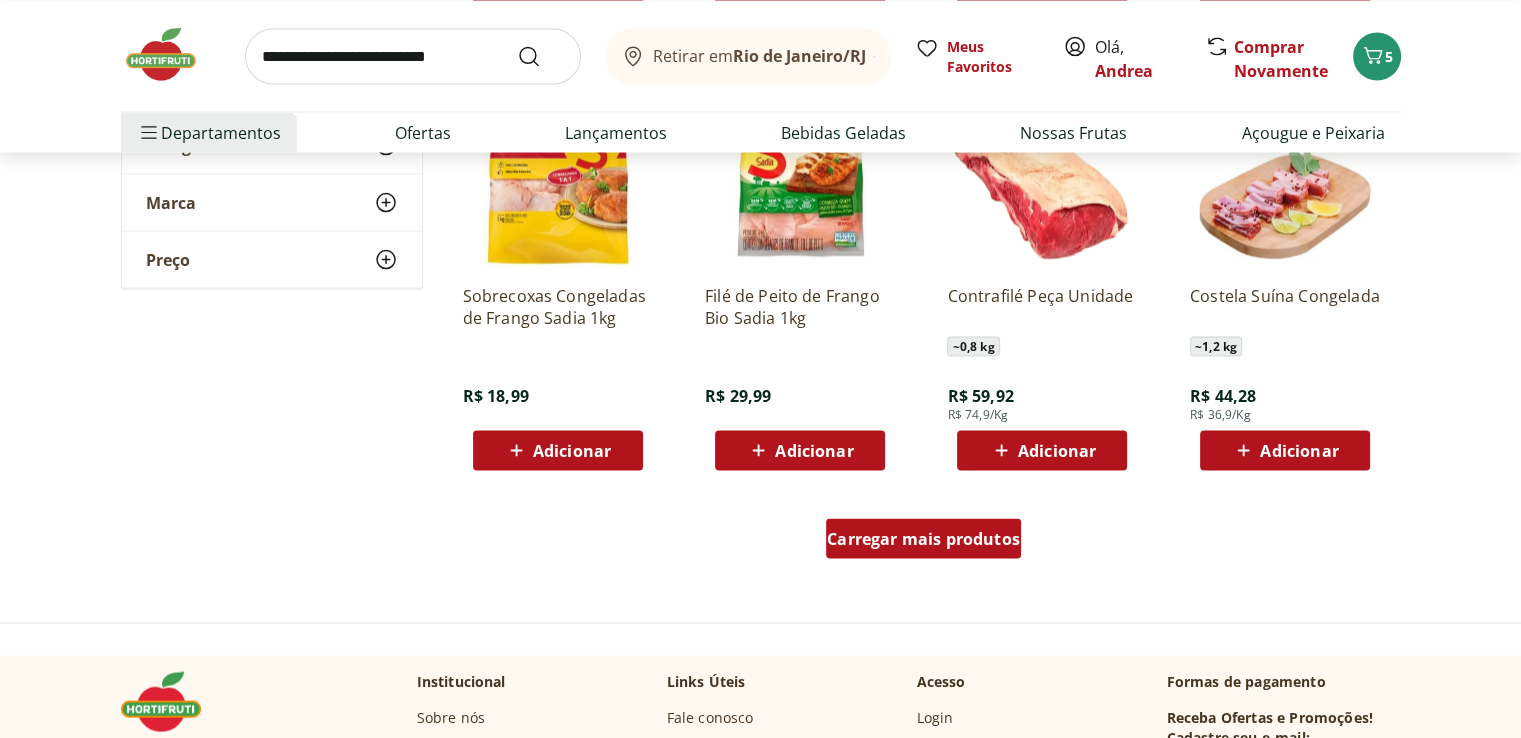 click on "Carregar mais produtos" at bounding box center (923, 538) 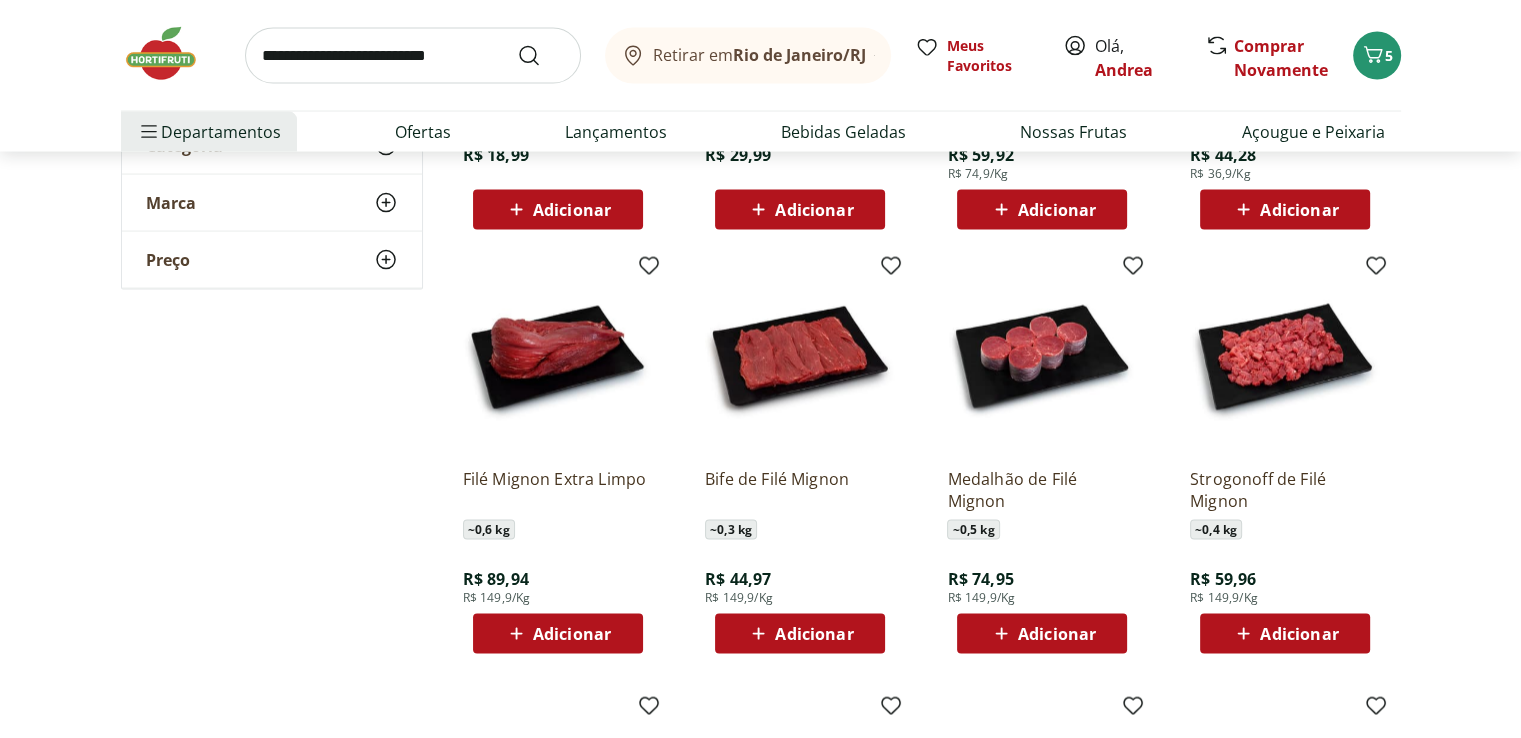 scroll, scrollTop: 4040, scrollLeft: 0, axis: vertical 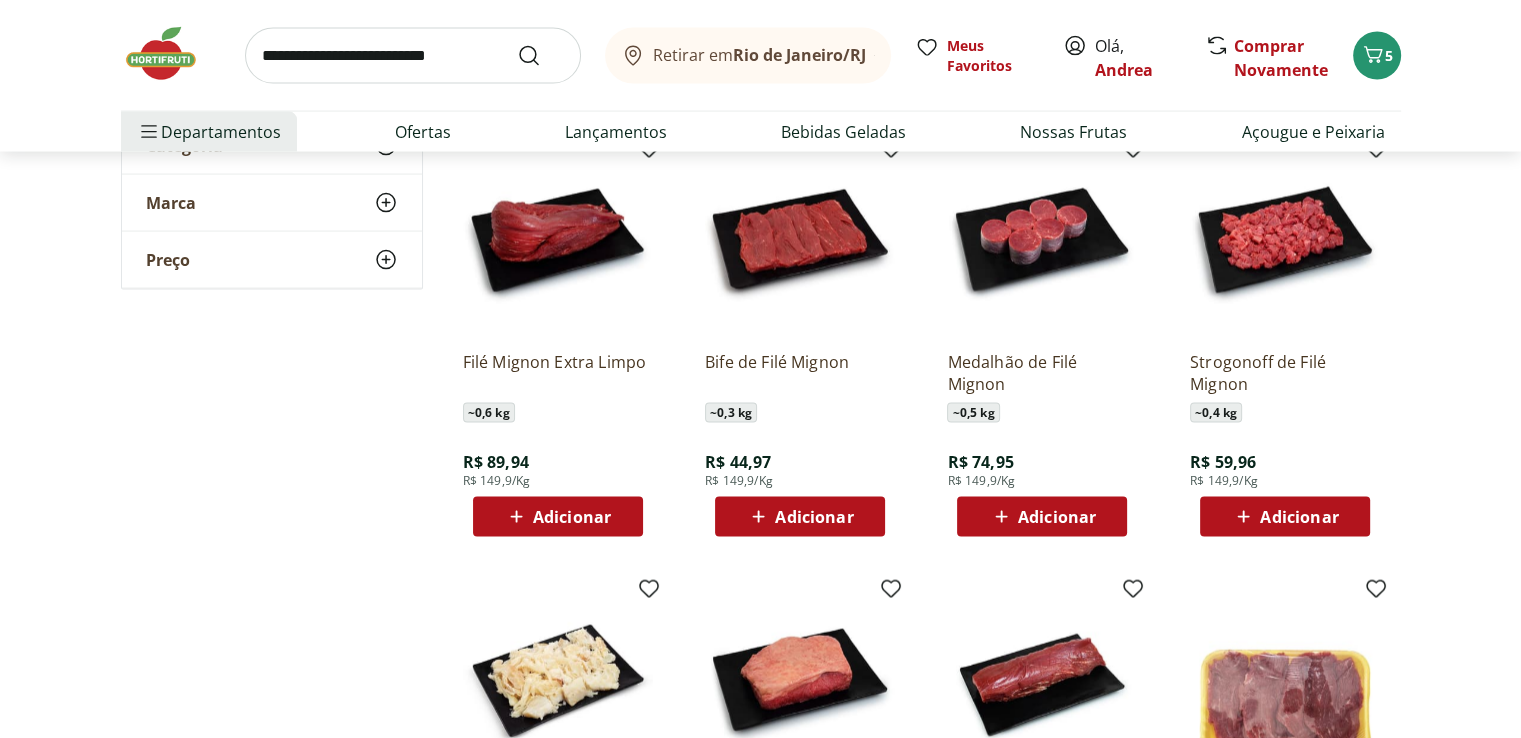 click on "Filé Mignon Extra Limpo ~ 0,6 kg R$ 89,94 R$ 149,9/Kg Adicionar Bife de Filé Mignon ~ 0,3 kg R$ 44,97 R$ 149,9/Kg Adicionar Medalhão de Filé Mignon ~ 0,5 kg R$ 74,95 R$ 149,9/Kg Adicionar Strogonoff  de Filé Mignon ~ 0,4 kg R$ 59,96 R$ 149,9/Kg Adicionar Bacalhau Desfiado do Porto Importado Morhua Unidade ~ 0,4 kg R$ 71,96 R$ 179,9/Kg Adicionar Contrafilé Pedaço ~ 0,8 kg R$ 59,92 R$ 74,9/Kg Adicionar Rosbife de Filé Mignon Pedaço Bandeja ~ 0,8 kg R$ 119,92 R$ 149,9/Kg Adicionar Escalope de Filé Mignon unidade ~ 0,3 kg R$ 44,97 R$ 149,9/Kg Adicionar Camarão Cinza Descascado 70/105 Congelado Frescatto 400g R$ 62,99 Adicionar Patinho Moído ~ 0,4 kg R$ 21,96 R$ 54,9/Kg Adicionar Filé Mignon em Pedaços Kg R$ 98,90 Adicionar Linguiça de Pernil Prieto 500g R$ 29,99 Adicionar" at bounding box center [924, 781] 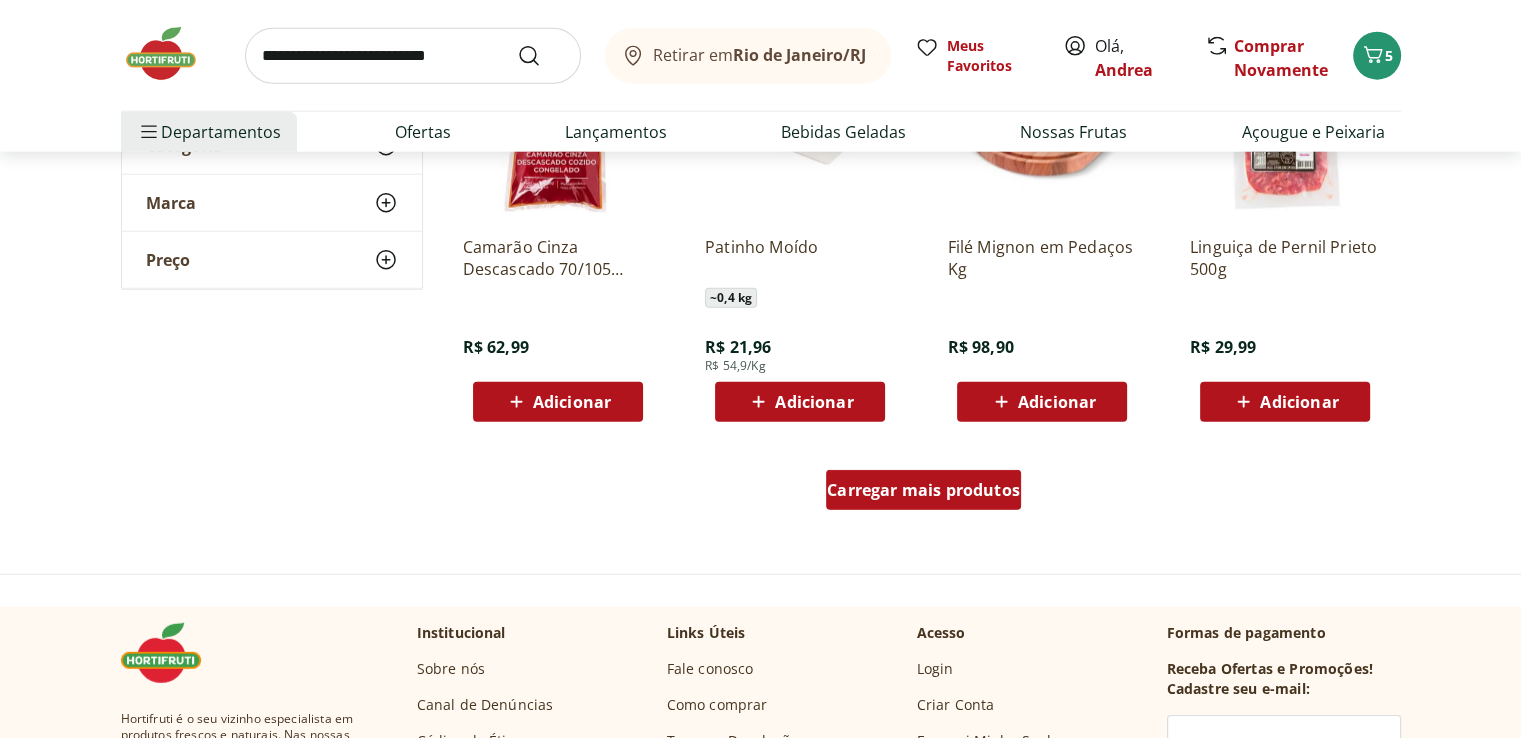 scroll, scrollTop: 5120, scrollLeft: 0, axis: vertical 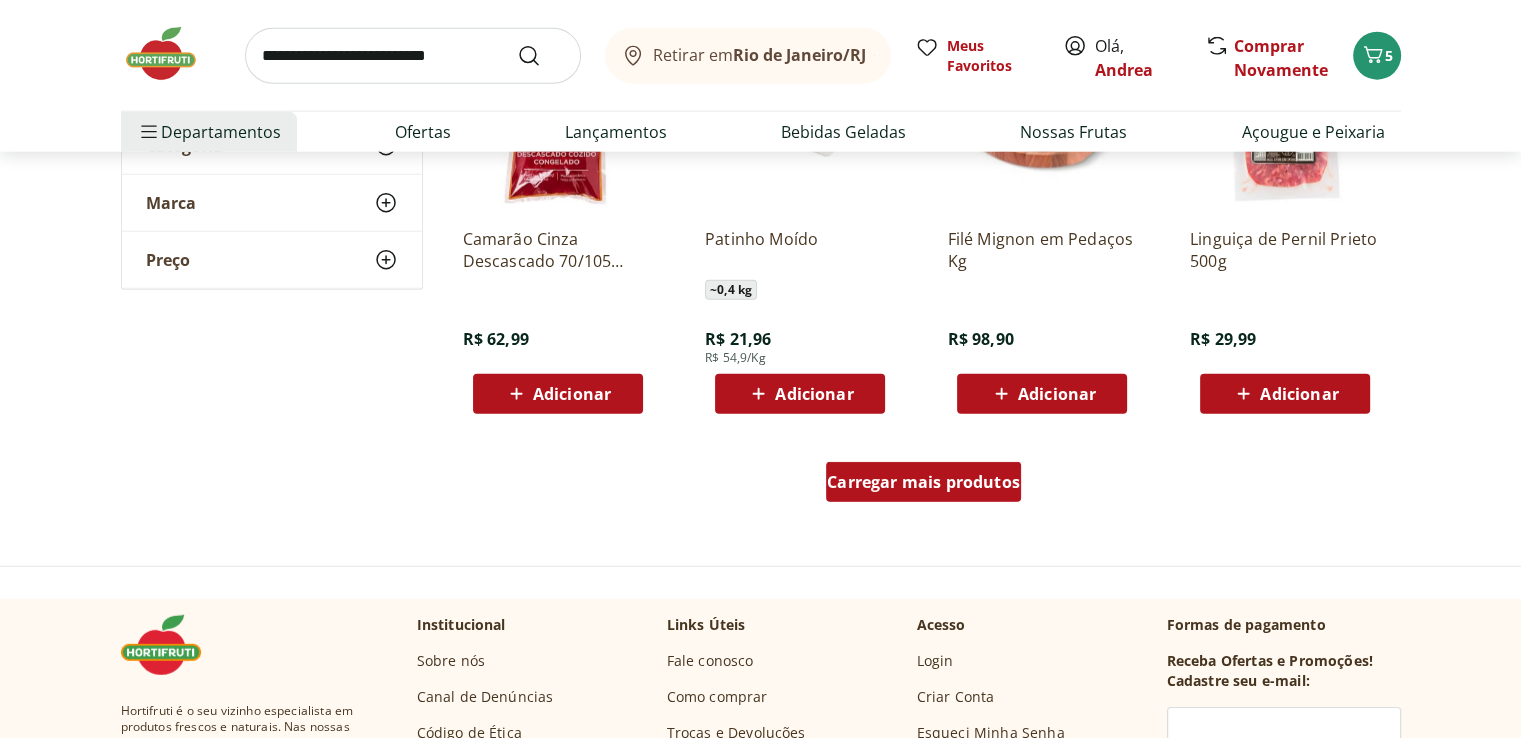 click on "Carregar mais produtos" at bounding box center (923, 482) 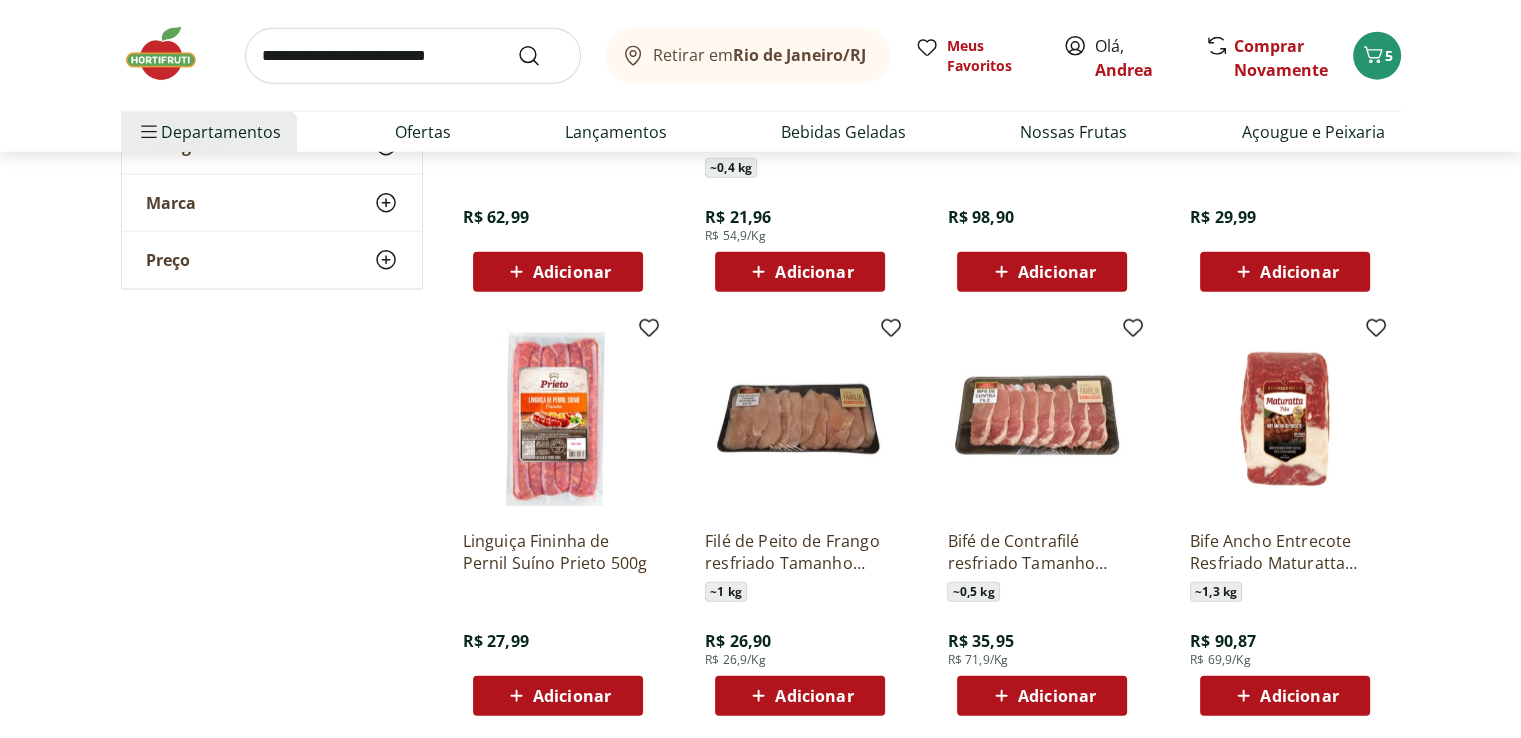 scroll, scrollTop: 5280, scrollLeft: 0, axis: vertical 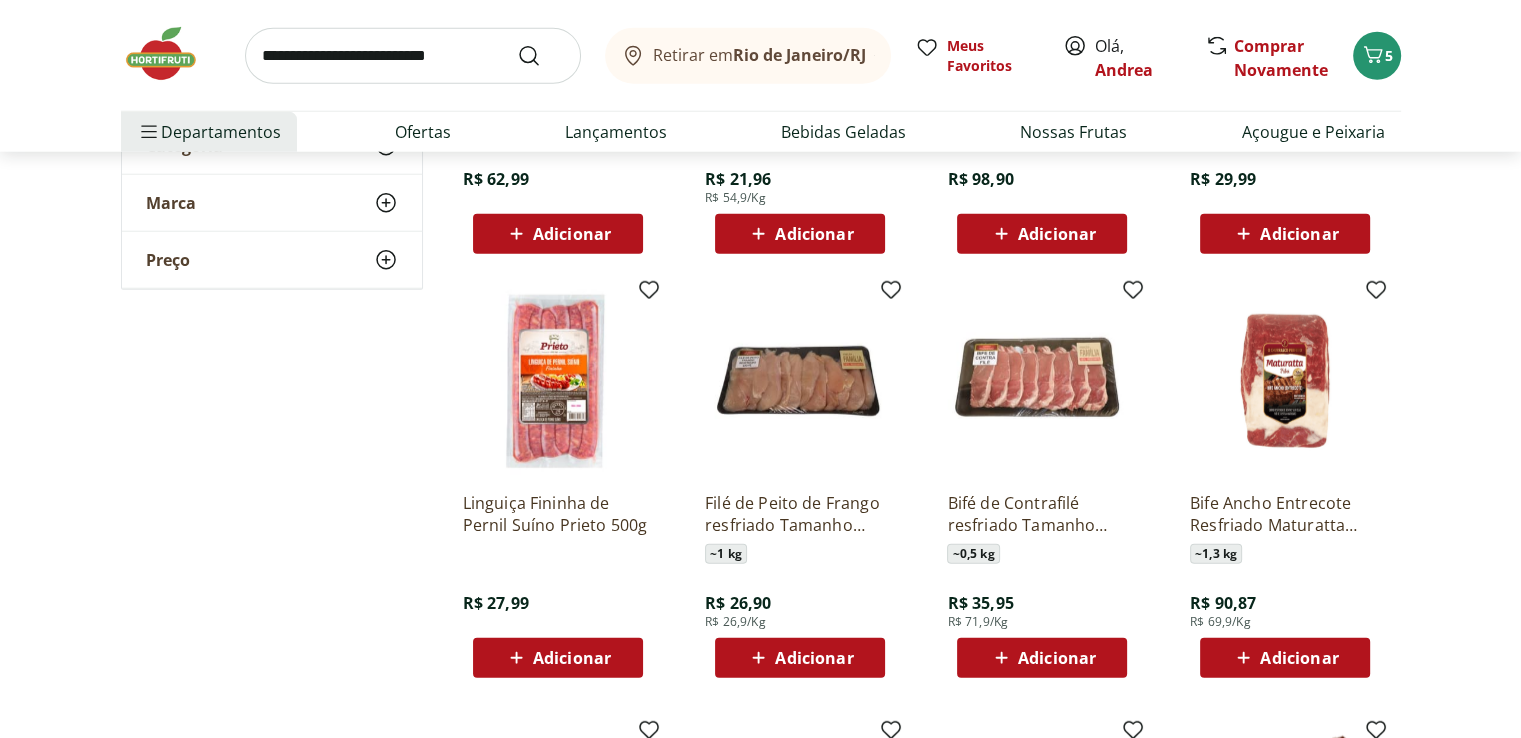 click on "~ 1 kg" at bounding box center (726, 554) 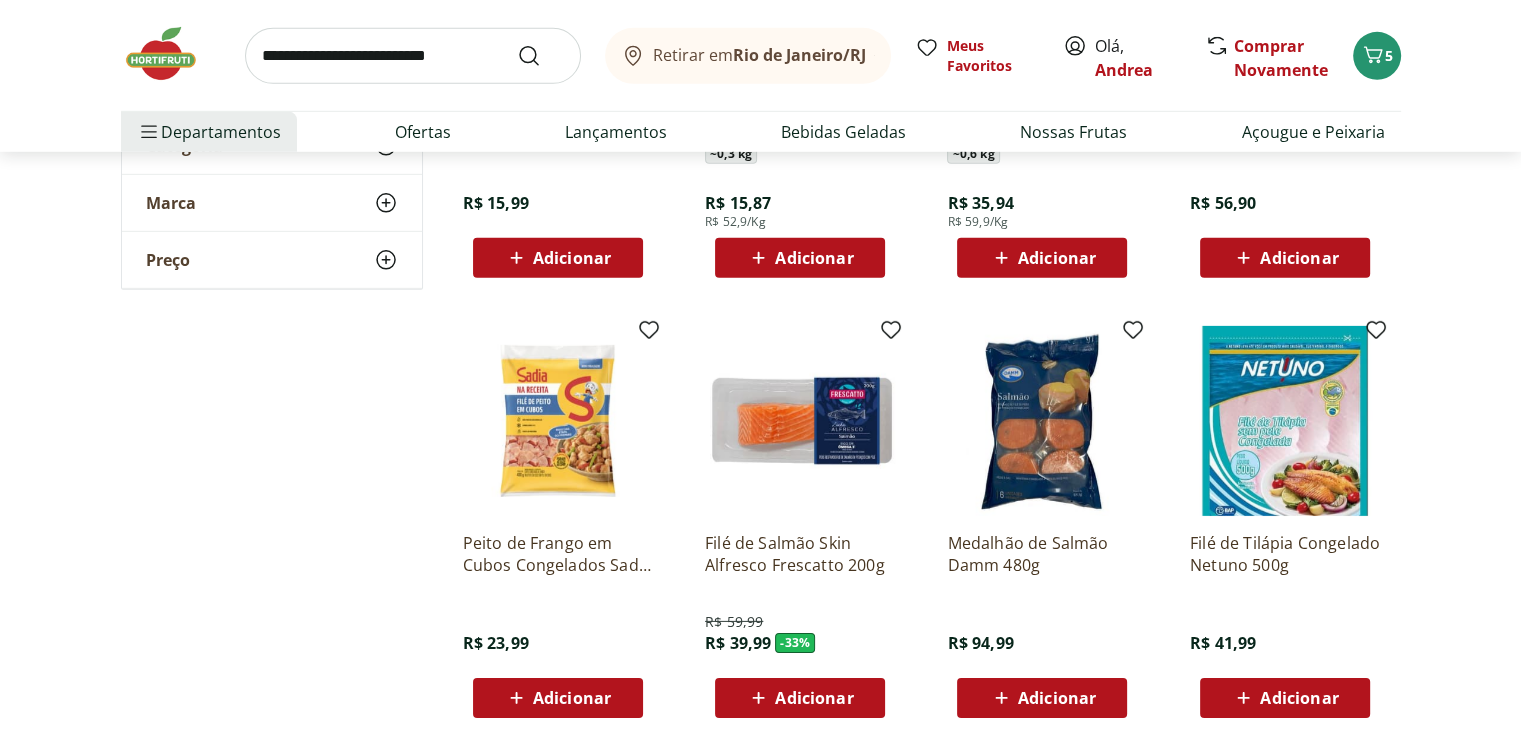 scroll, scrollTop: 6240, scrollLeft: 0, axis: vertical 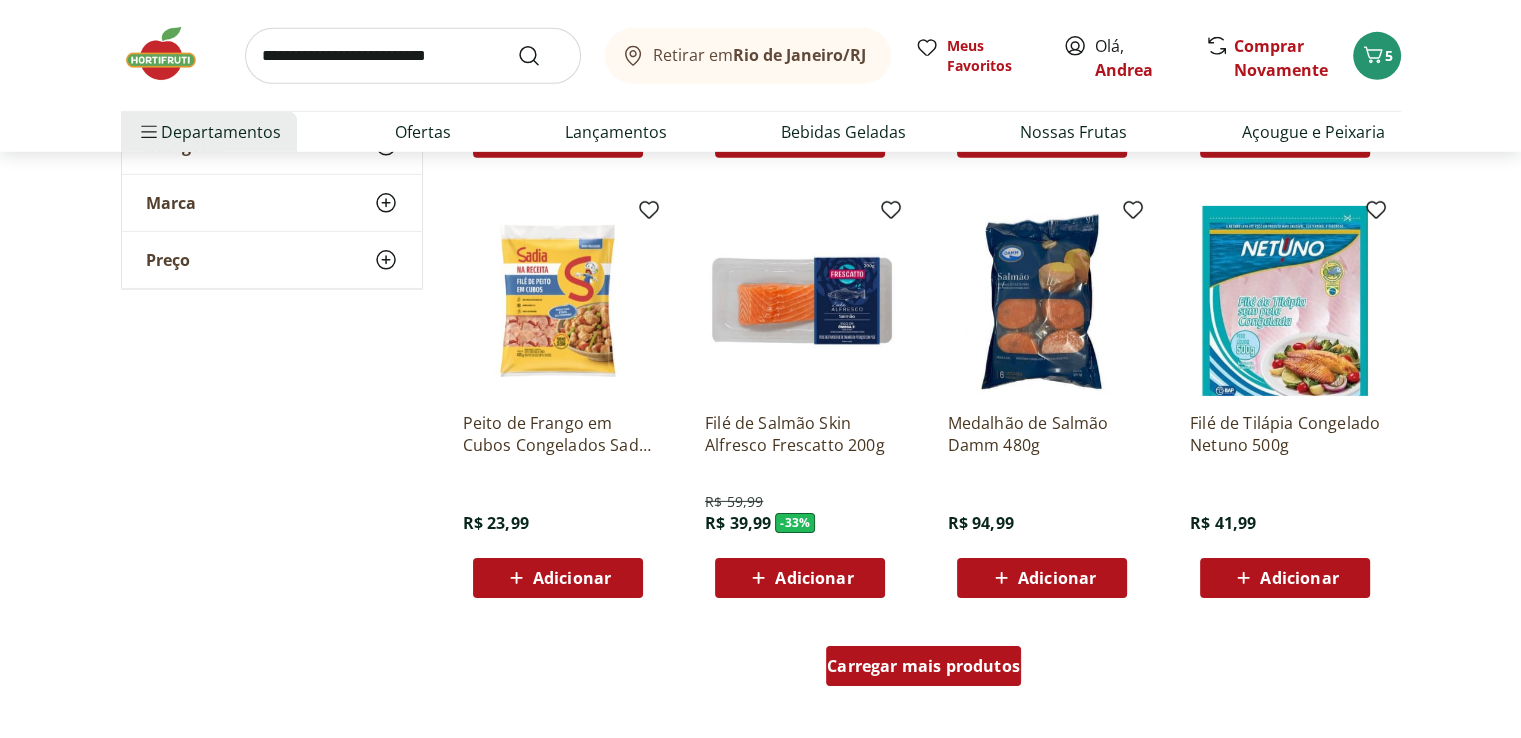 click on "Carregar mais produtos" at bounding box center [923, 666] 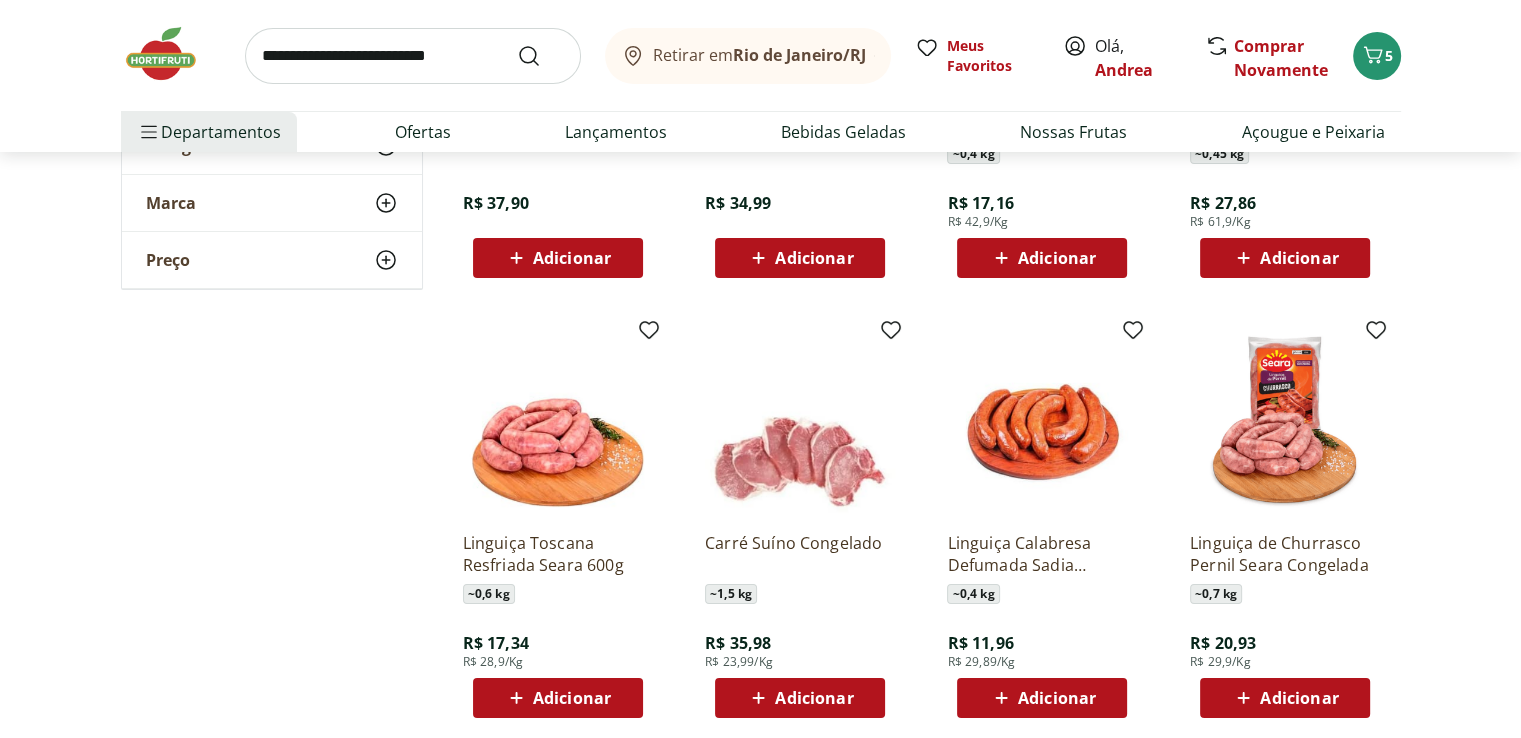 scroll, scrollTop: 7480, scrollLeft: 0, axis: vertical 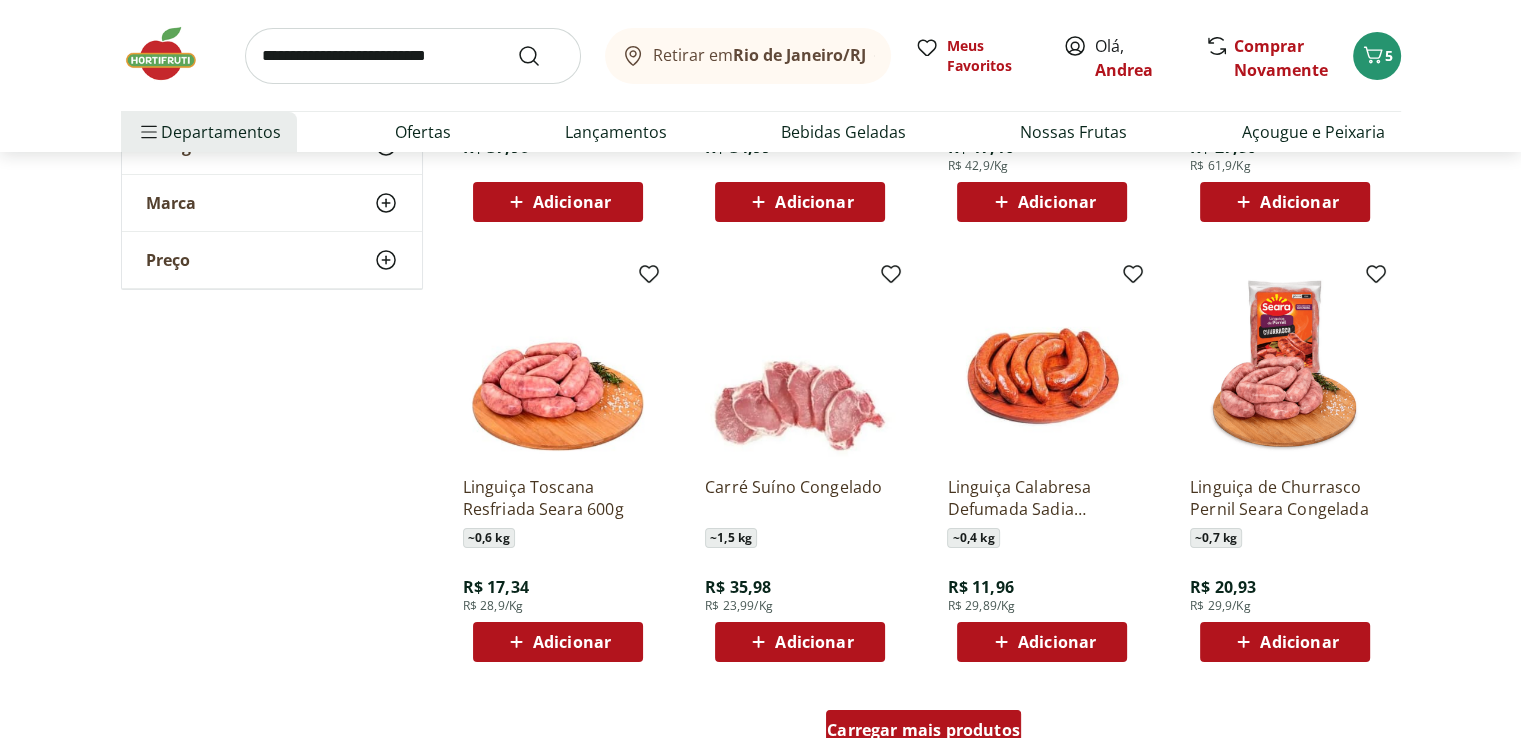 click on "Picanha Bassi Especial ~ 1,3 kg R$ 207,87 R$ 159,9/Kg Adicionar PICANHA SUINA TEMPERADA PRIETO KG R$ 44,90 Adicionar LOMBO SUINO TEMPERADO PRIETO KG ~ 0,8 kg R$ 42,90 R$ 42,9/Kg Adicionar COSTELA SUINA TEMPERADA PRIETO KG ~ 1 kg R$ 39,90 R$ 39,9/Kg Adicionar PERNIL SUINO TEMPERADO PRIETO KG R$ 37,90 Adicionar Filé de Cação Congelado Frescatto 500g R$ 34,99 Adicionar Paio Sadia Perdigão ~ 0,4 kg R$ 17,16 R$ 42,9/Kg Adicionar Bacon Nobre Unidade ~ 0,45 kg R$ 27,86 R$ 61,9/Kg Adicionar Linguiça Toscana Resfriada Seara 600g ~ 0,6 kg R$ 17,34 R$ 28,9/Kg Adicionar Carré Suíno Congelado ~ 1,5 kg R$ 35,98 R$ 23,99/Kg Adicionar Linguiça Calabresa Defumada Sadia Perdigão ~ 0,4 kg R$ 11,96 R$ 29,89/Kg Adicionar Linguiça de Churrasco Pernil Seara Congelada ~ 0,7 kg R$ 20,93 R$ 29,9/Kg Adicionar" at bounding box center (924, 26) 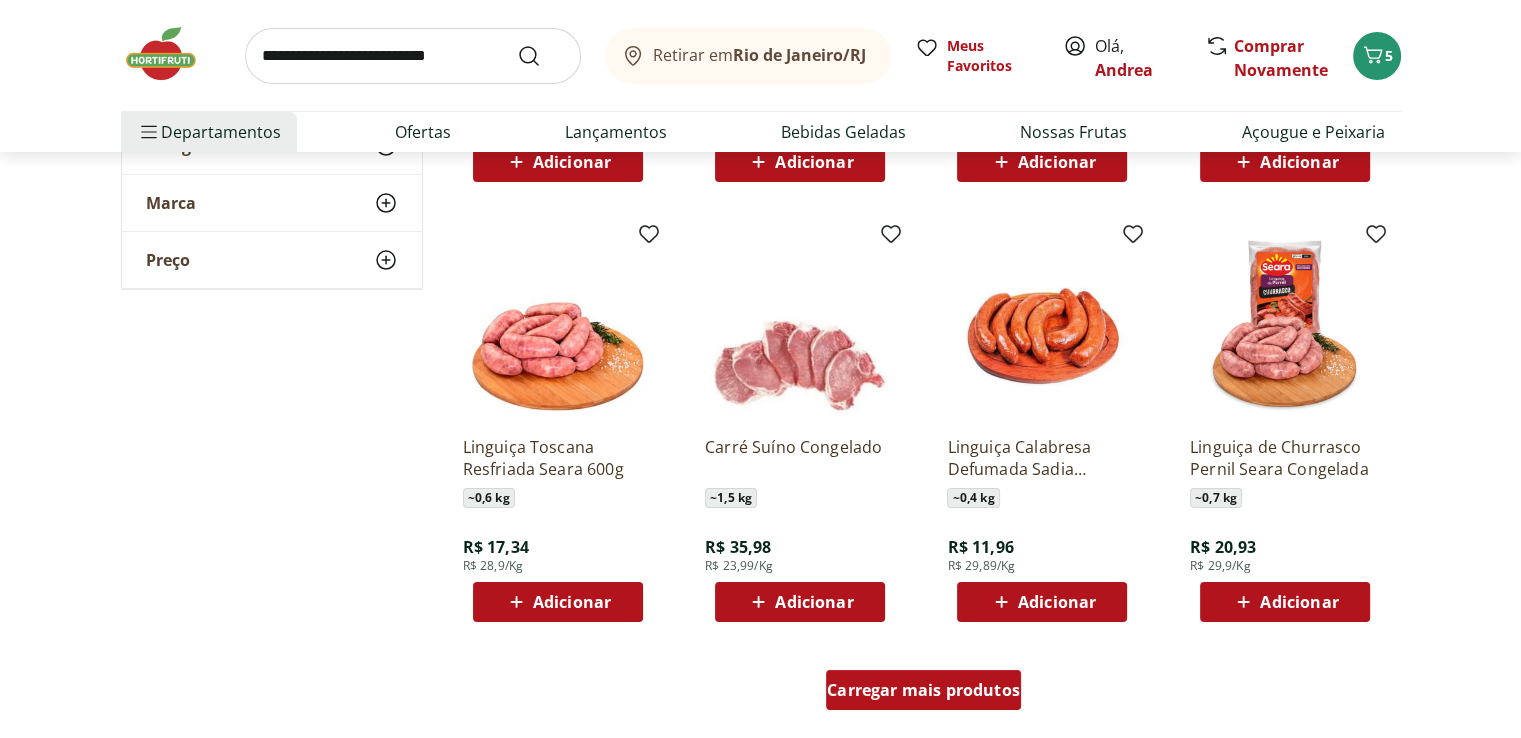 click on "Carregar mais produtos" at bounding box center [923, 690] 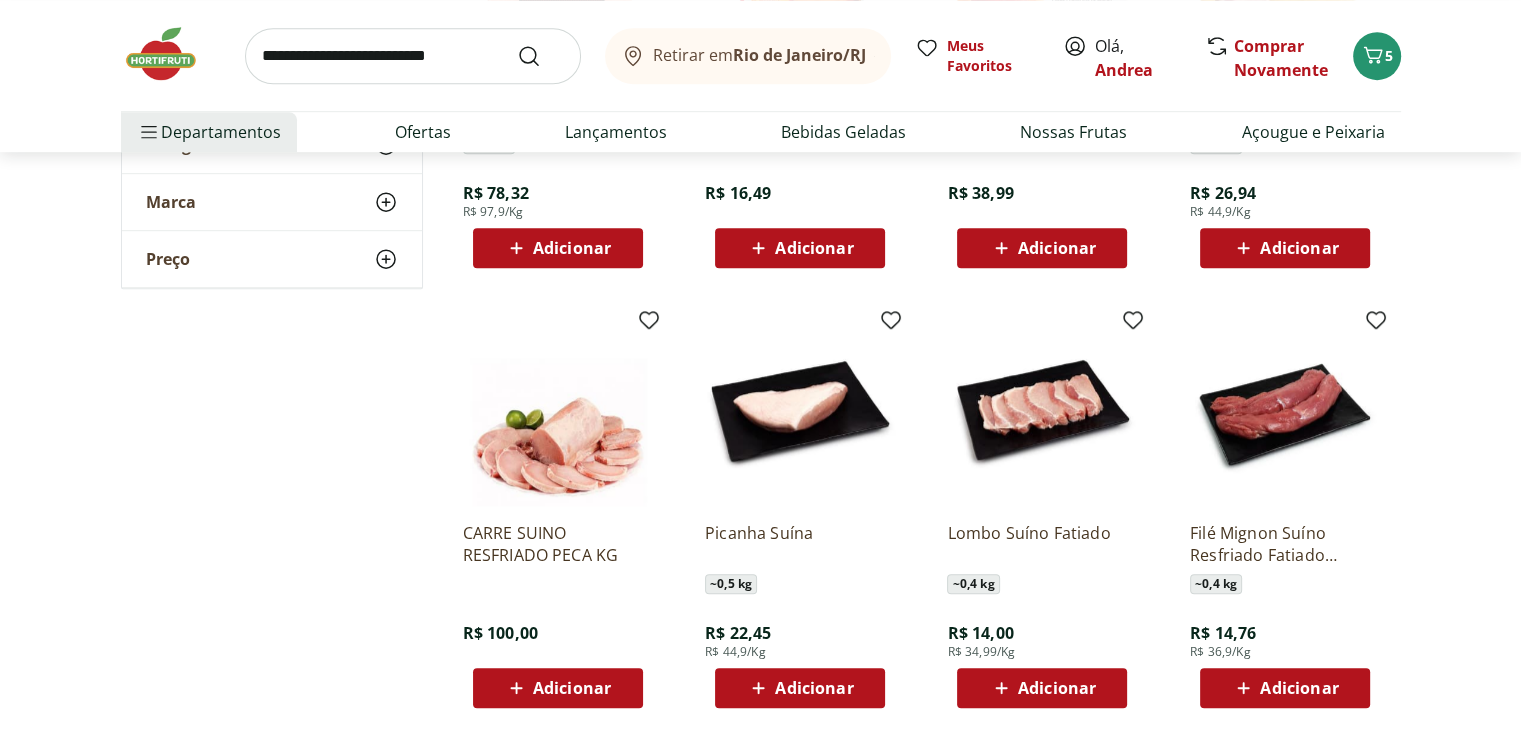 scroll, scrollTop: 8840, scrollLeft: 0, axis: vertical 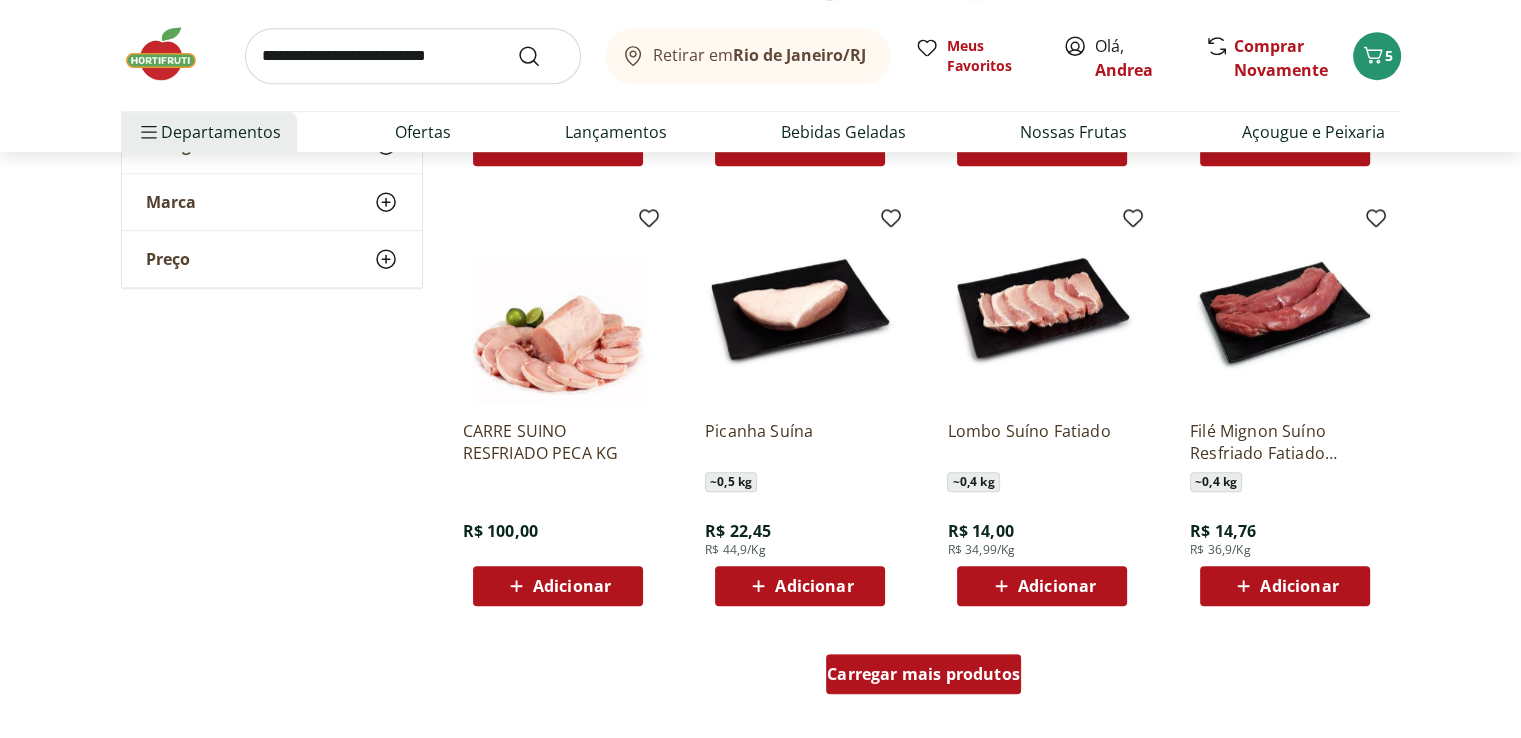 click on "Carregar mais produtos" at bounding box center [923, 674] 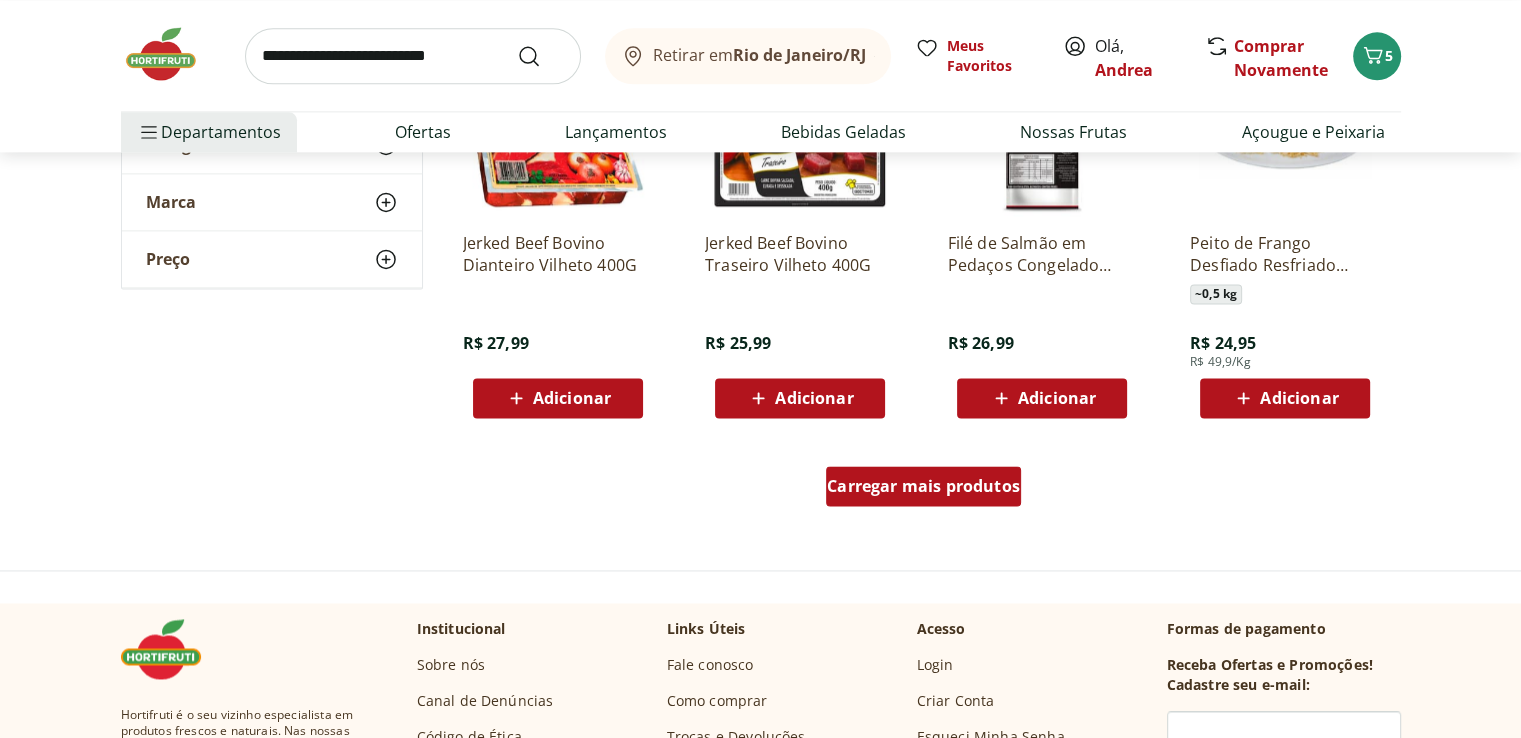 scroll, scrollTop: 10360, scrollLeft: 0, axis: vertical 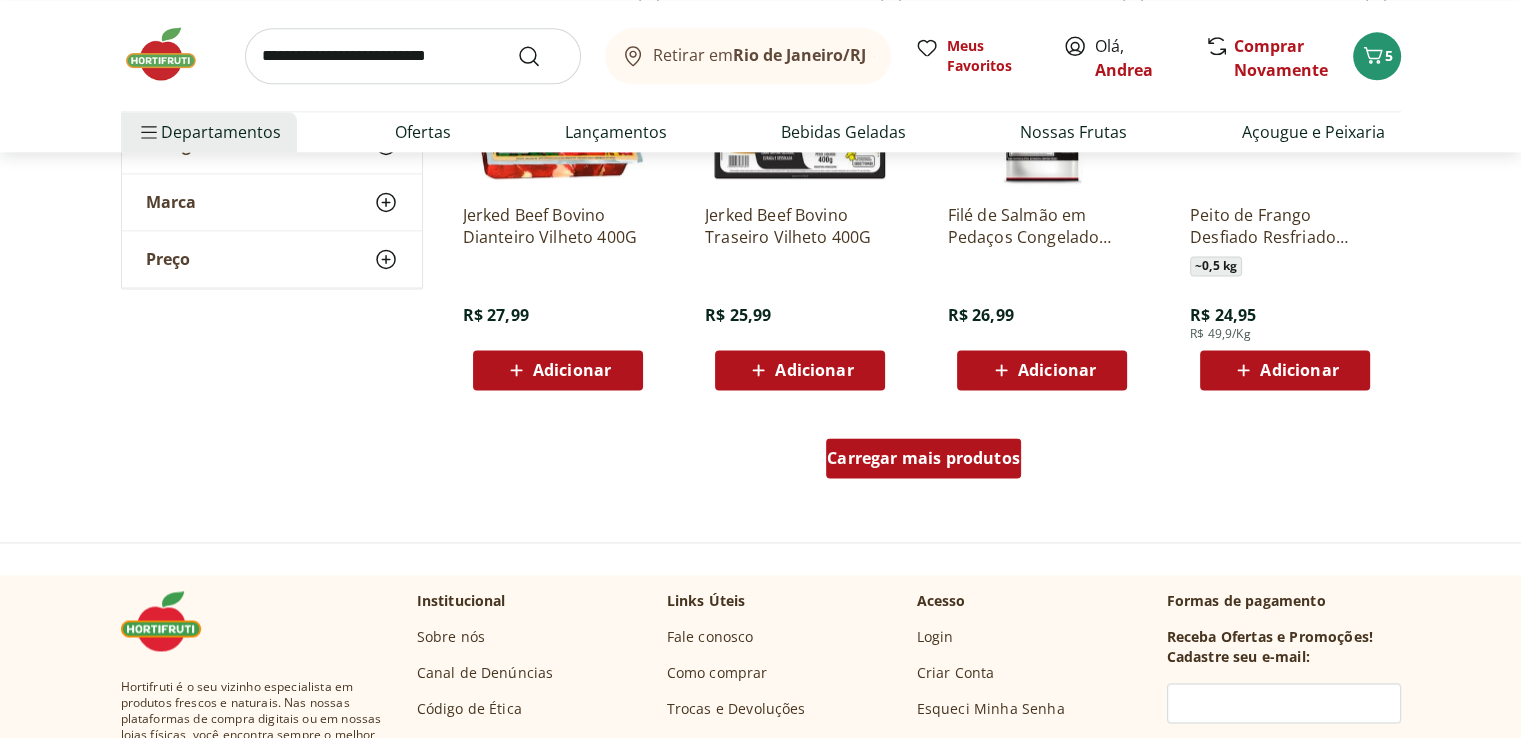 click on "Carregar mais produtos" at bounding box center (923, 458) 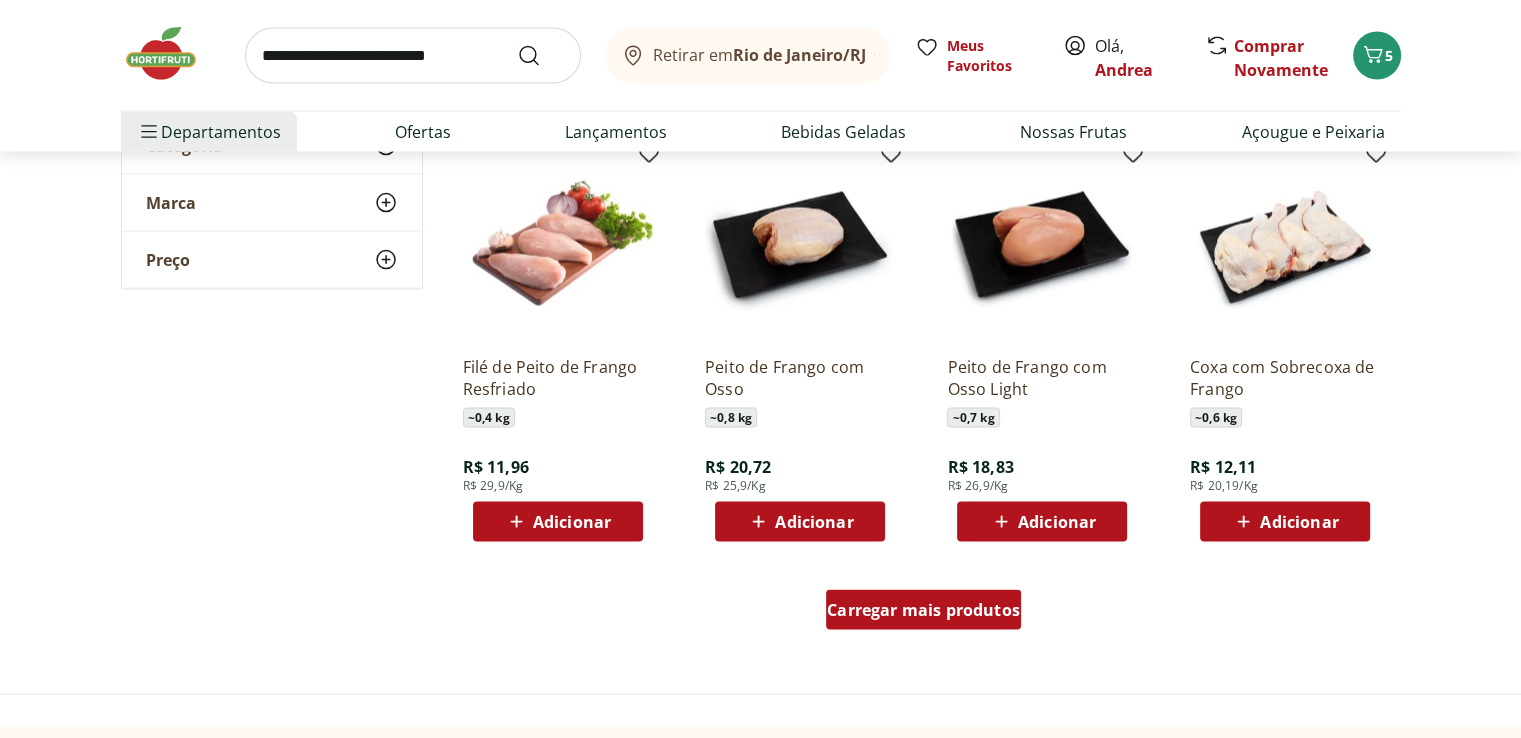 scroll, scrollTop: 11520, scrollLeft: 0, axis: vertical 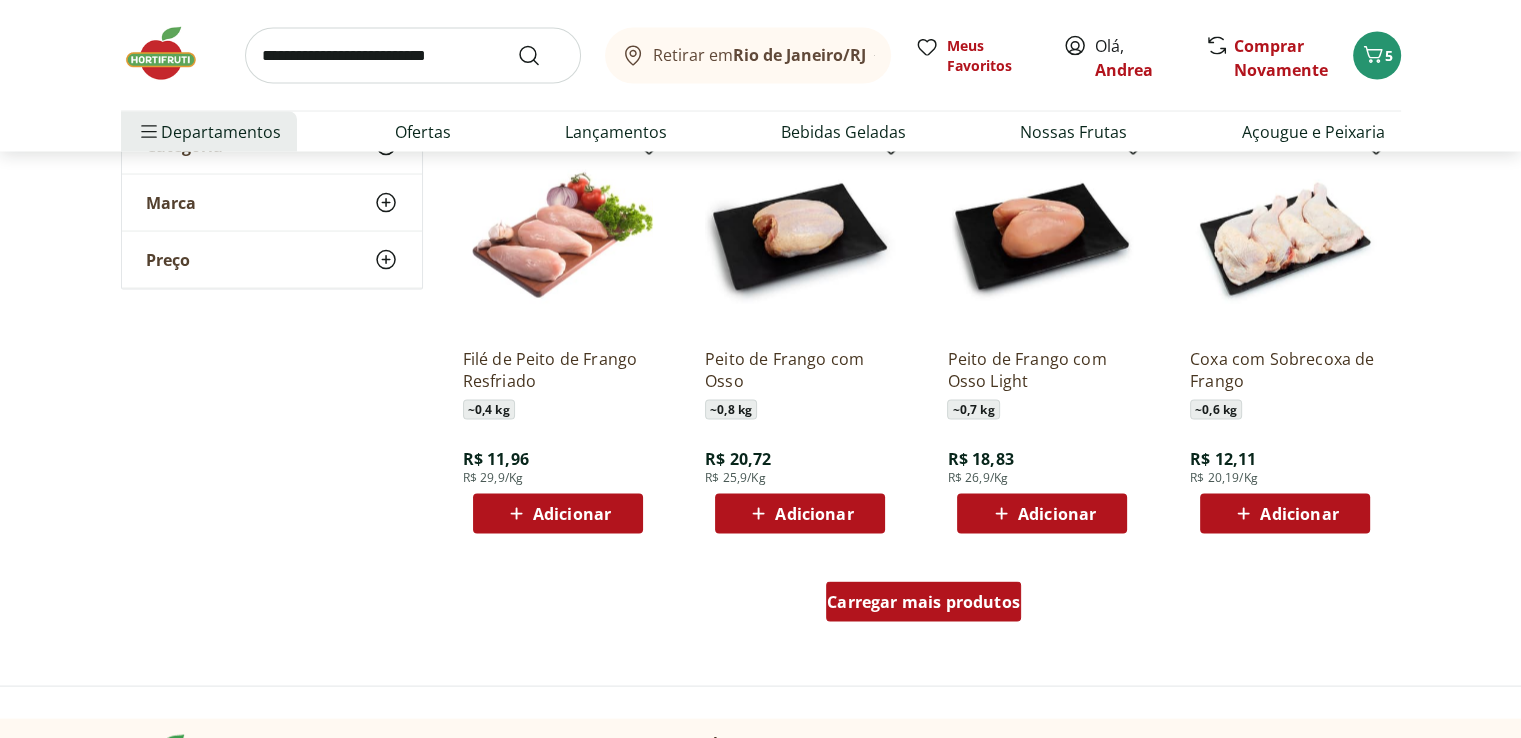click on "Peito de Frango com Osso Light ~ 0,7 kg R$ 18,83 R$ 26,9/Kg Adicionar" at bounding box center (1042, 338) 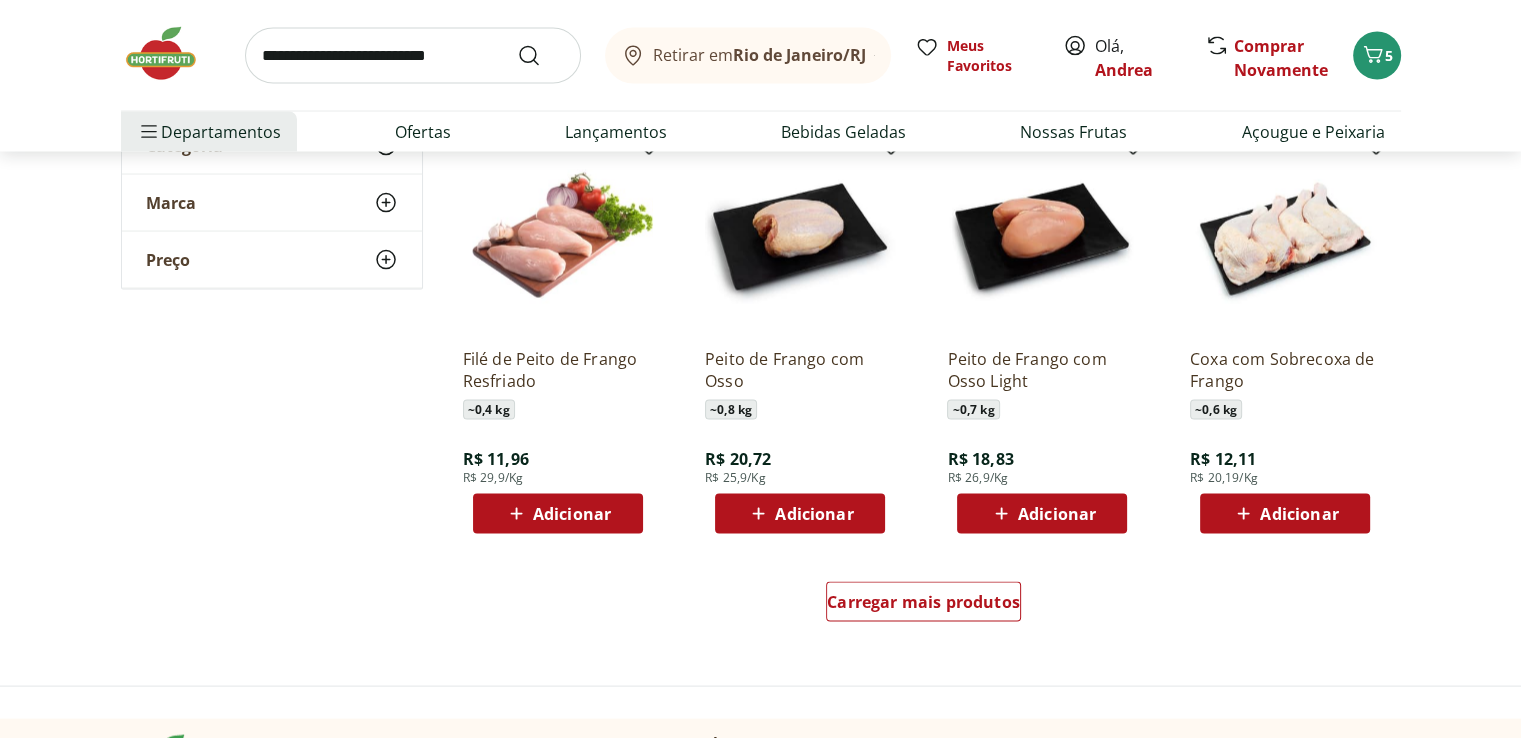 click at bounding box center (558, 237) 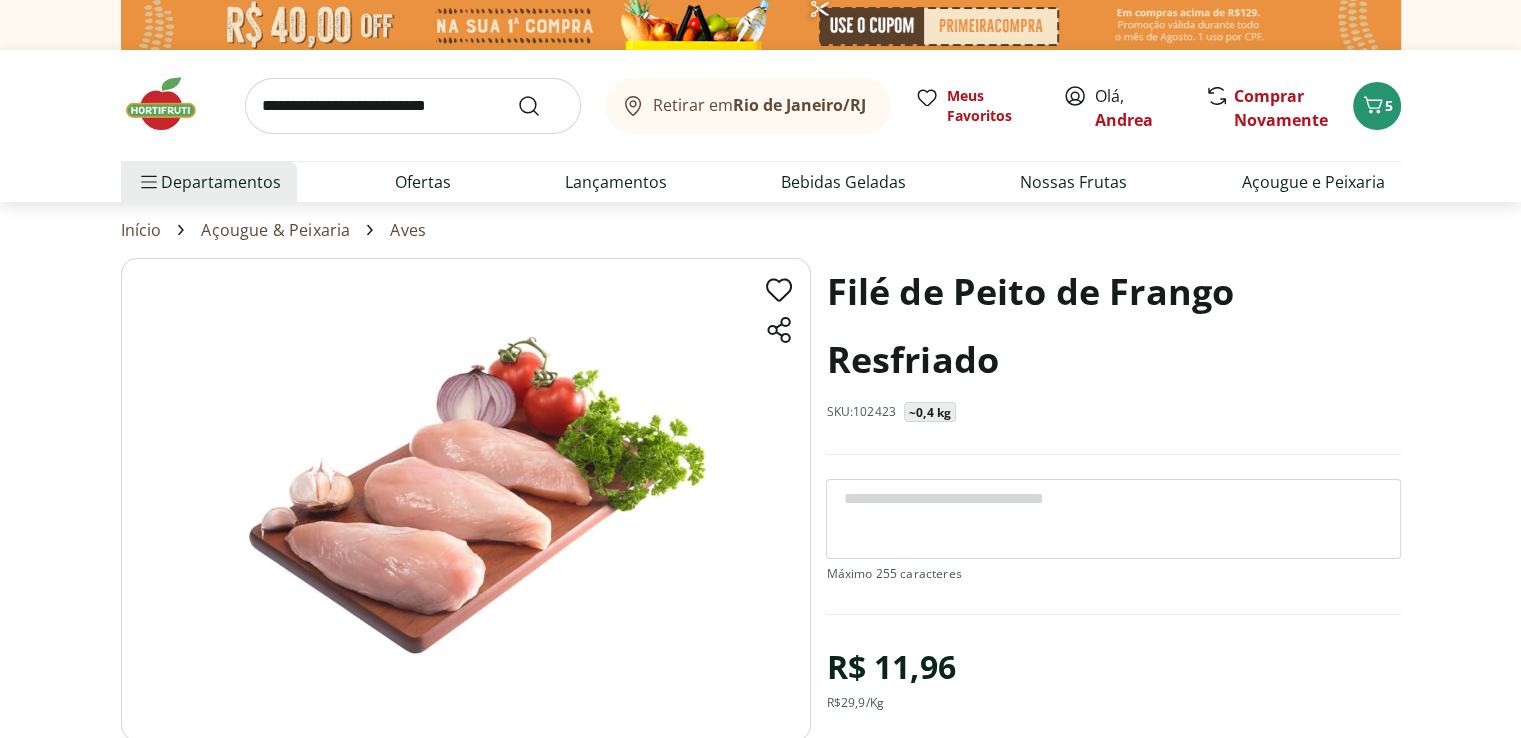 click on "~0,4 kg" at bounding box center [930, 412] 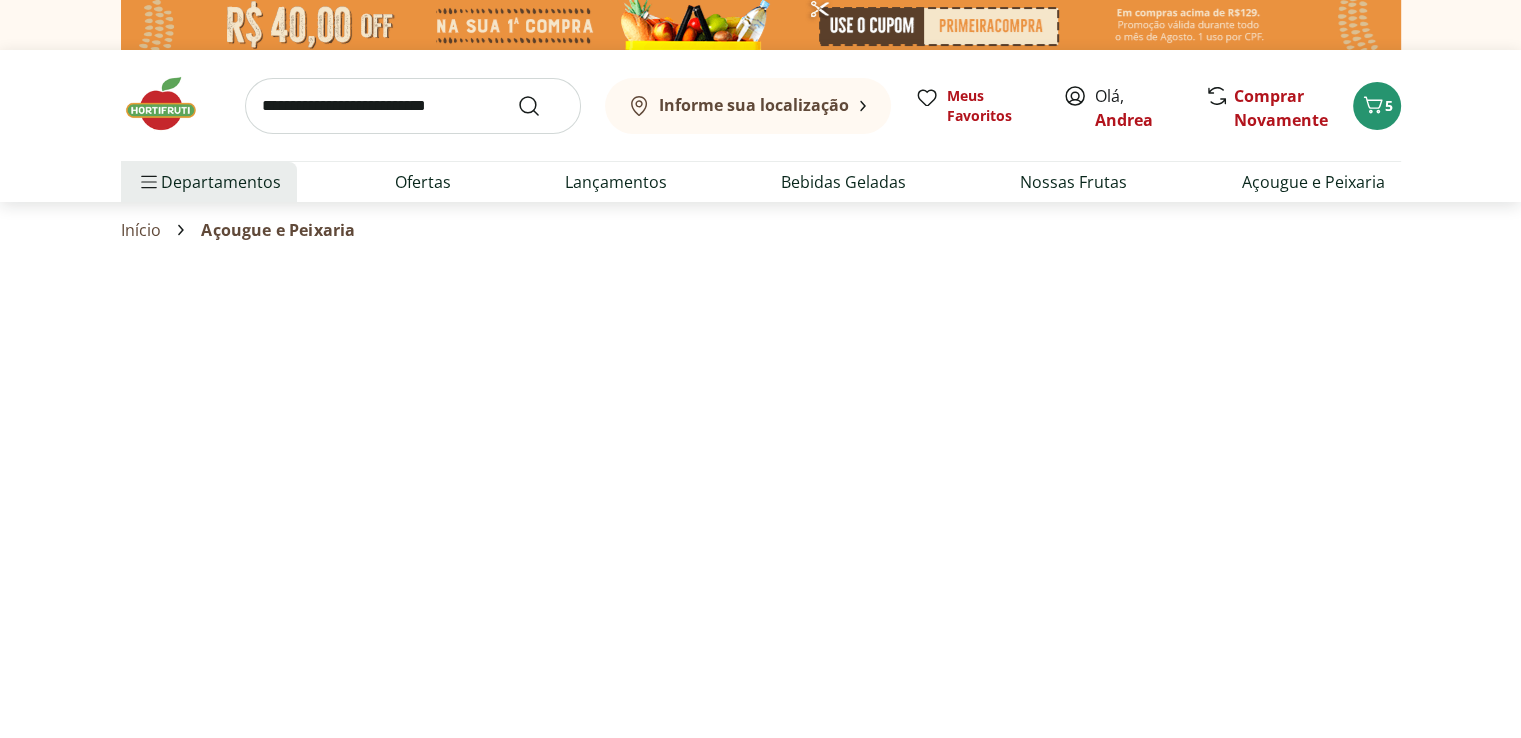select on "**********" 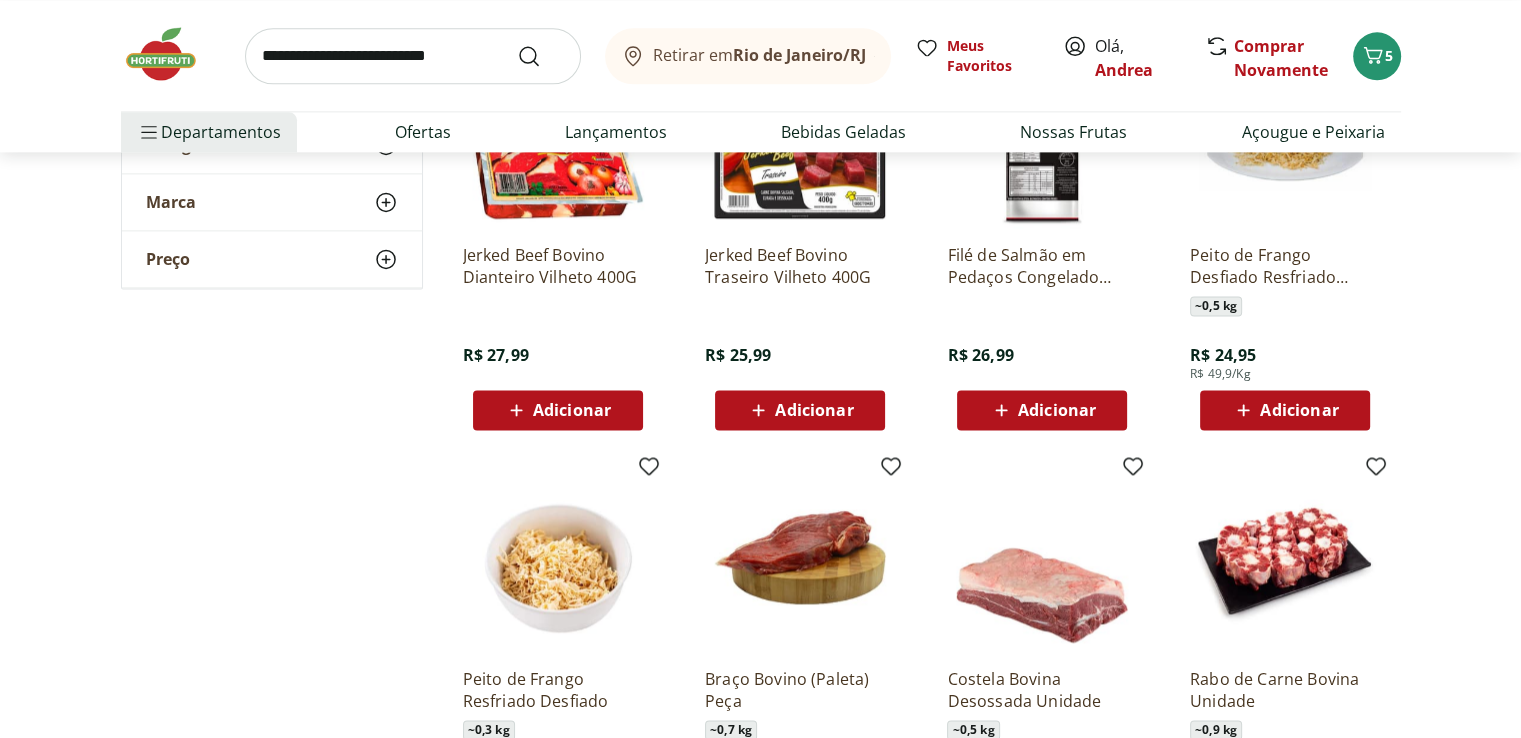 click on "Jerked Beef Bovino Dianteiro Vilheto 400G R$ 27,99 Adicionar" at bounding box center [558, 329] 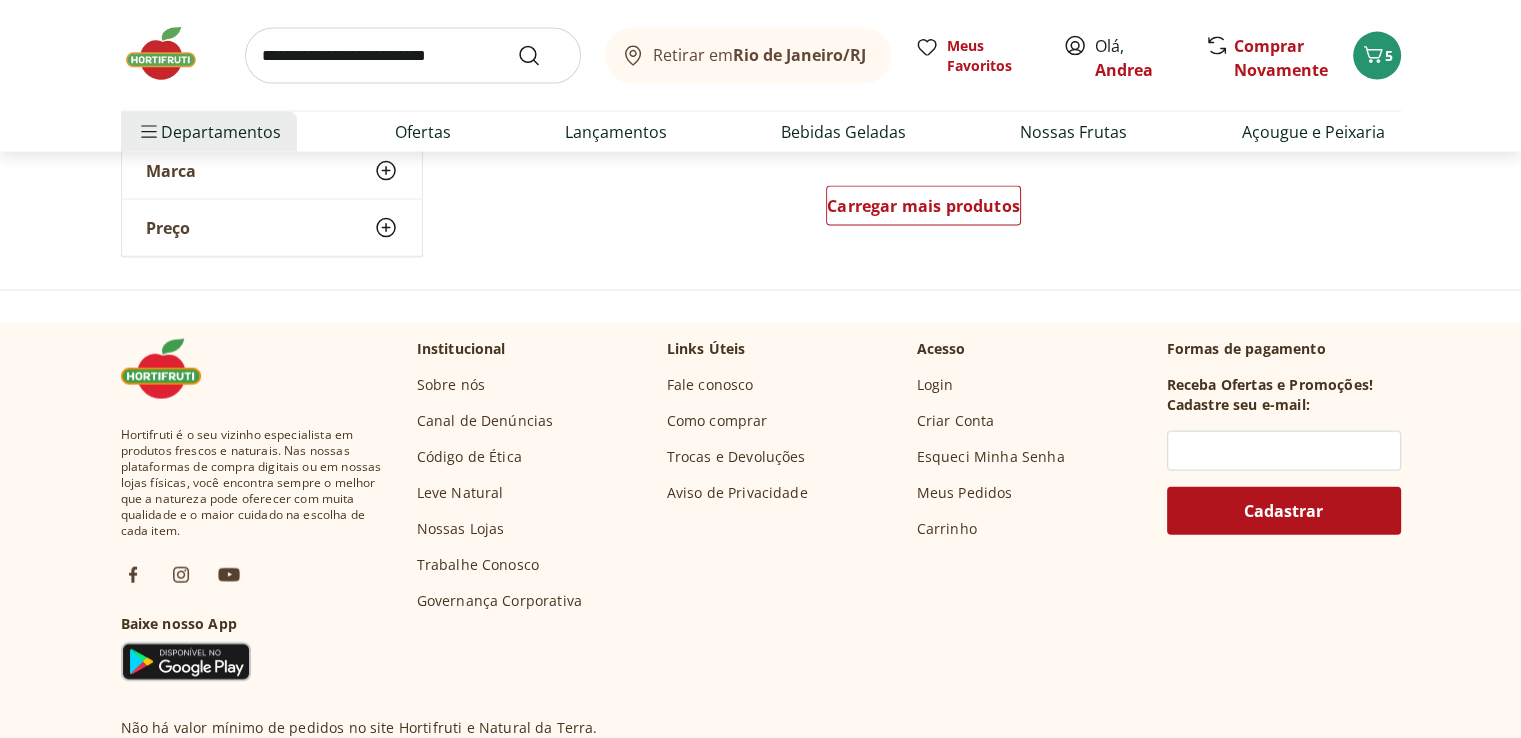 scroll, scrollTop: 11920, scrollLeft: 0, axis: vertical 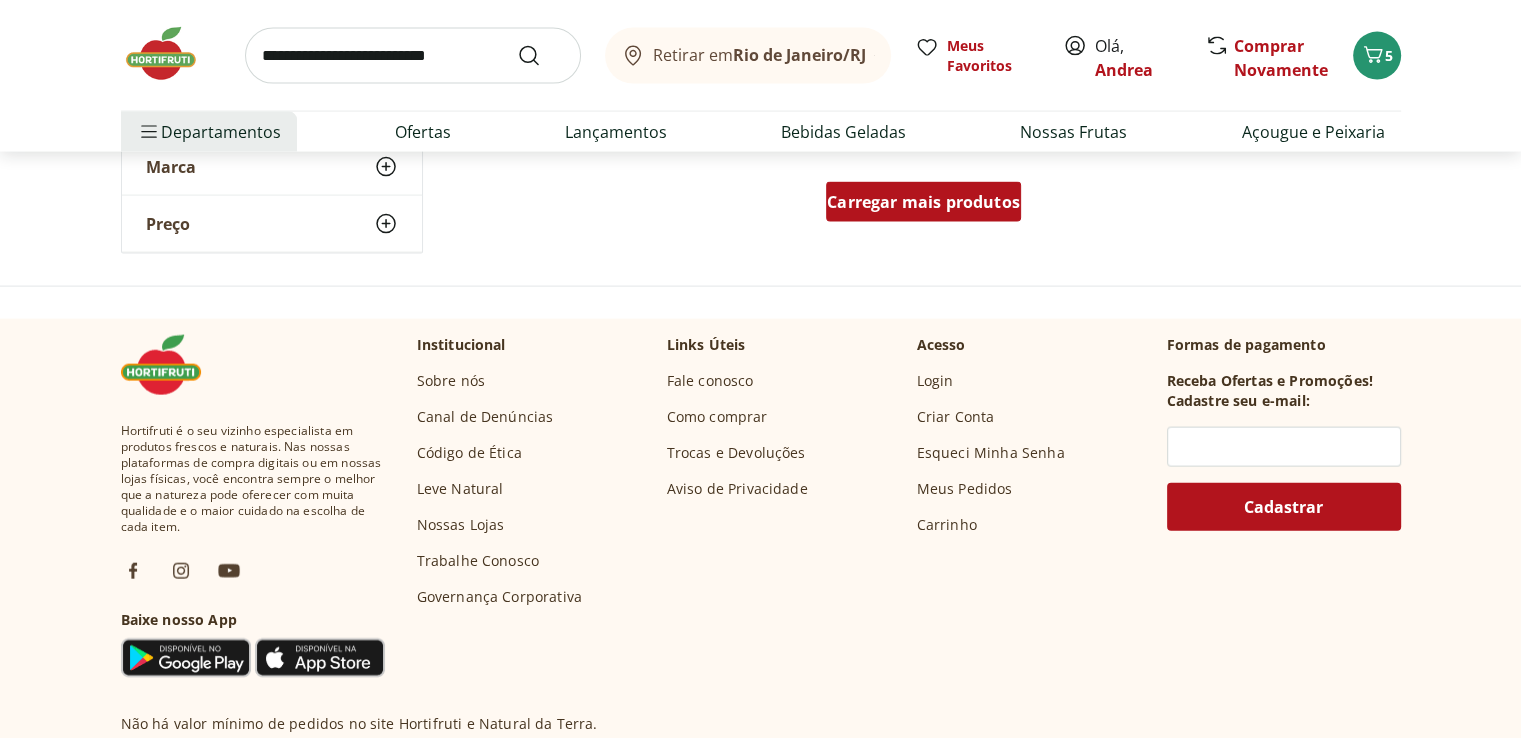 click on "Carregar mais produtos" at bounding box center (923, 202) 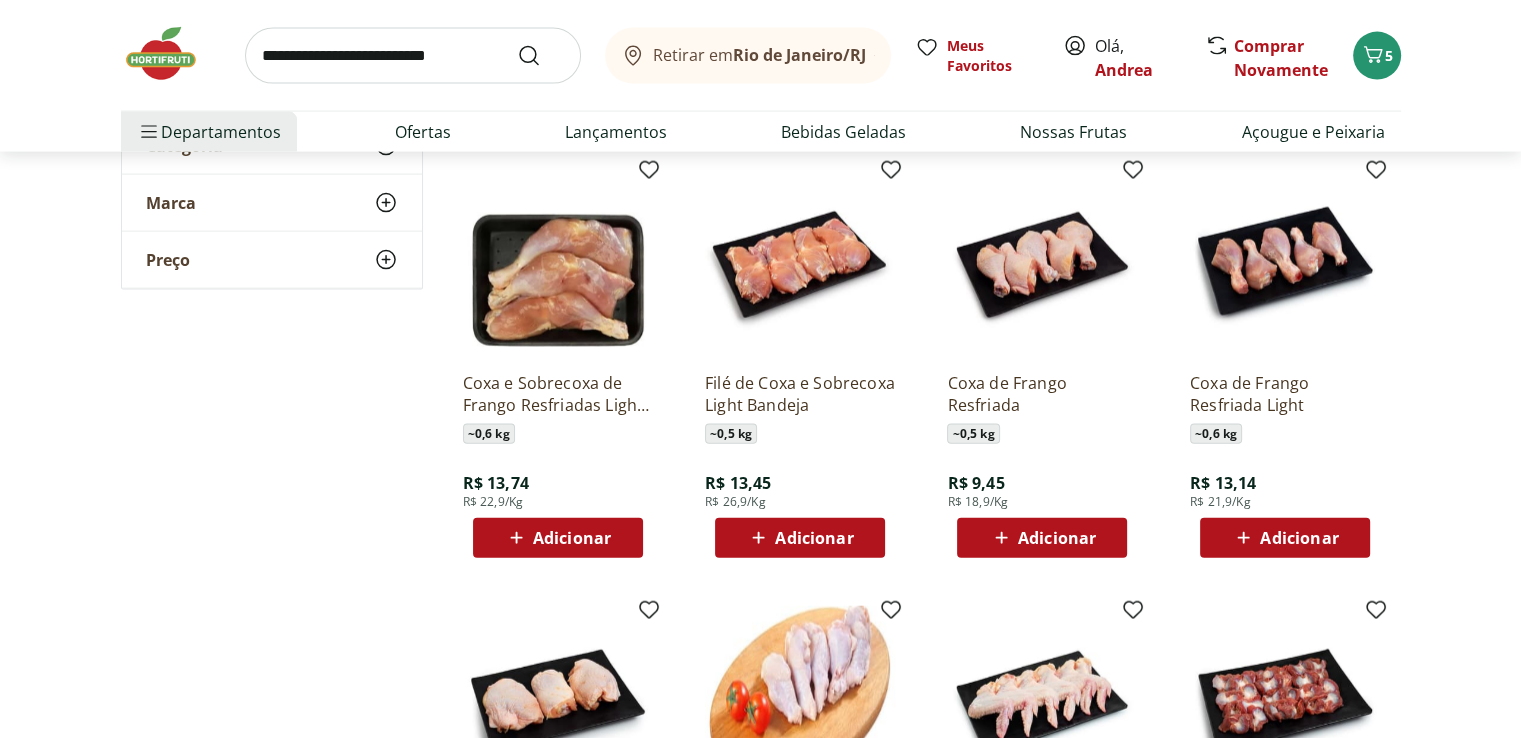 click at bounding box center (800, 261) 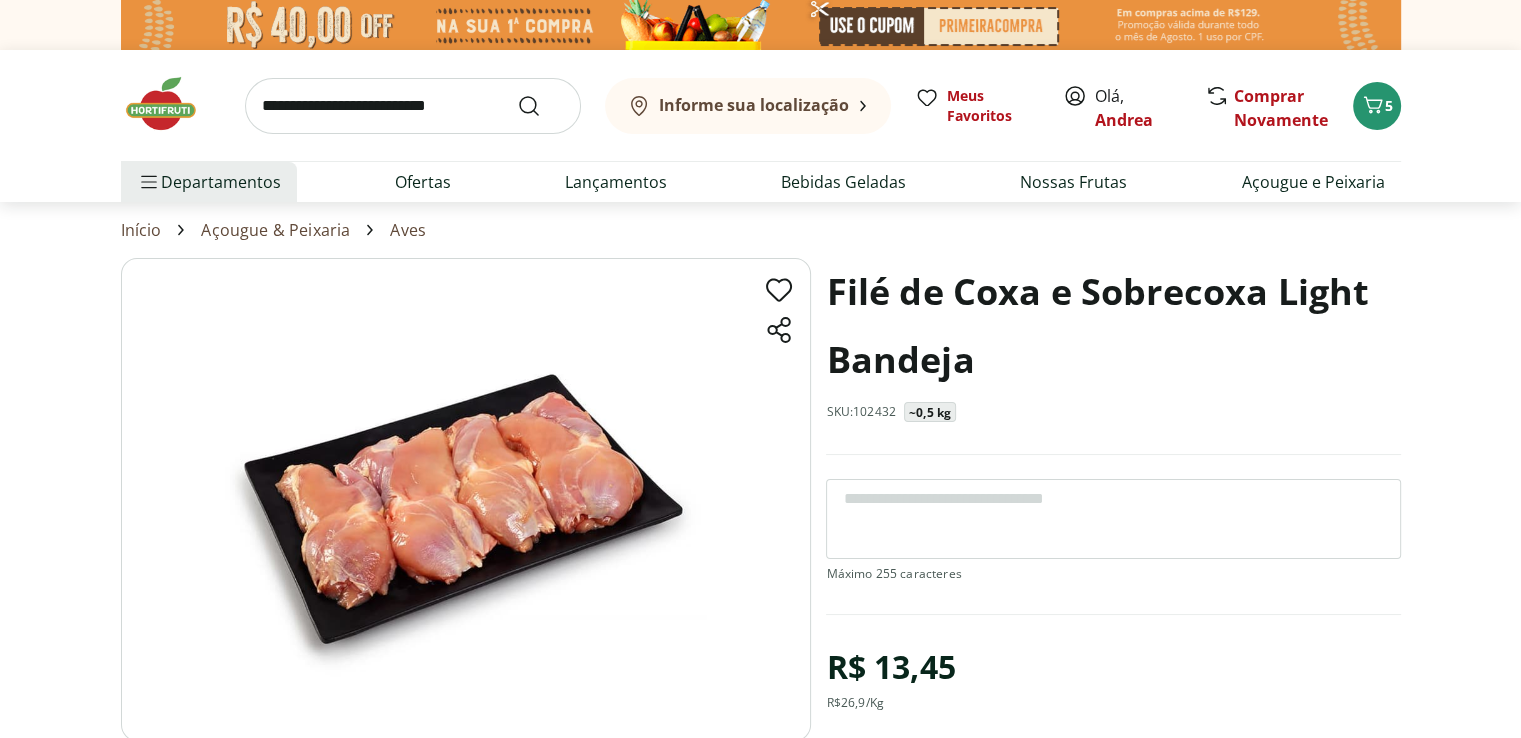 scroll, scrollTop: 40, scrollLeft: 0, axis: vertical 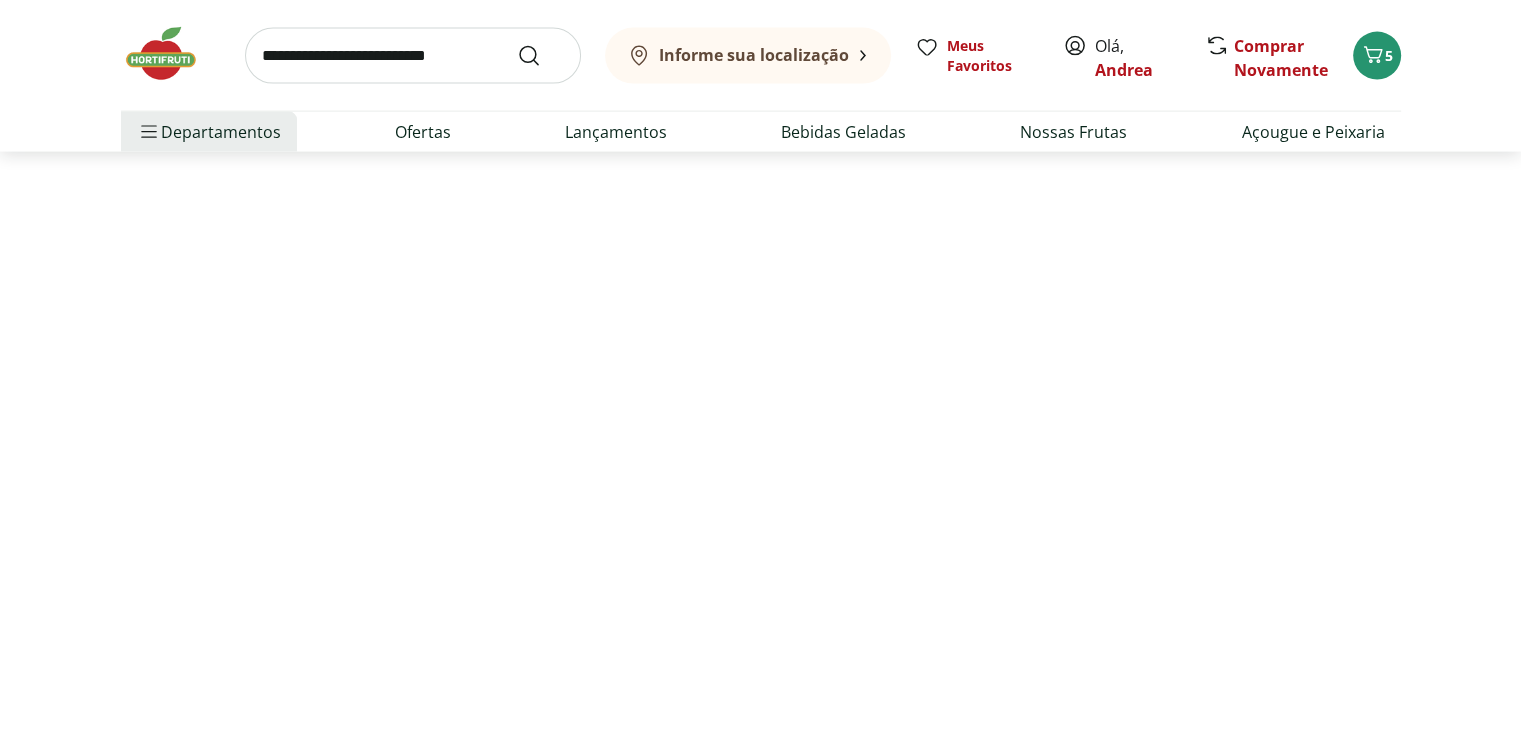 select on "**********" 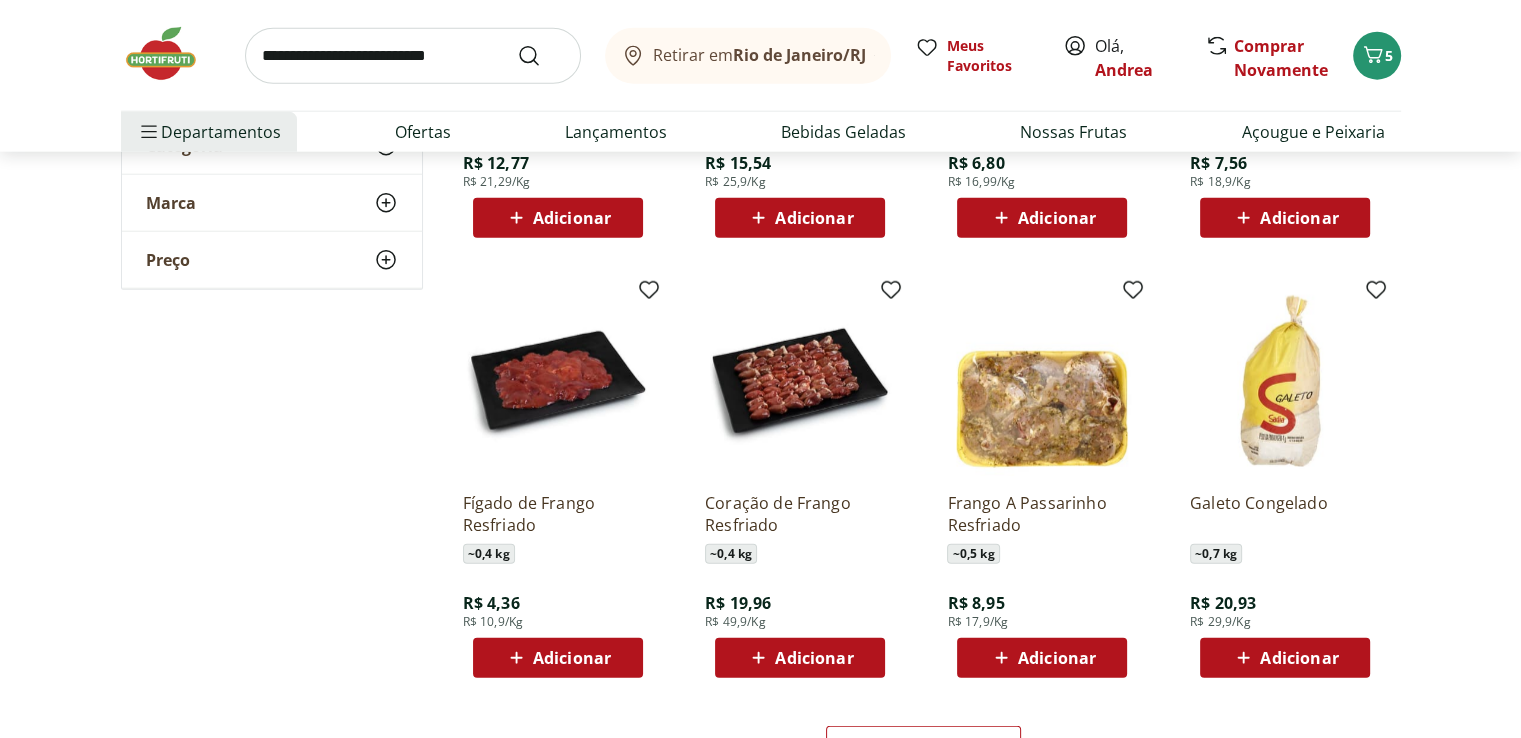 scroll, scrollTop: 12720, scrollLeft: 0, axis: vertical 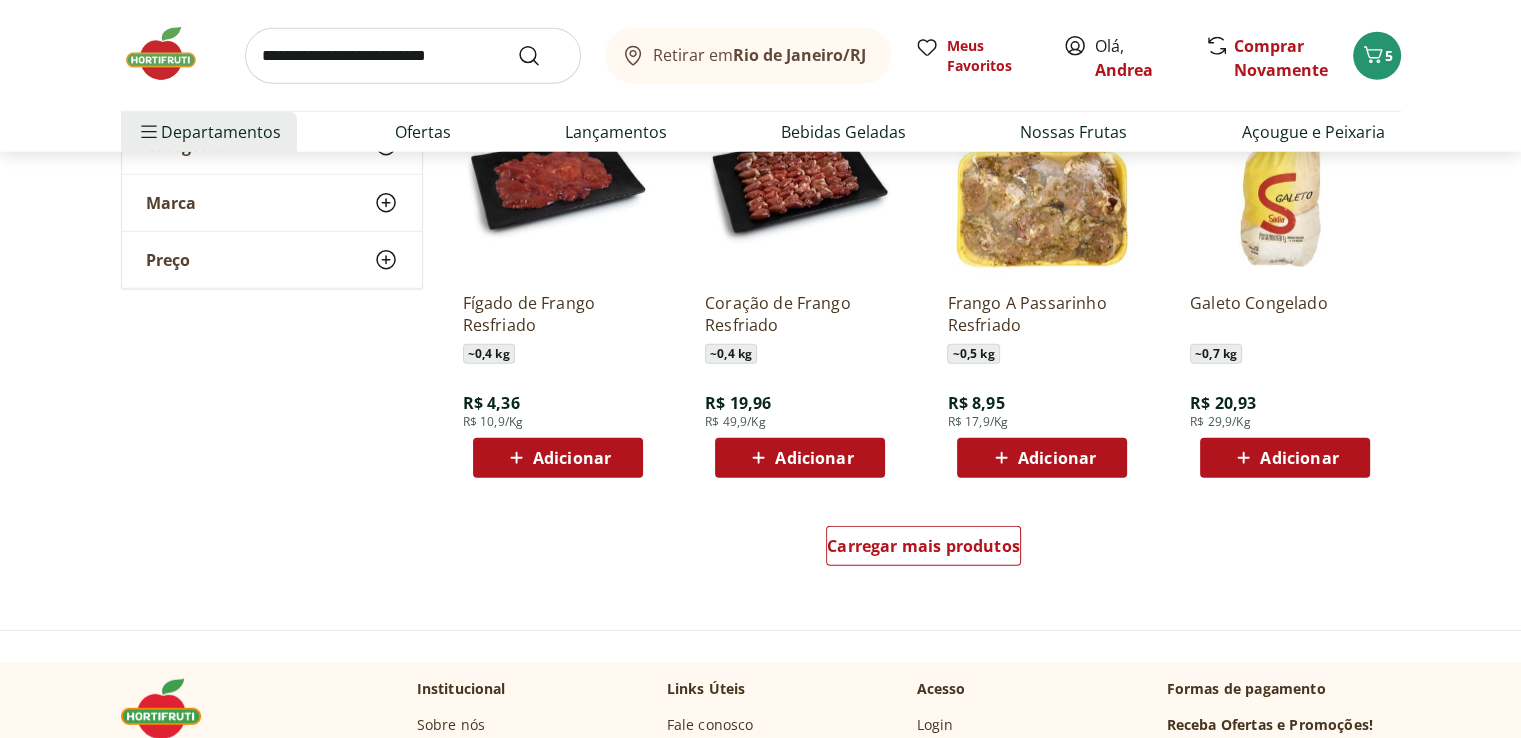 click on "Carregar mais produtos" at bounding box center [924, 550] 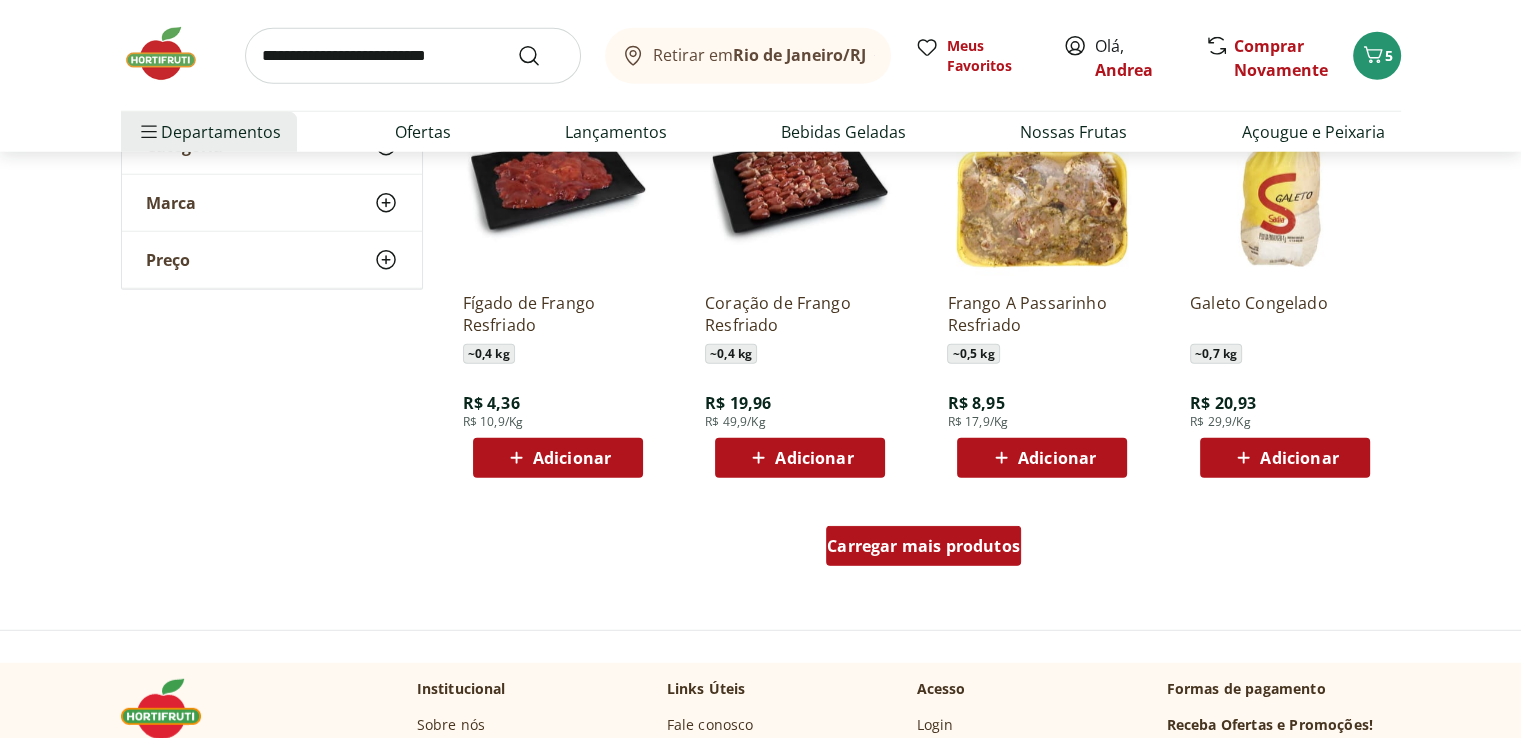 click on "Carregar mais produtos" at bounding box center (923, 546) 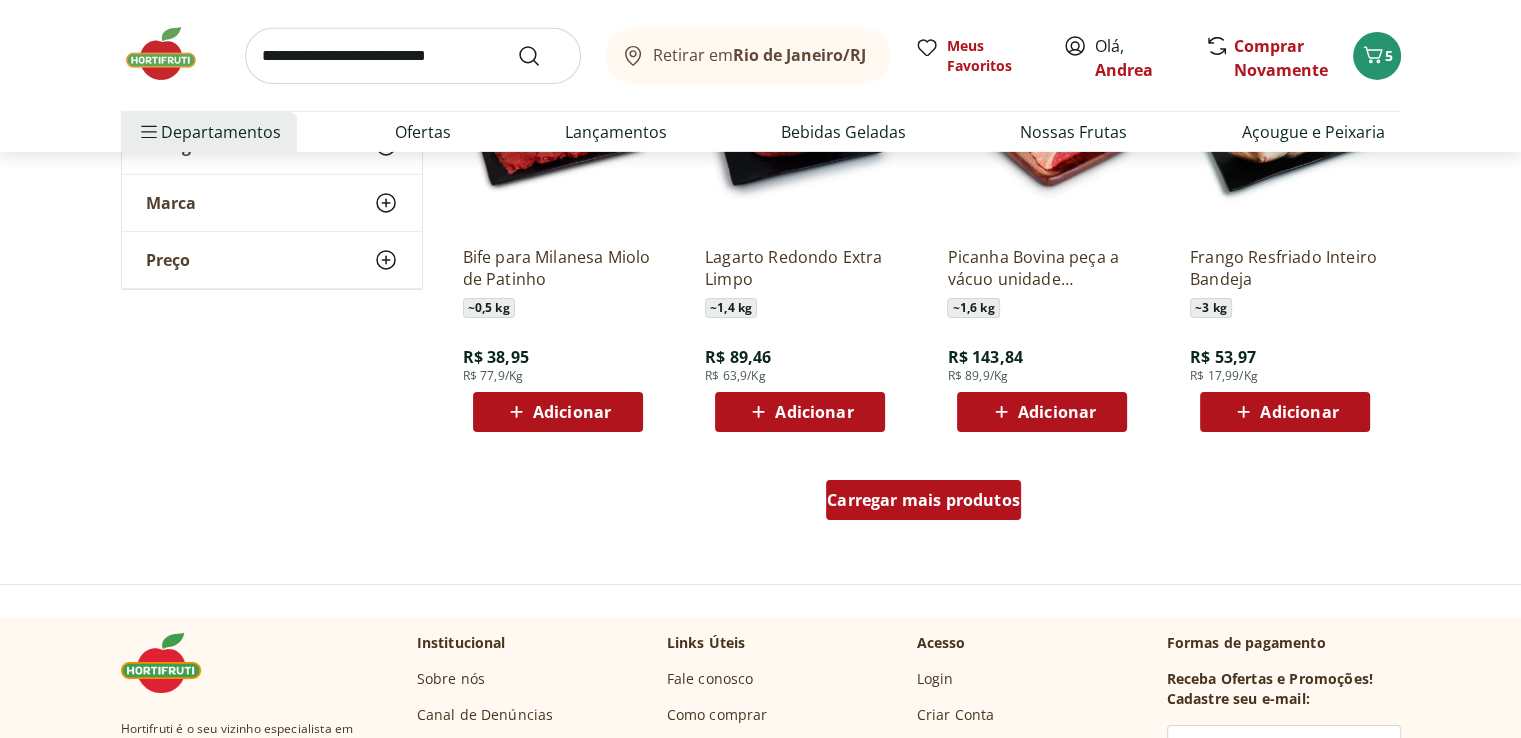 scroll, scrollTop: 14240, scrollLeft: 0, axis: vertical 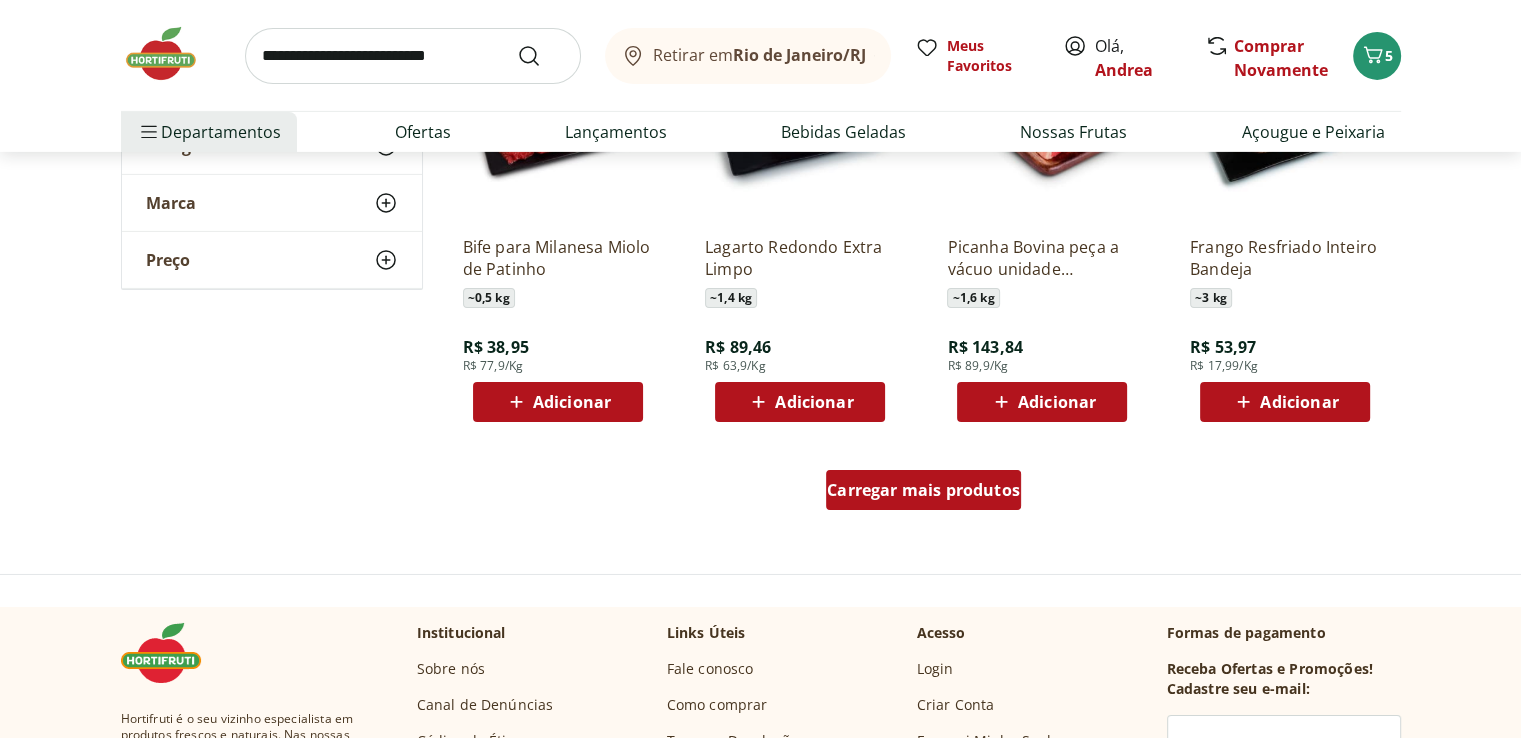click on "Carregar mais produtos" at bounding box center [923, 490] 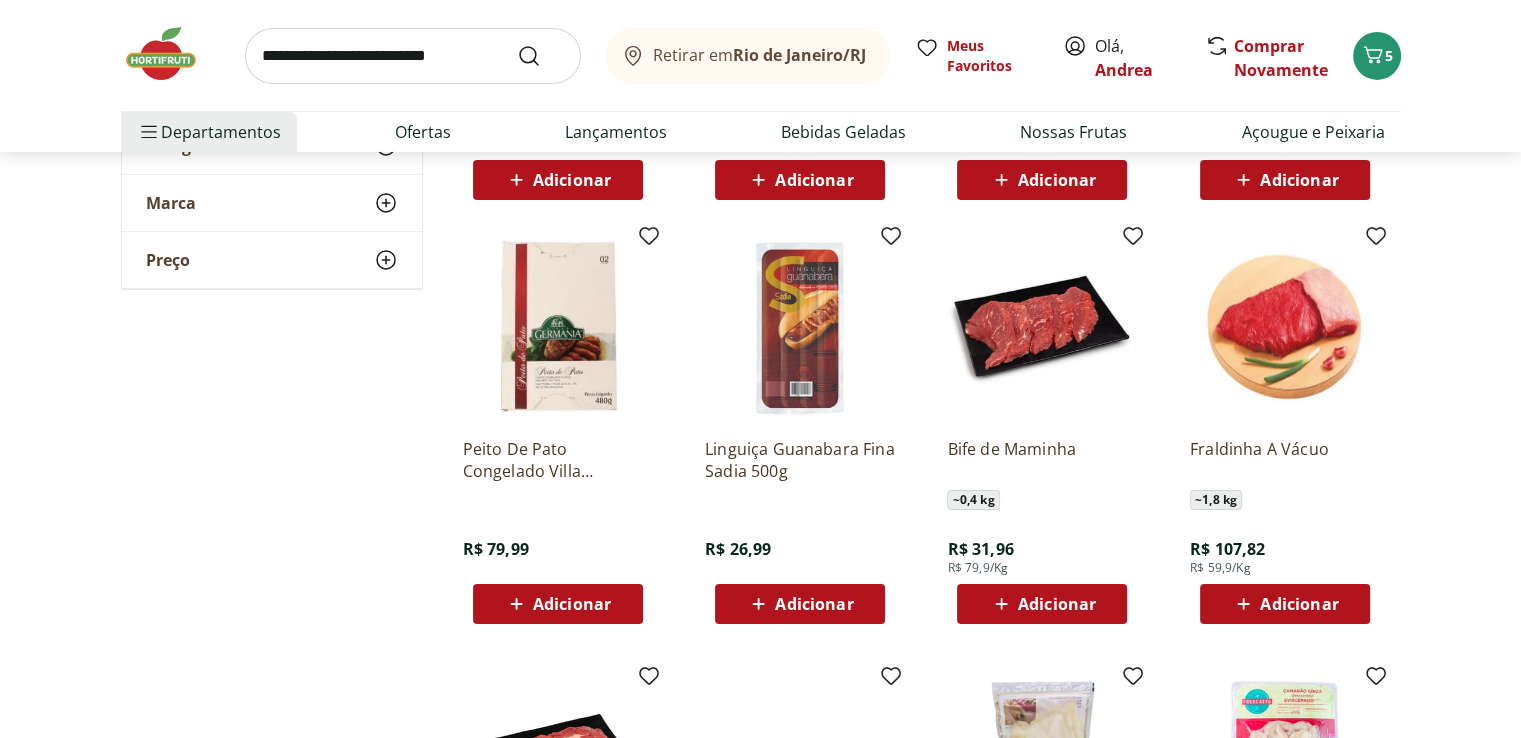 scroll, scrollTop: 14480, scrollLeft: 0, axis: vertical 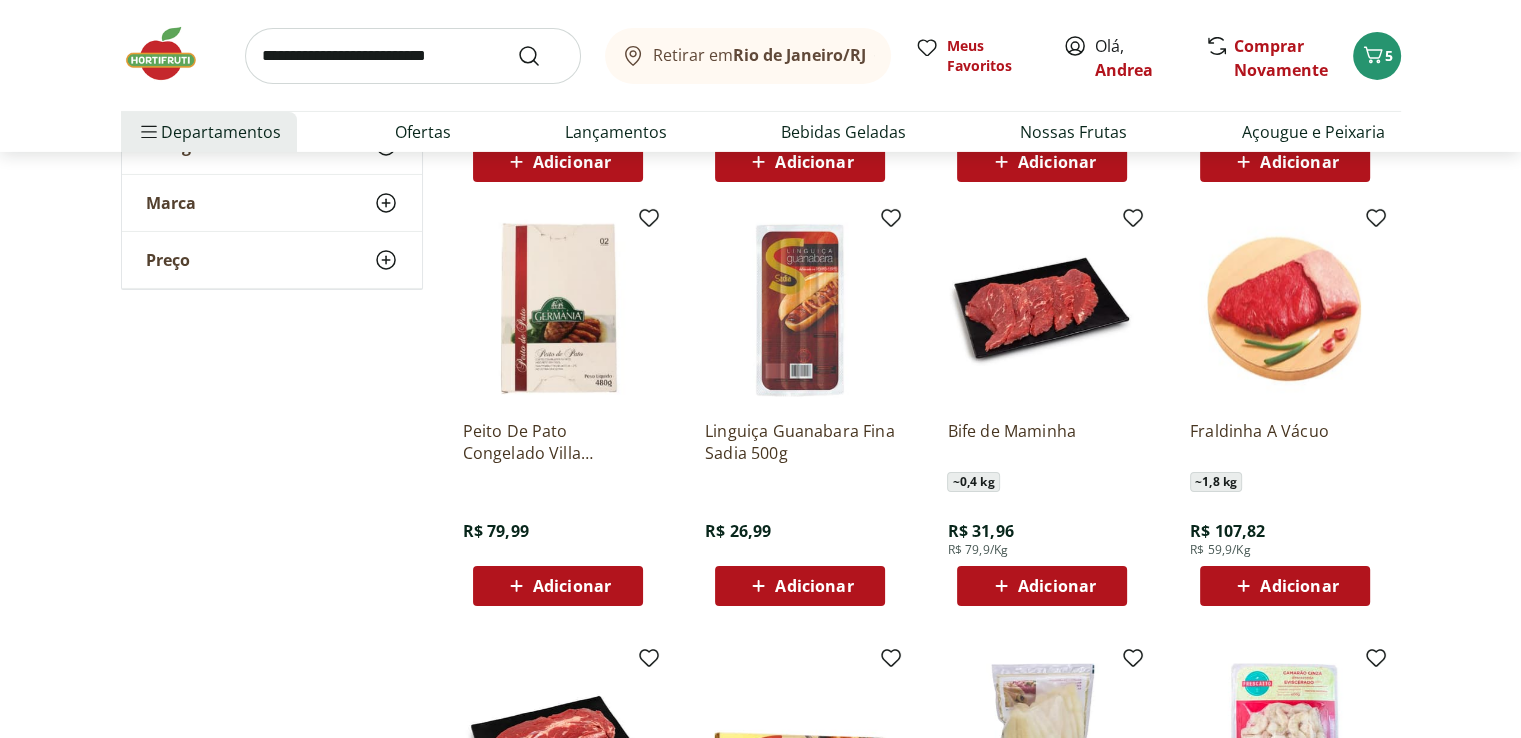 click on "Linguiça Guanabara Fina Sadia 500g R$ 26,99 Adicionar" at bounding box center [802, 410] 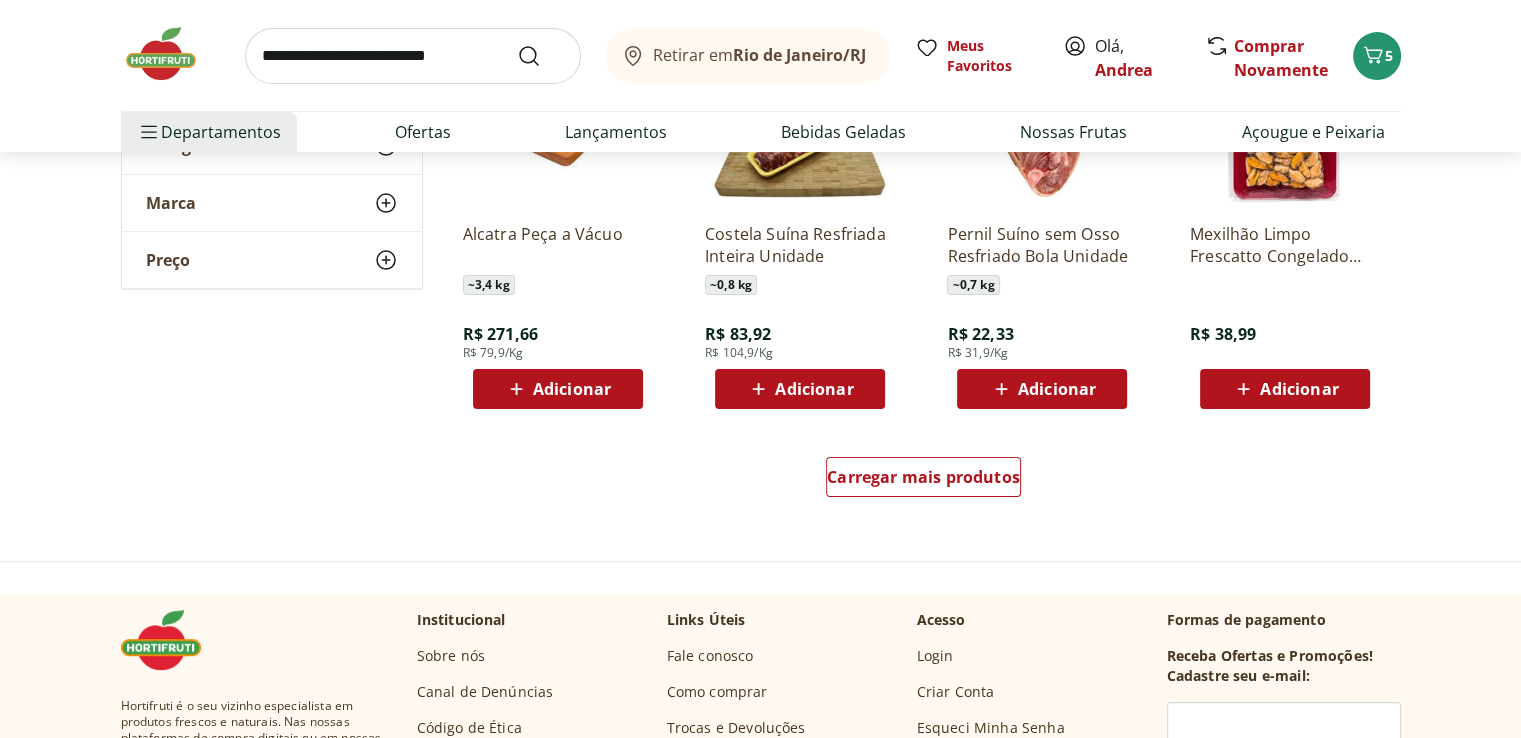 scroll, scrollTop: 15560, scrollLeft: 0, axis: vertical 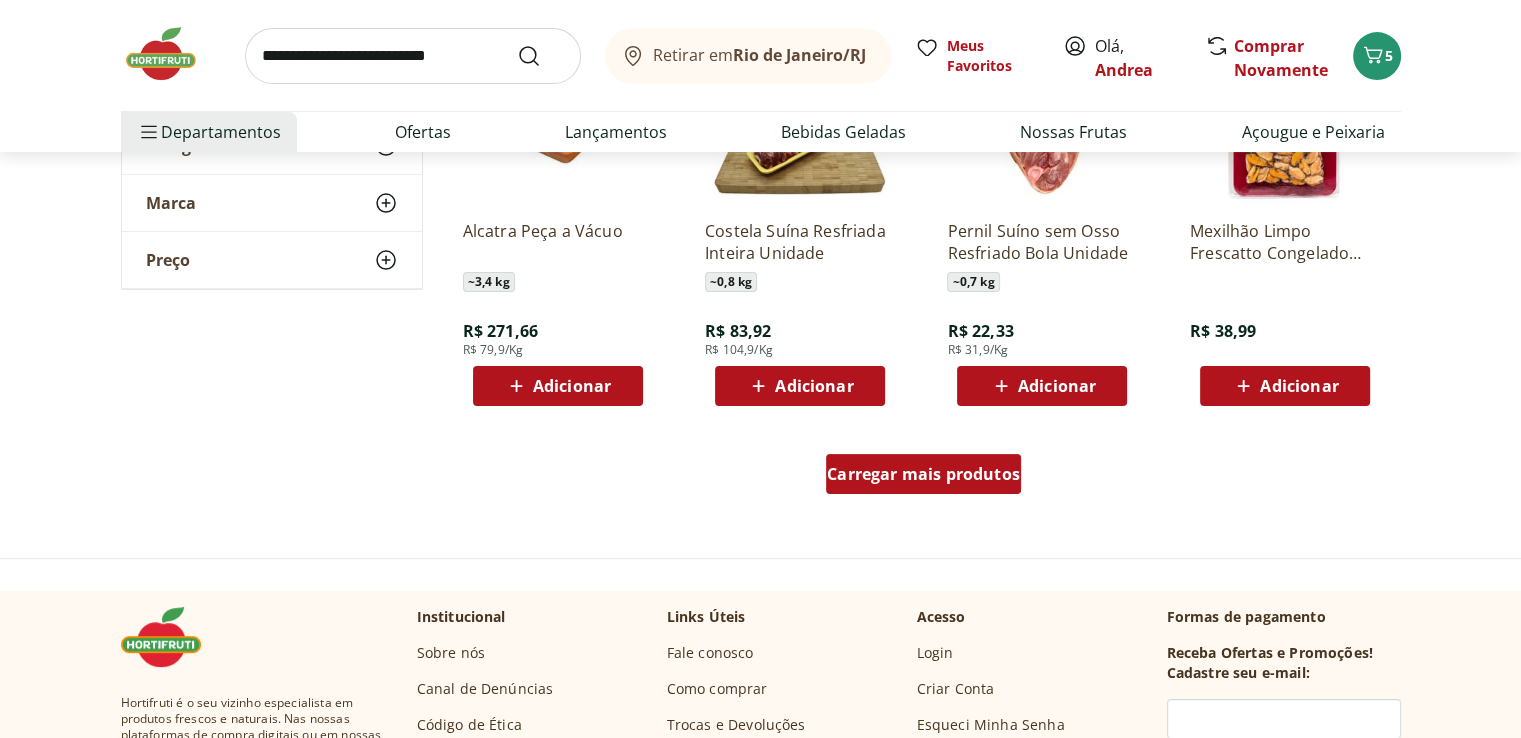click on "Carregar mais produtos" at bounding box center (923, 474) 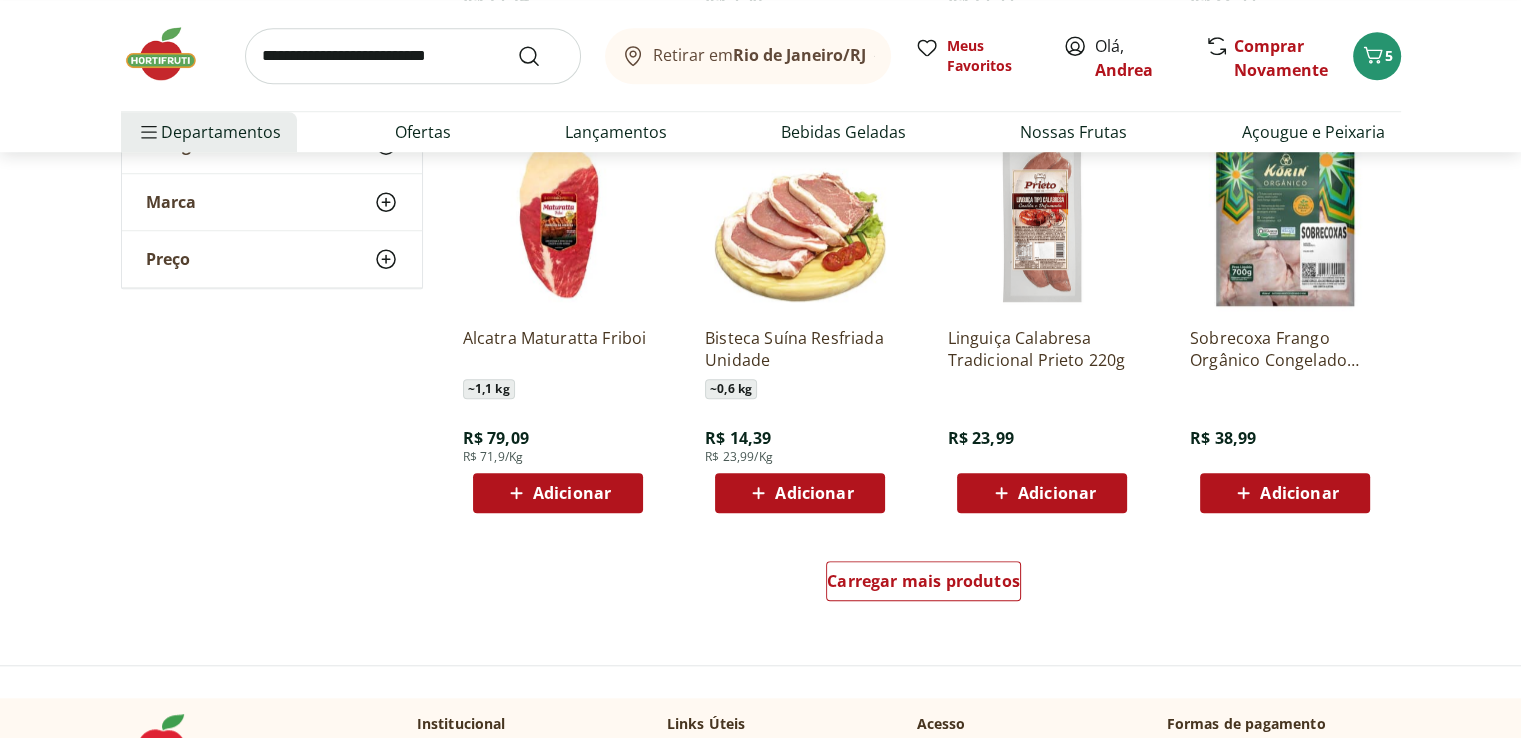 scroll, scrollTop: 16760, scrollLeft: 0, axis: vertical 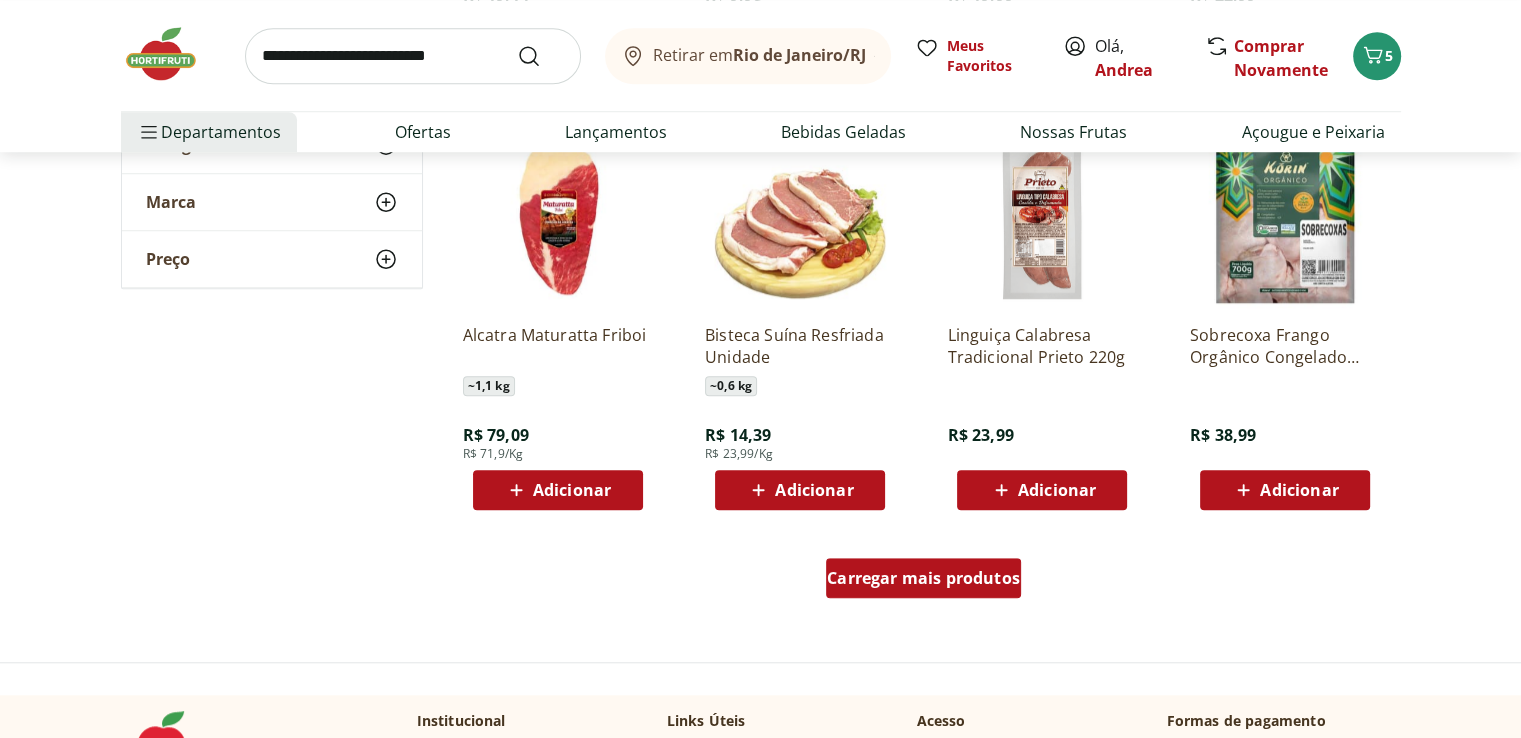 click on "Carregar mais produtos" at bounding box center (923, 578) 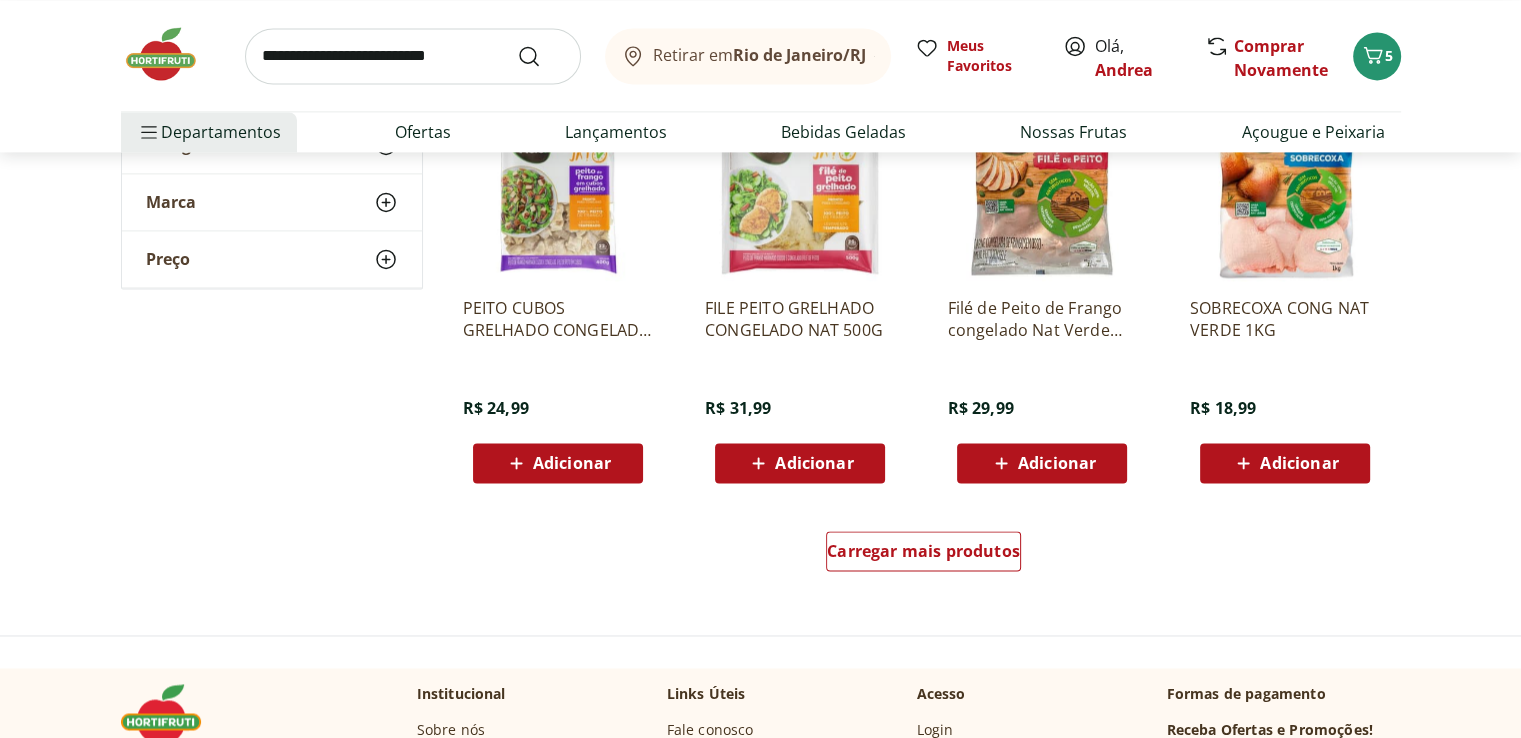 scroll, scrollTop: 18120, scrollLeft: 0, axis: vertical 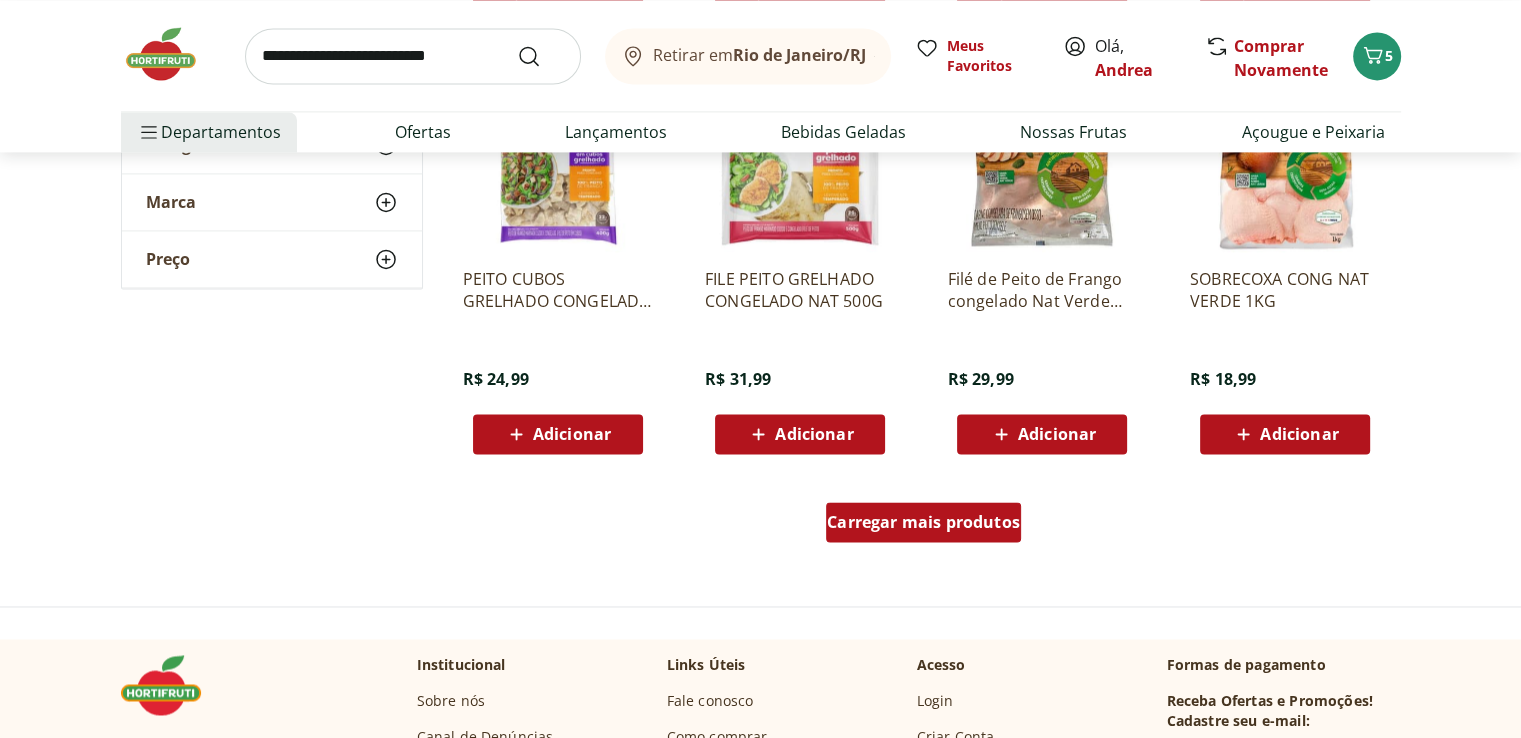 click on "Carregar mais produtos" at bounding box center [923, 522] 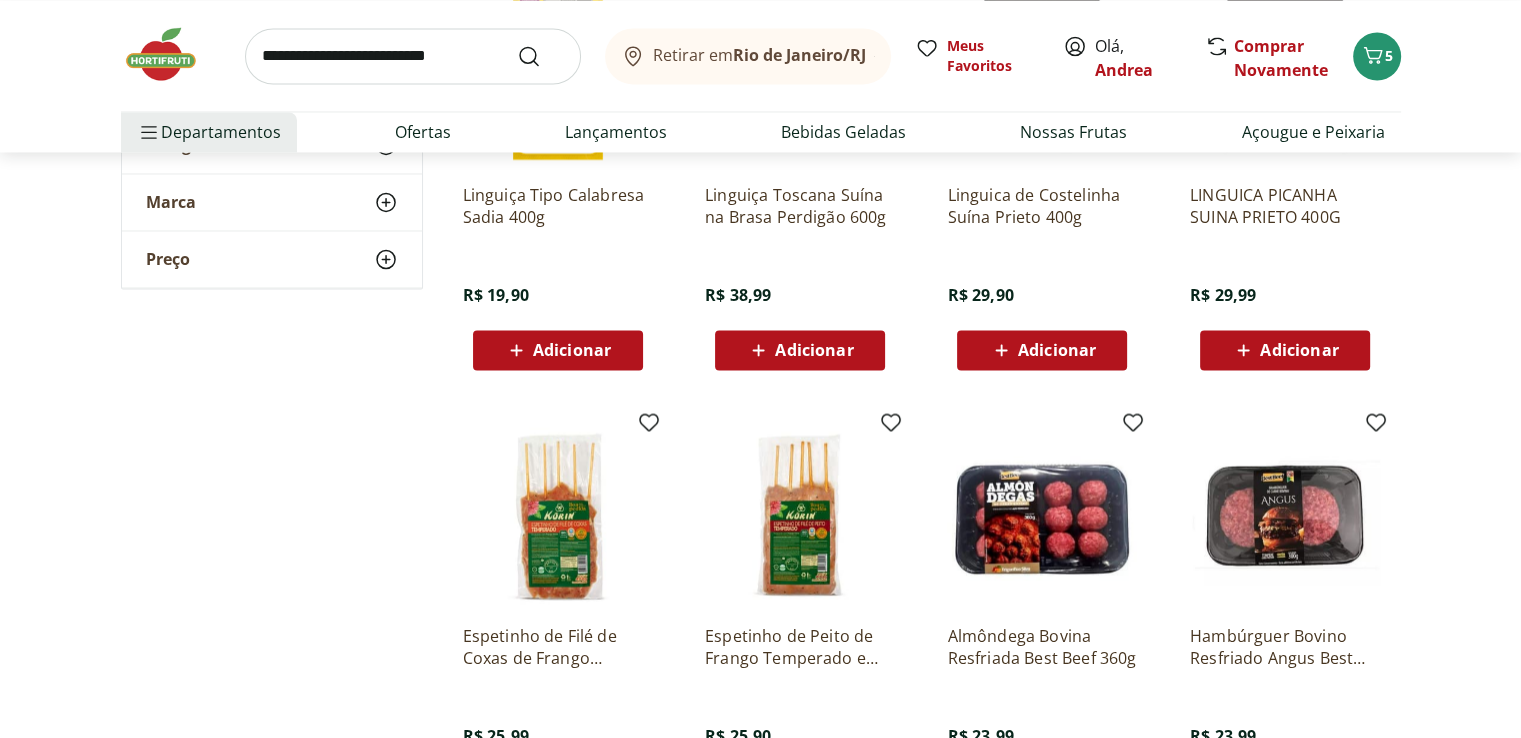 scroll, scrollTop: 18720, scrollLeft: 0, axis: vertical 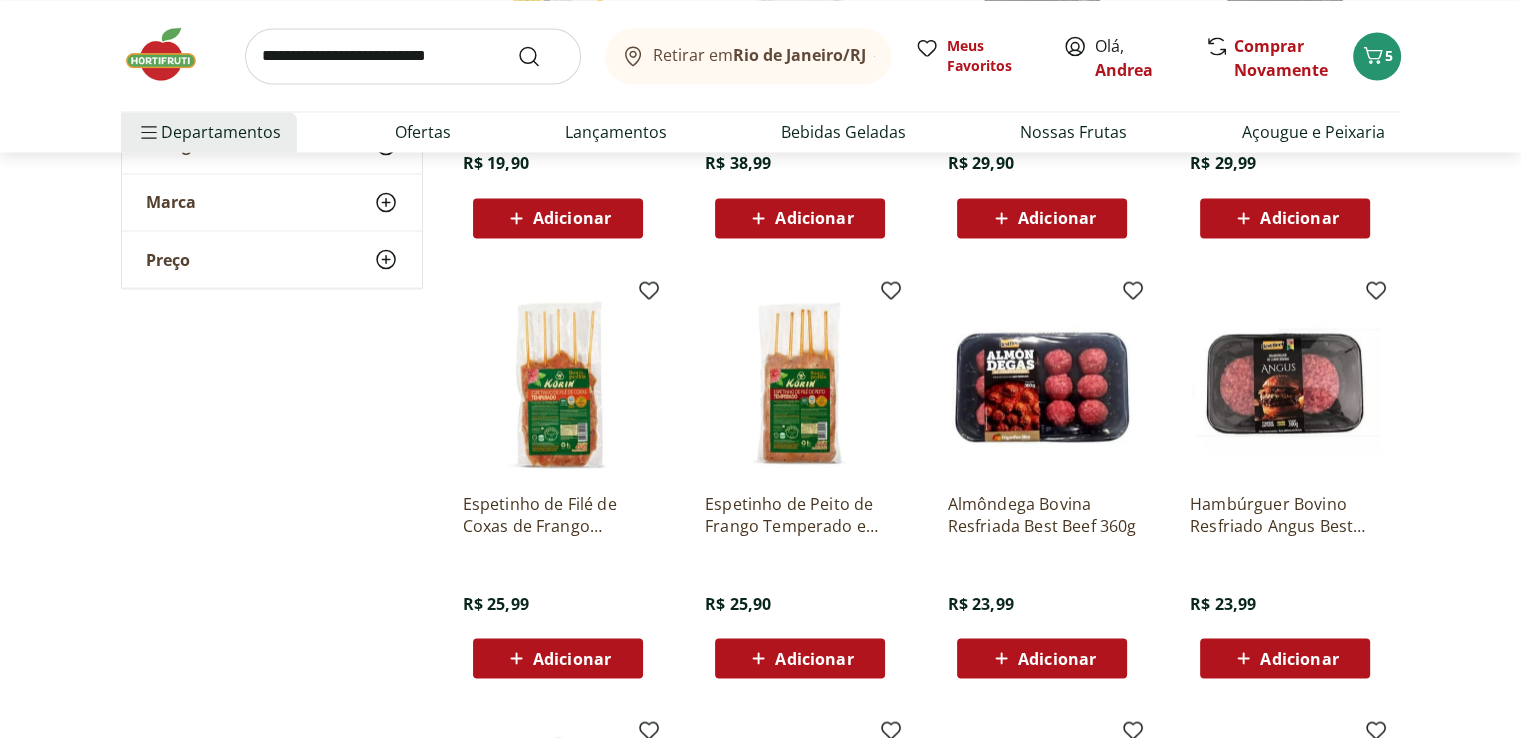 click on "Espetinho de Peito de Frango Temperado e Congelado Korin 400g" at bounding box center [800, 514] 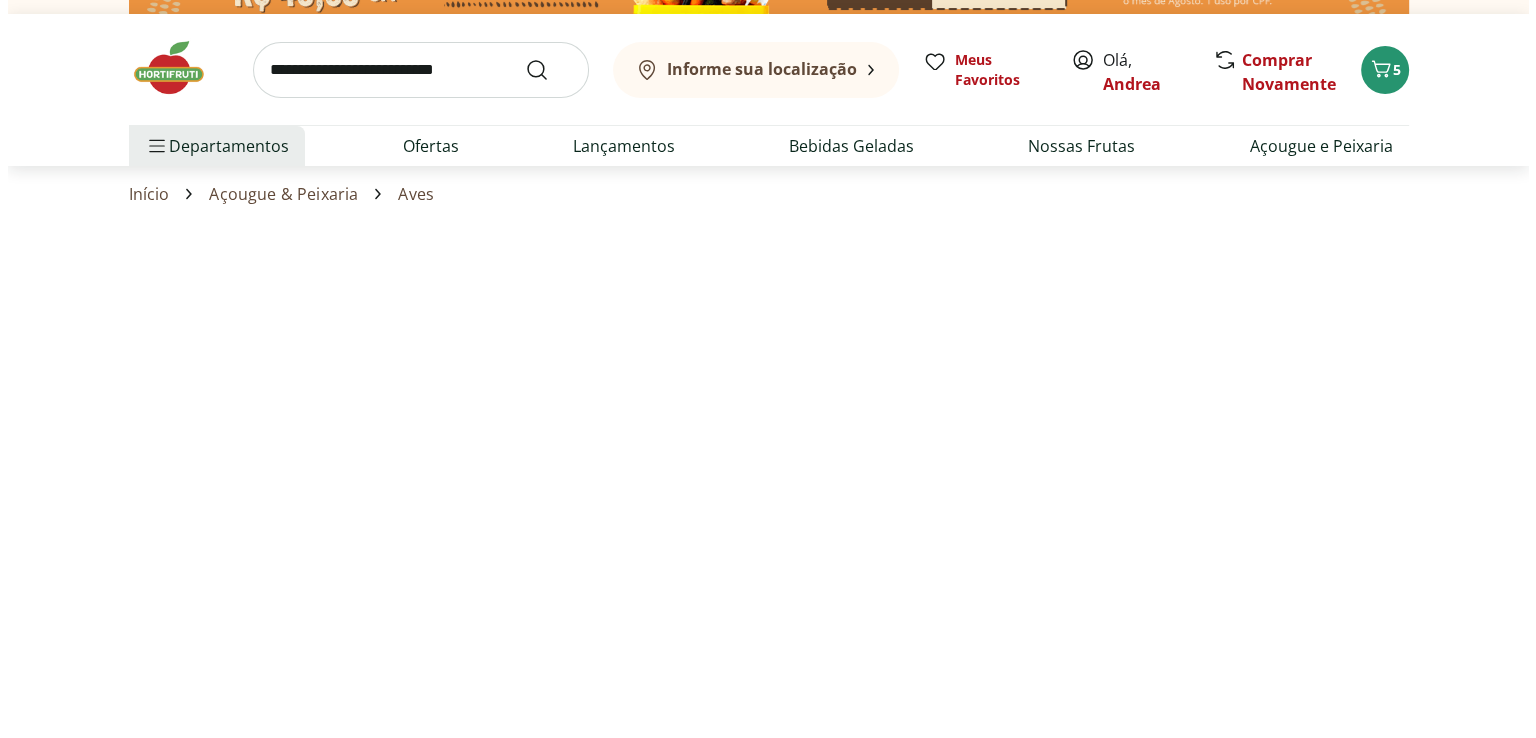 scroll, scrollTop: 40, scrollLeft: 0, axis: vertical 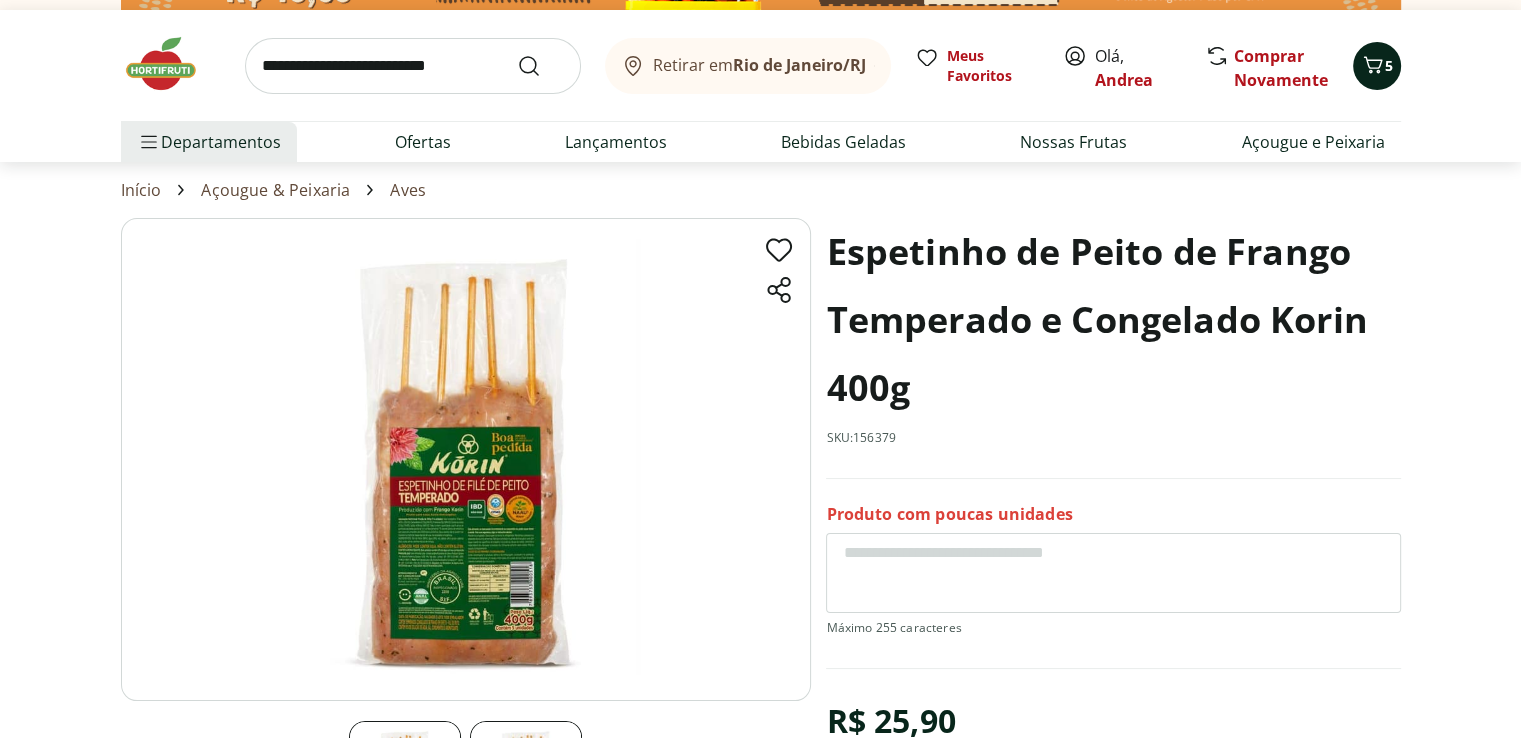click 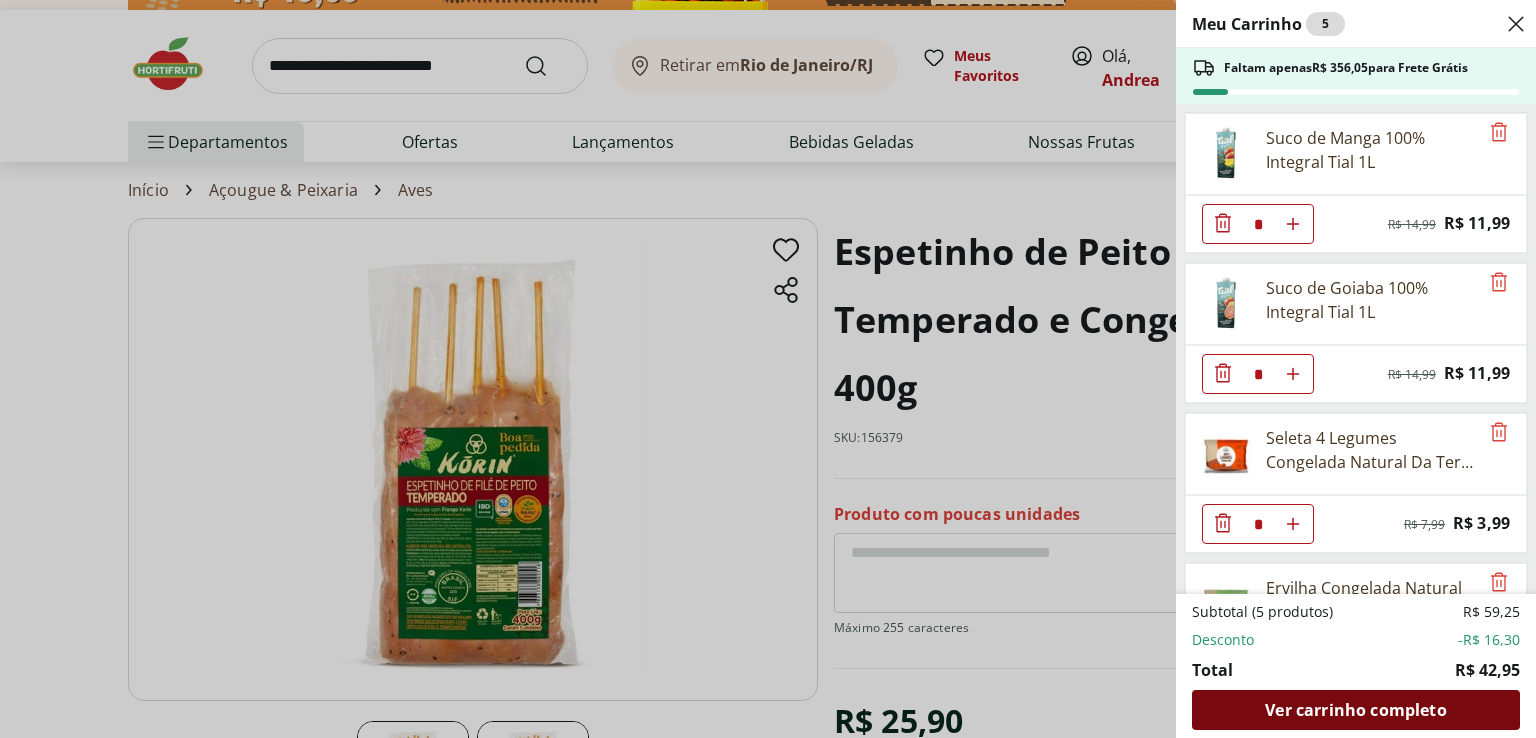 click on "Ver carrinho completo" at bounding box center [1355, 710] 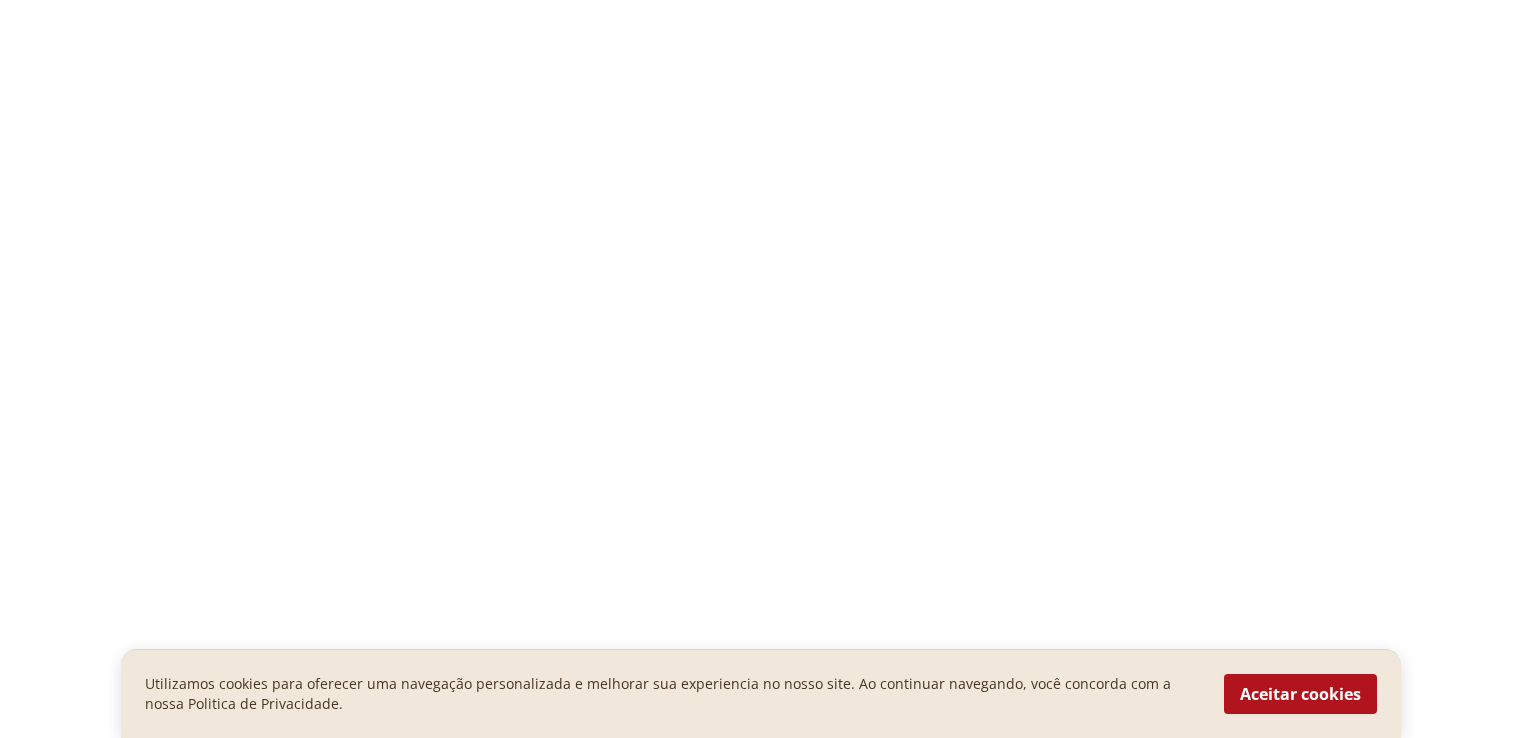 scroll, scrollTop: 0, scrollLeft: 0, axis: both 